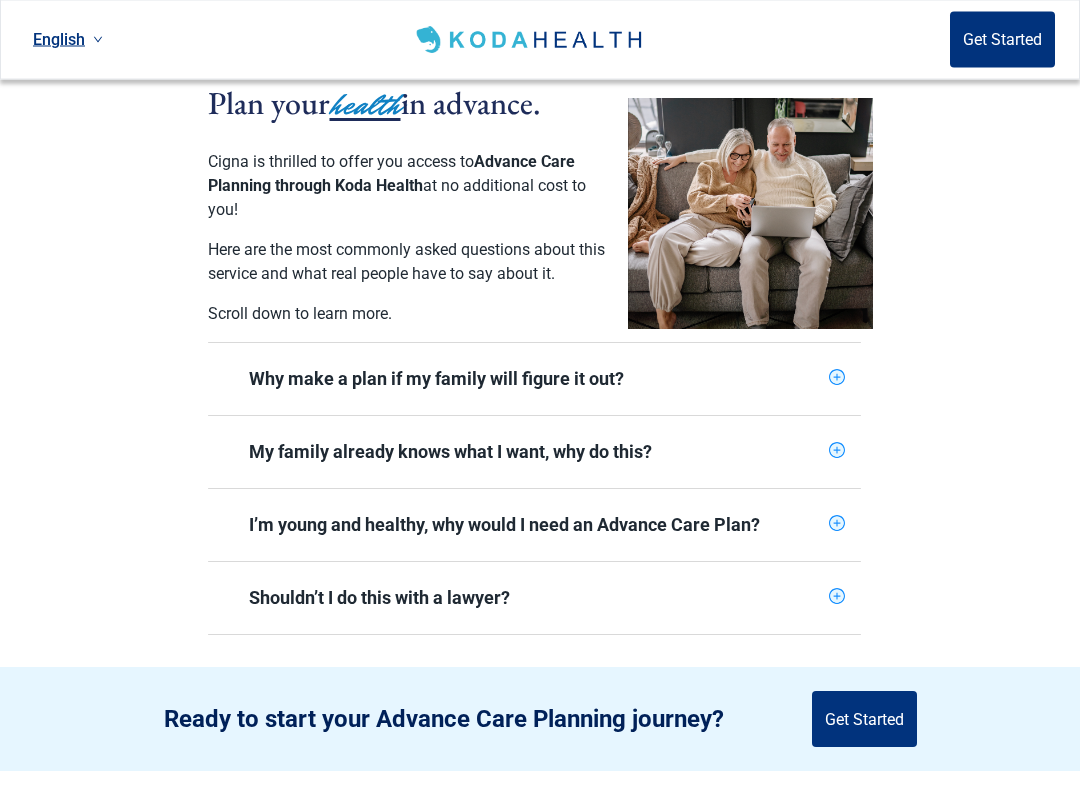 scroll, scrollTop: 446, scrollLeft: 0, axis: vertical 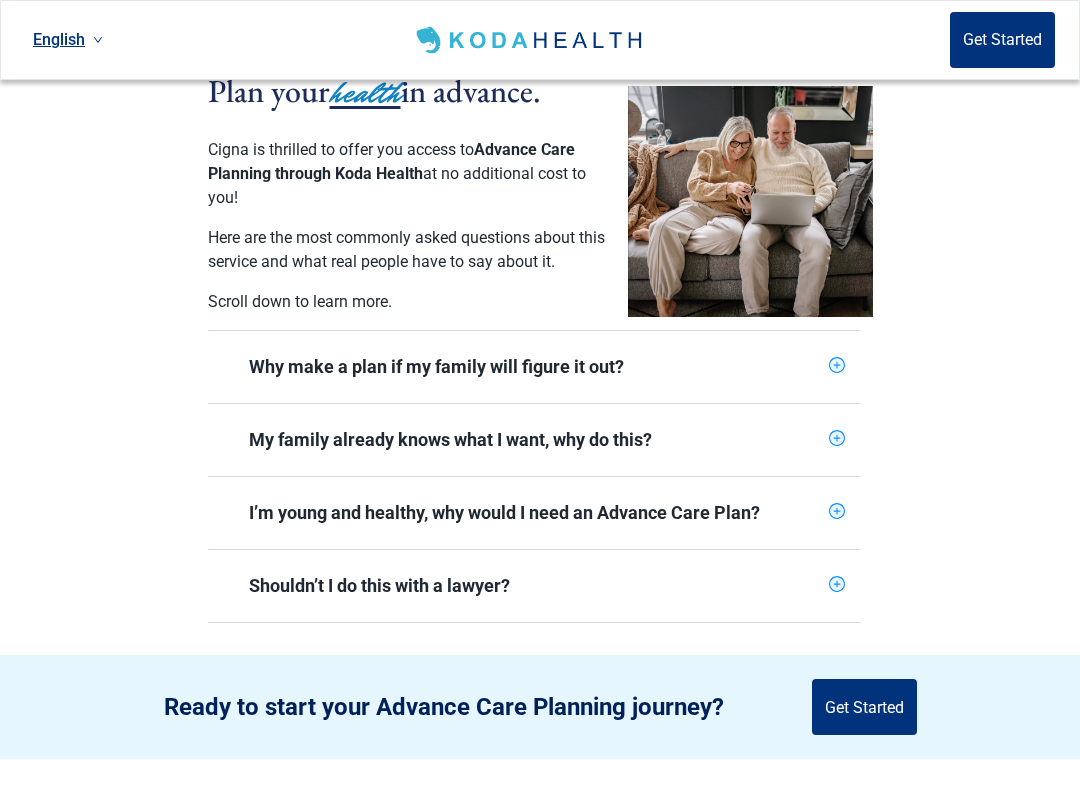 click 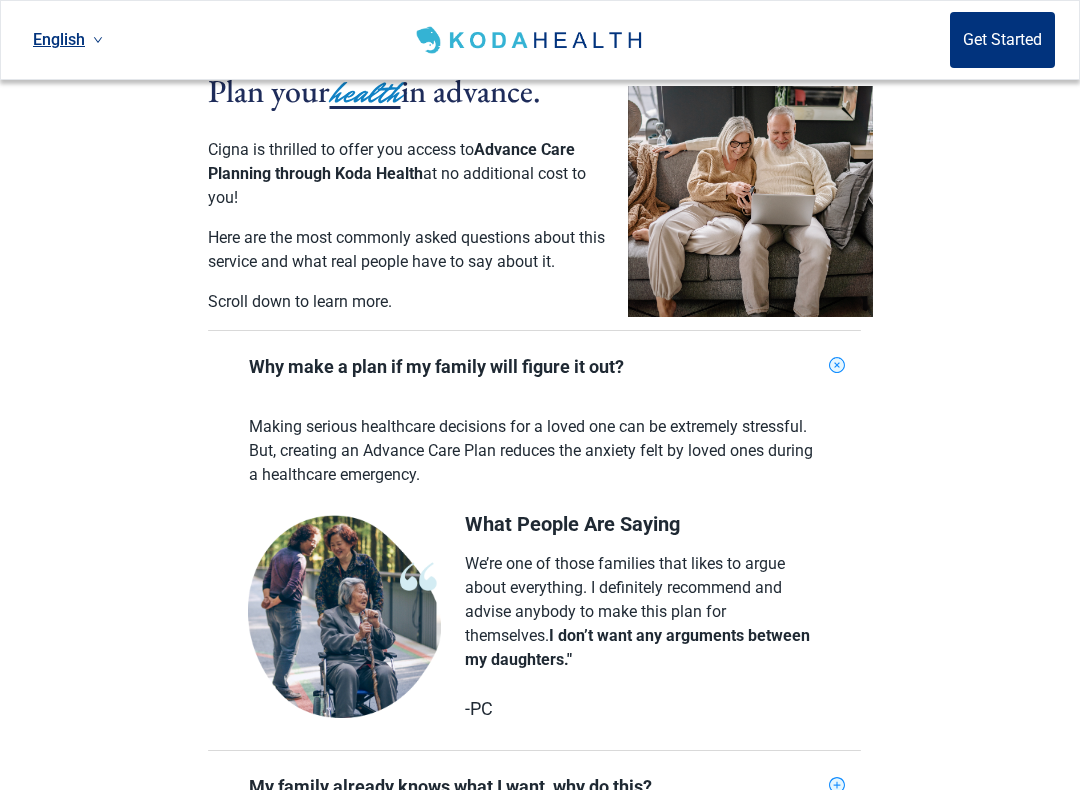 click on "Plan your  health  in advance. Cigna is thrilled to offer you access to  Advance Care Planning through Koda Health  at no additional cost to you!   Here are the most commonly asked questions about this service and what real people have to say about it. Scroll down to learn more. Why make a plan if my family will figure it out? Making serious healthcare decisions for a loved one can be extremely stressful. But, creating an Advance Care Plan reduces the anxiety felt by loved ones during a healthcare emergency. What People Are Saying We’re one of those families that likes to argue about everything. I definitely recommend and advise anybody to make this plan for themselves.  I don’t want any arguments between my daughters." -PC My family already knows what I want, why do this? I’m young and healthy, why would I need an Advance Care Plan? Shouldn’t I do this with a lawyer?" at bounding box center [540, 508] 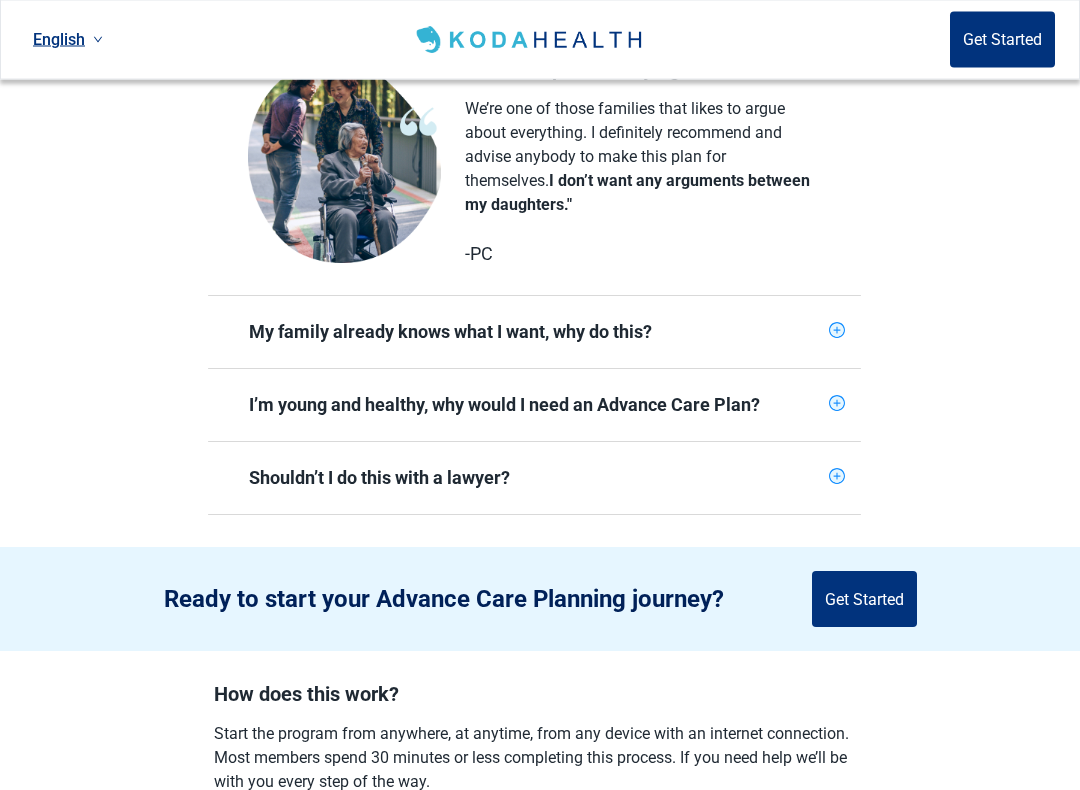 scroll, scrollTop: 902, scrollLeft: 0, axis: vertical 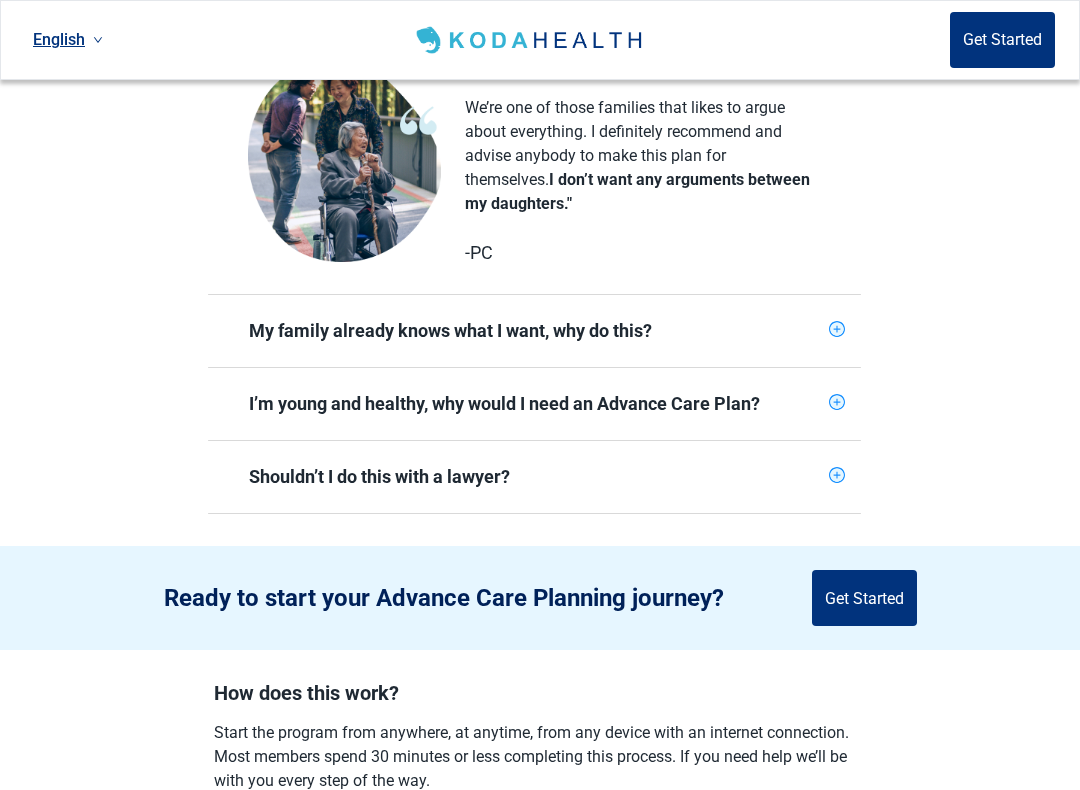 click on "My family already knows what I want, why do this?" at bounding box center (534, 331) 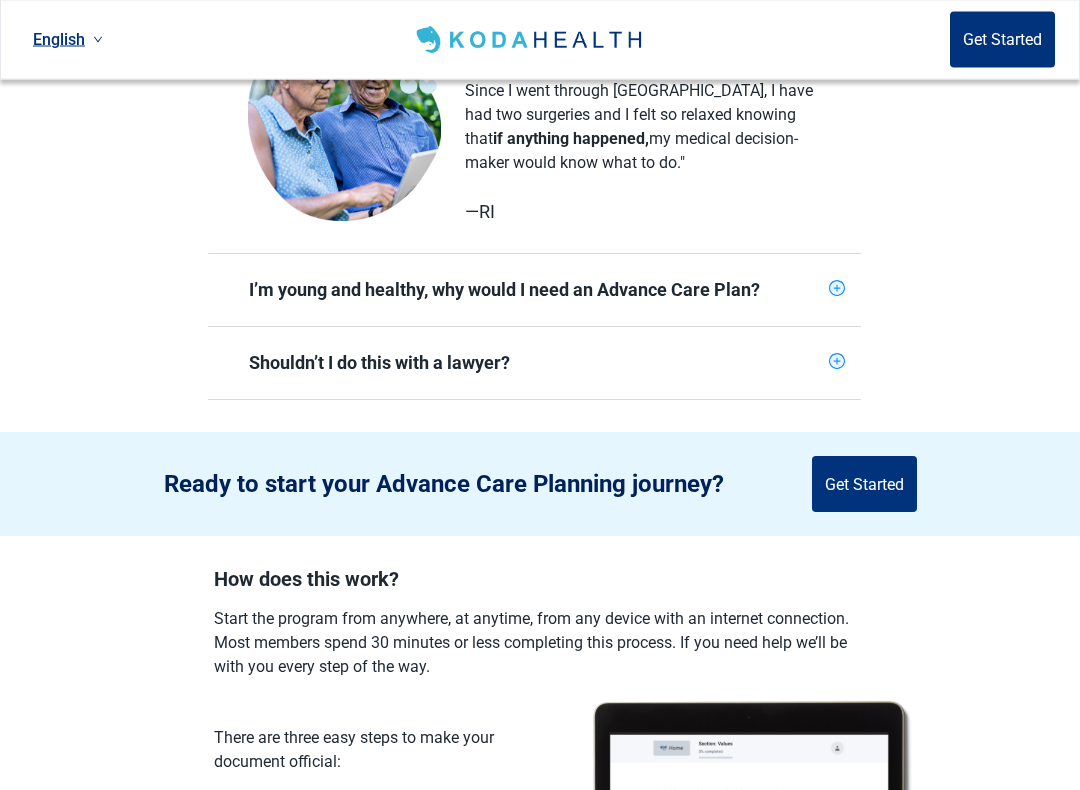 scroll, scrollTop: 1363, scrollLeft: 0, axis: vertical 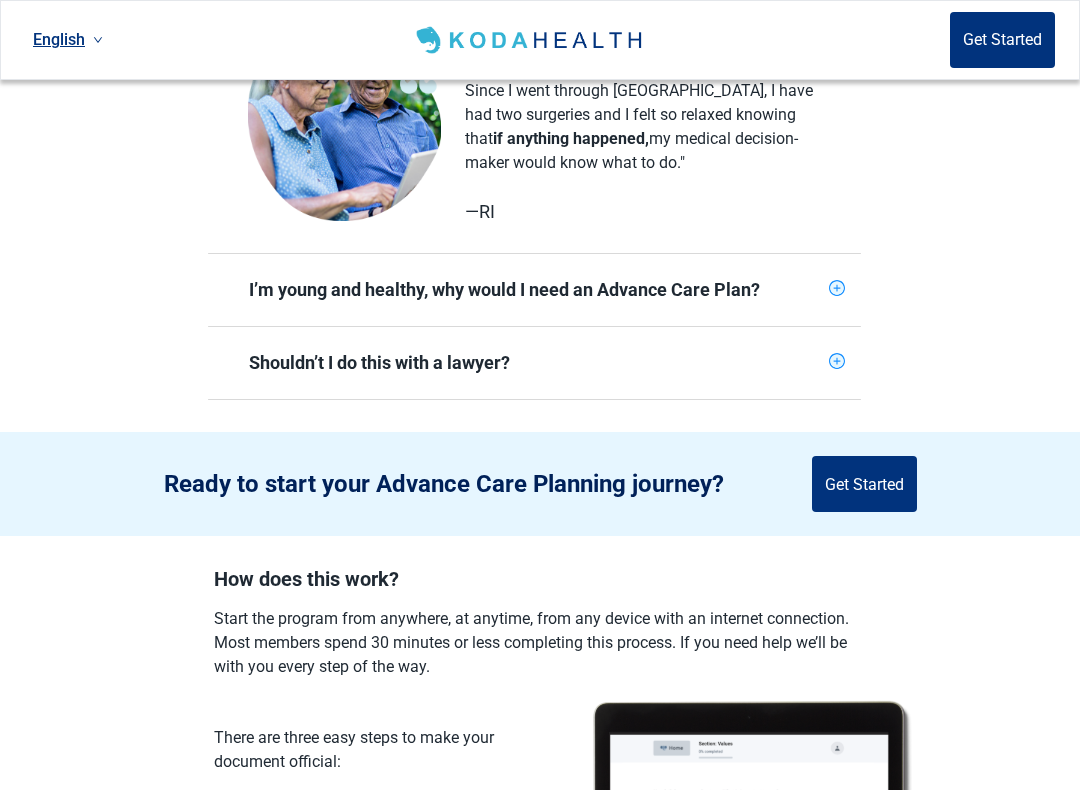 click at bounding box center [837, 363] 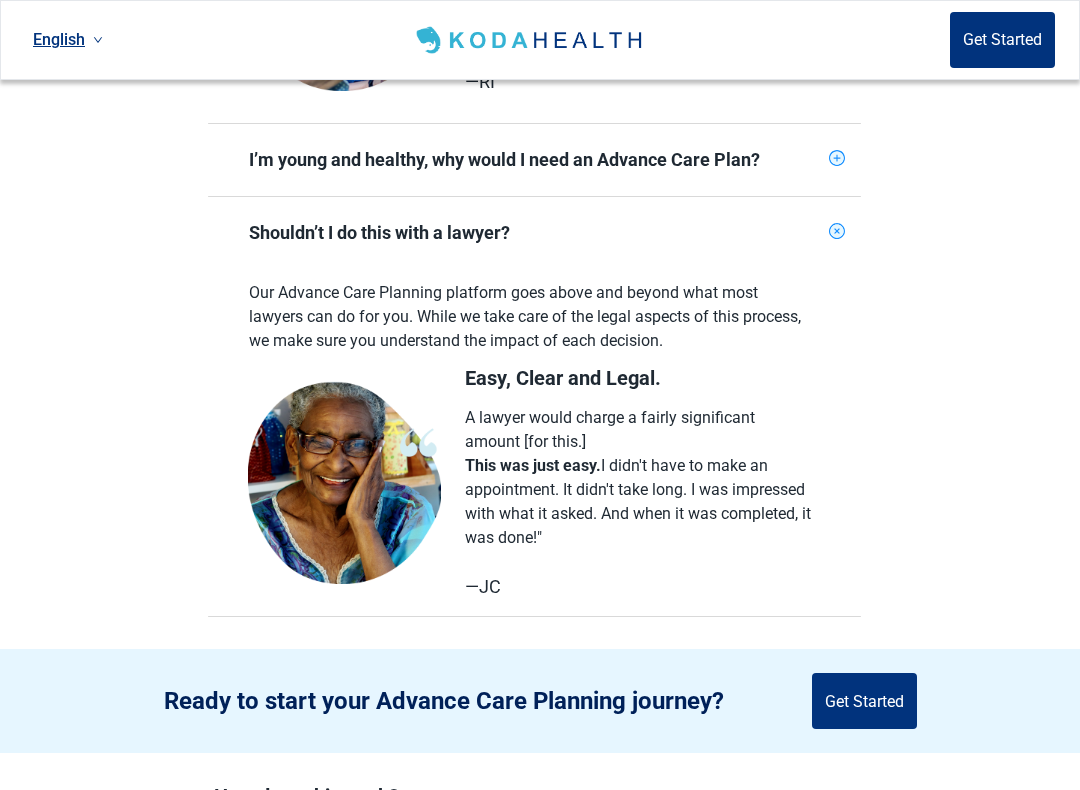 scroll, scrollTop: 1496, scrollLeft: 0, axis: vertical 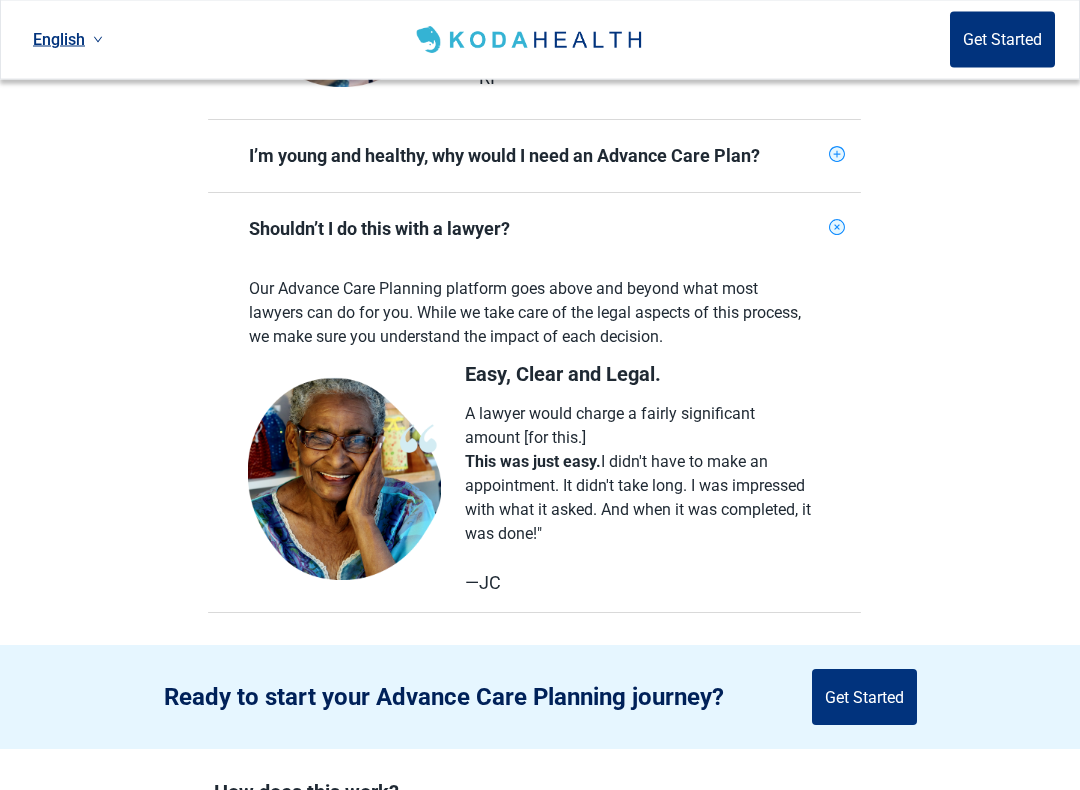 click on "Plan your  health  in advance. Cigna is thrilled to offer you access to  Advance Care Planning through Koda Health  at no additional cost to you!   Here are the most commonly asked questions about this service and what real people have to say about it. Scroll down to learn more. Why make a plan if my family will figure it out? Making serious healthcare decisions for a loved one can be extremely stressful. But, creating an Advance Care Plan reduces the anxiety felt by loved ones during a healthcare emergency. What People Are Saying We’re one of those families that likes to argue about everything. I definitely recommend and advise anybody to make this plan for themselves.  I don’t want any arguments between my daughters." -PC My family already knows what I want, why do this? Without documented instructions, the health care decisions your loved ones make are left to chance and may not match your wishes. They may not remember or could disagree with other loved ones. Healthcare Planning Limits this Uncertainty" at bounding box center (540, -195) 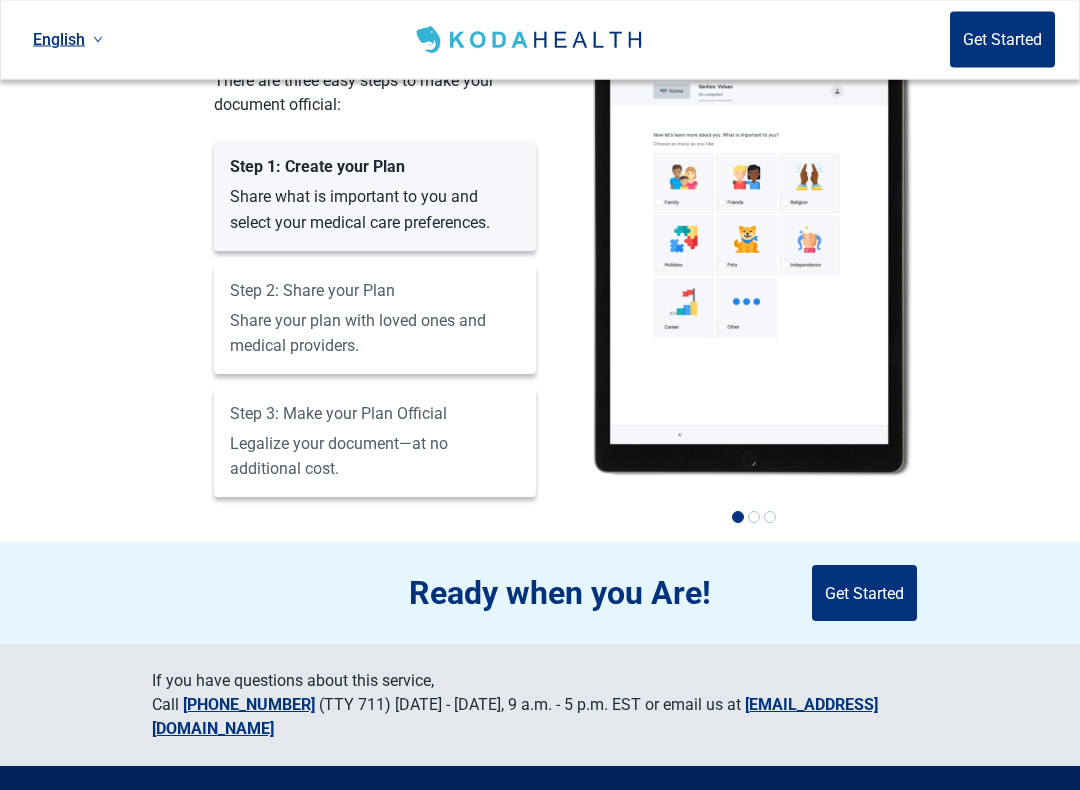 scroll, scrollTop: 2367, scrollLeft: 0, axis: vertical 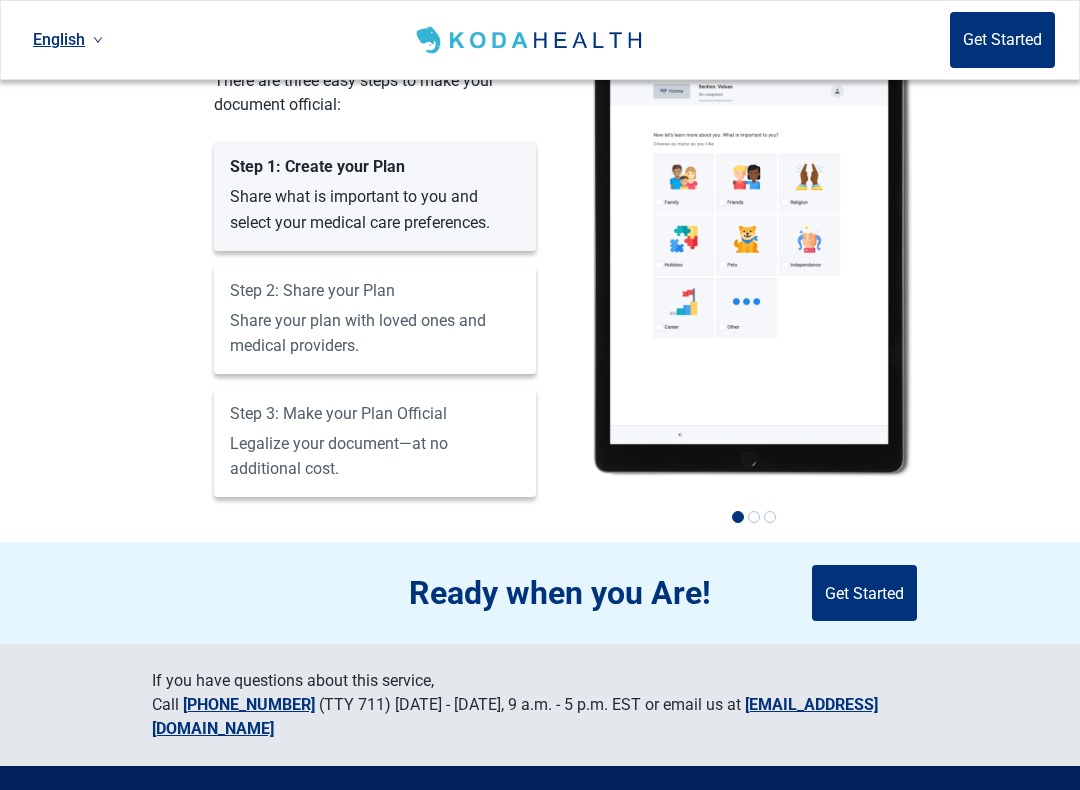click on "Get Started" at bounding box center (864, 593) 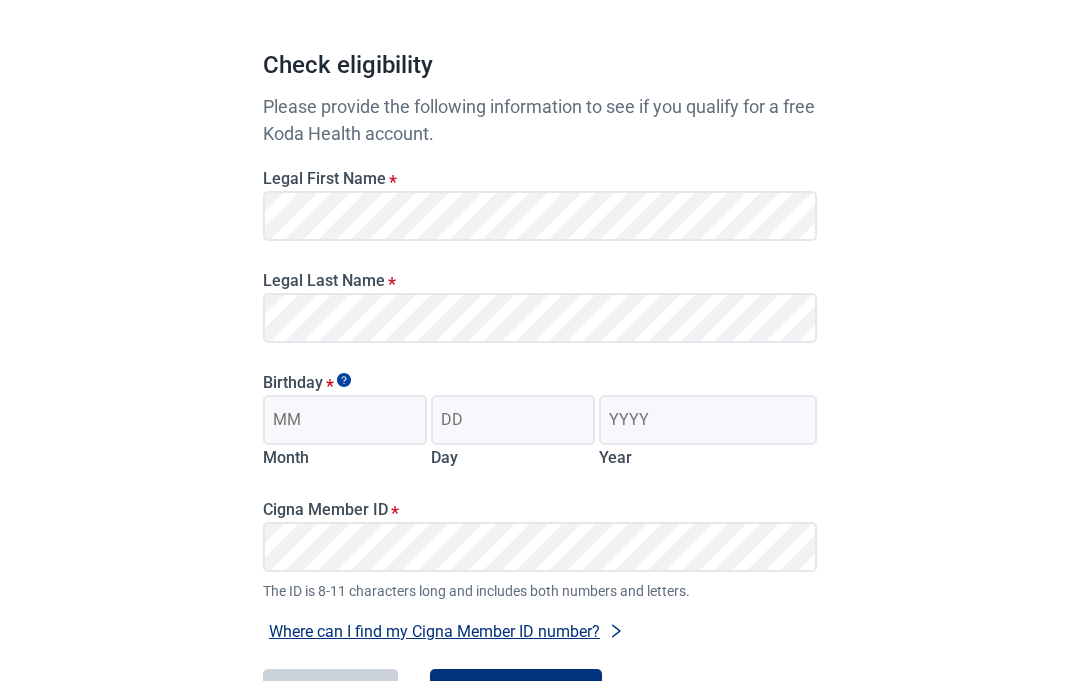 scroll, scrollTop: 167, scrollLeft: 0, axis: vertical 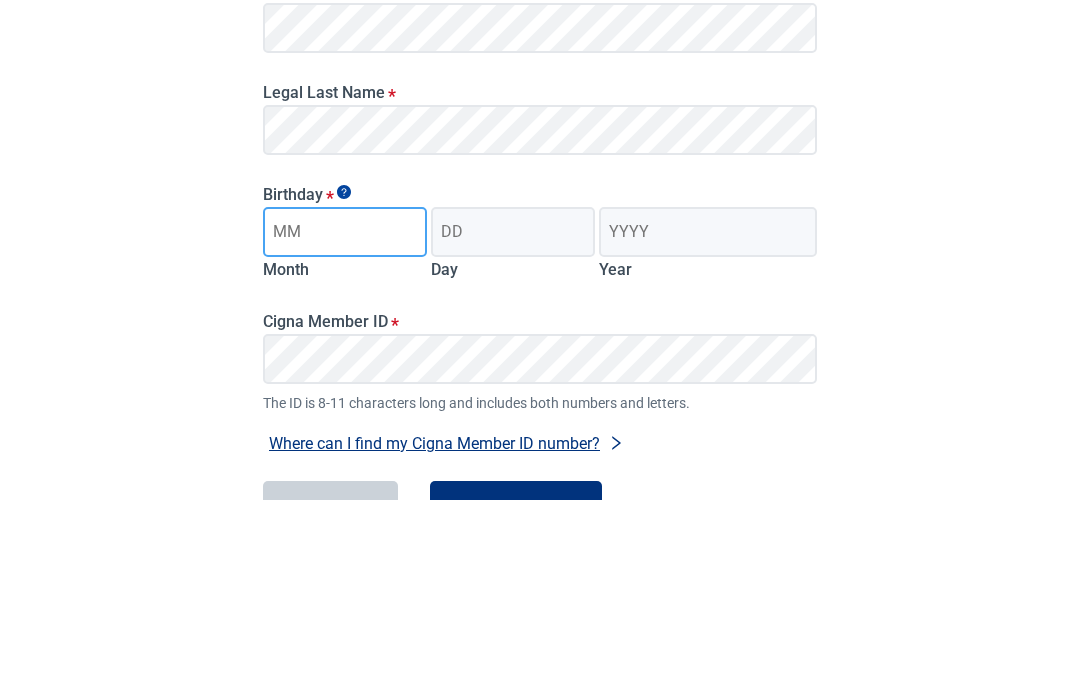 click on "Month" at bounding box center [345, 416] 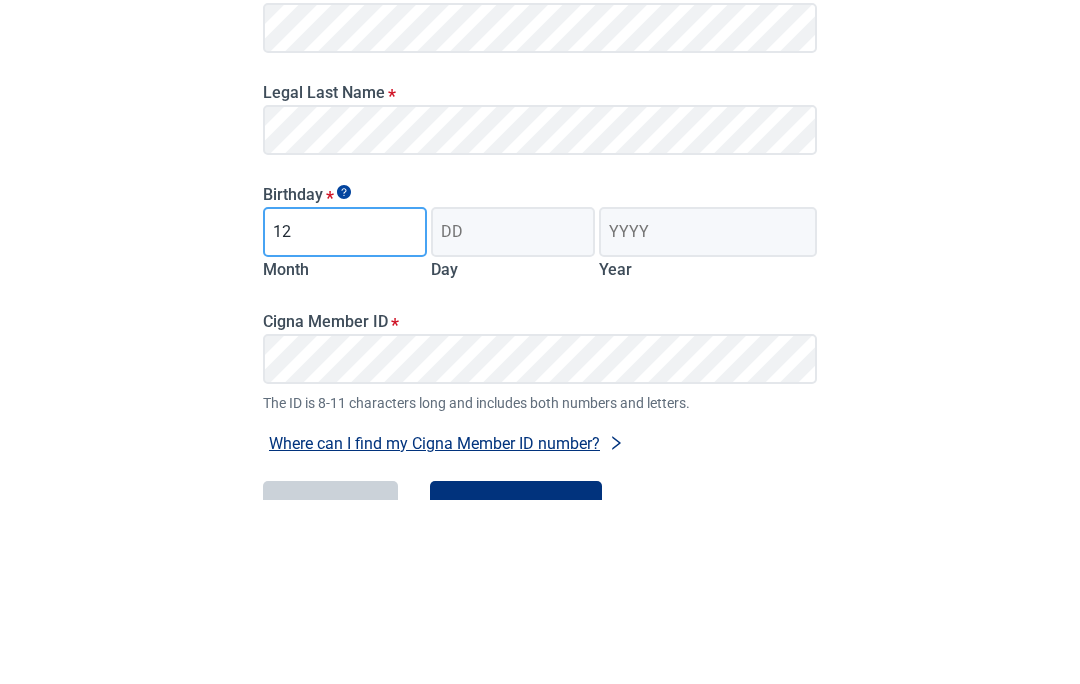 type on "12" 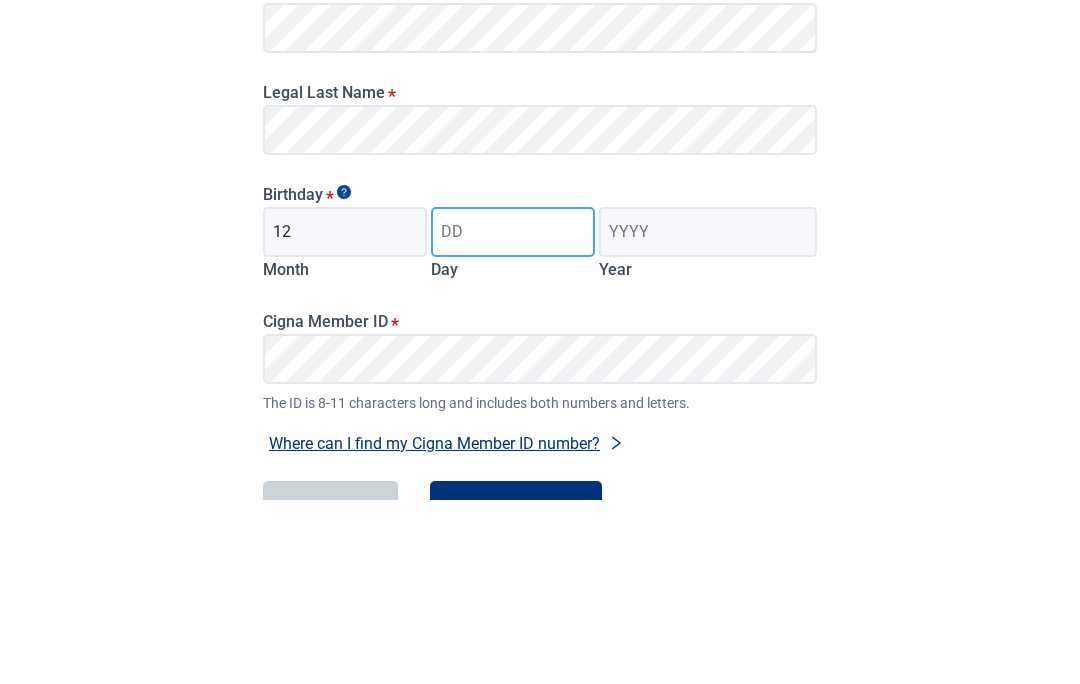 click on "Day" at bounding box center (513, 416) 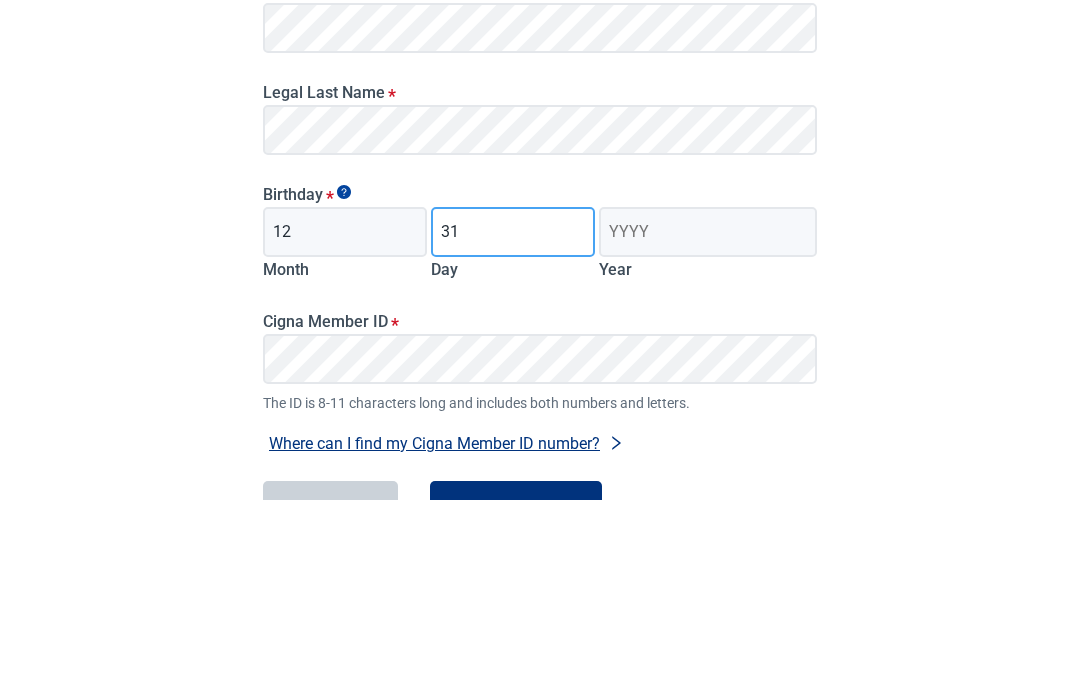 type on "31" 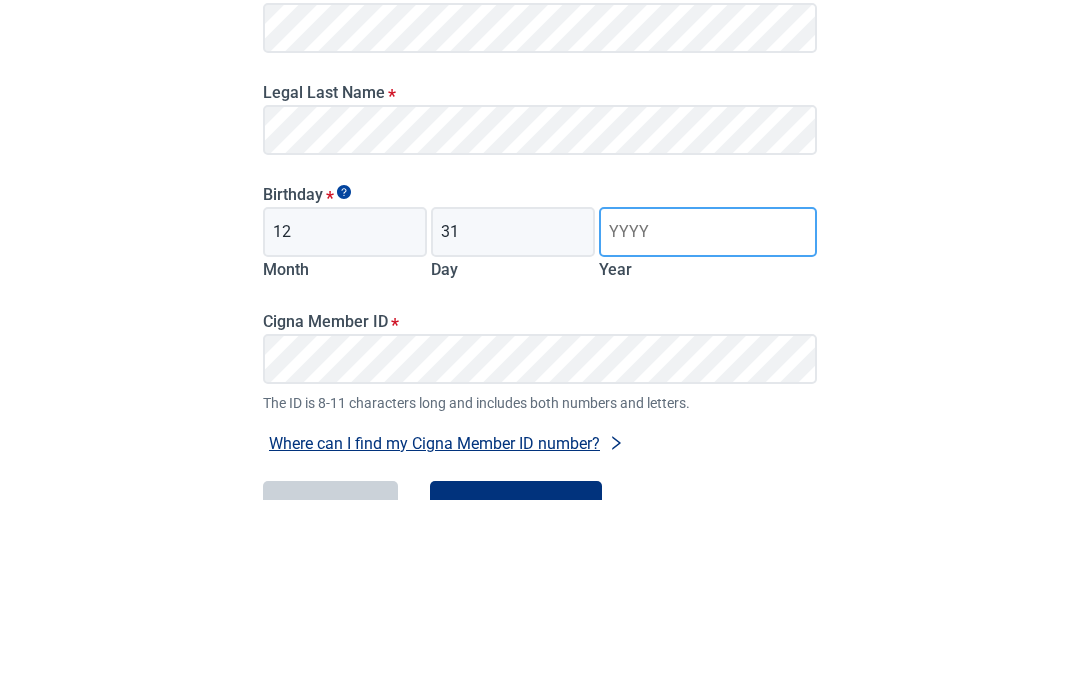 click on "Year" at bounding box center [708, 416] 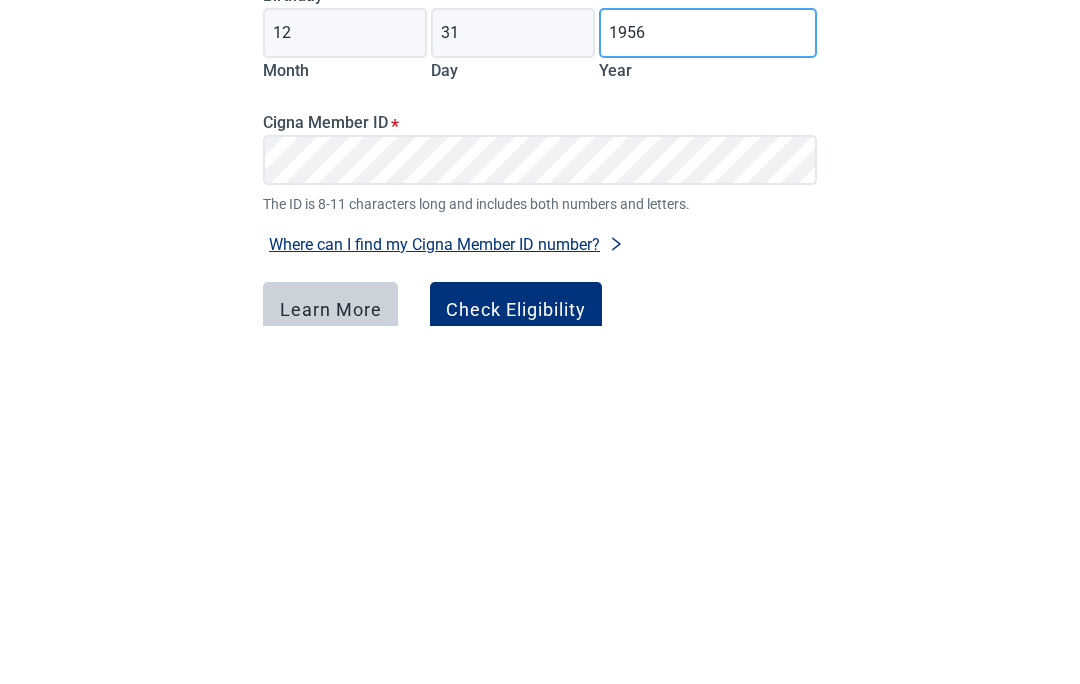 type on "1956" 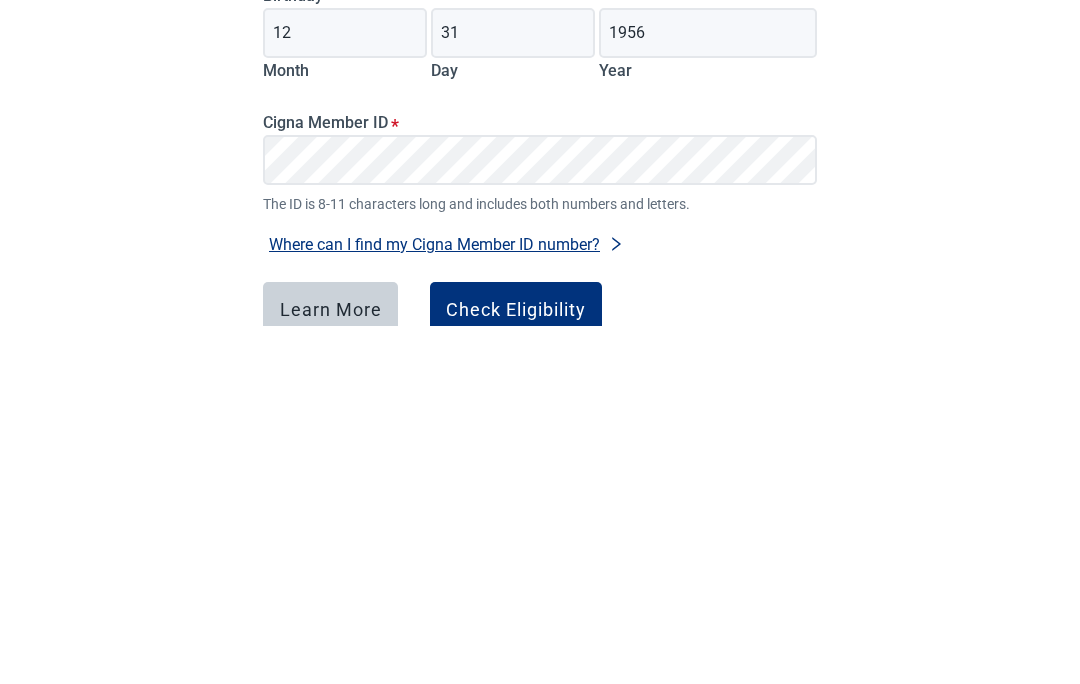 click on "Have Questions about Healthcare Planning? Learn More Here English Sign in   Check eligibility Please provide the following information to see if you qualify for a free Koda Health account. Legal First Name * Legal Last Name * Birthday * 12 Month 31 Day 1956 Year Cigna Member ID * The ID is 8-11 characters long and includes both numbers and letters. Where can I find my Cigna Member ID number? Your ID number is located on the front of your member ID card.  Learn More Check Eligibility Need help? Call us at   [PHONE_NUMBER]   (TTY 711)   [DATE] - [DATE], 9 a.m. - 5 p.m. EST" at bounding box center [540, 313] 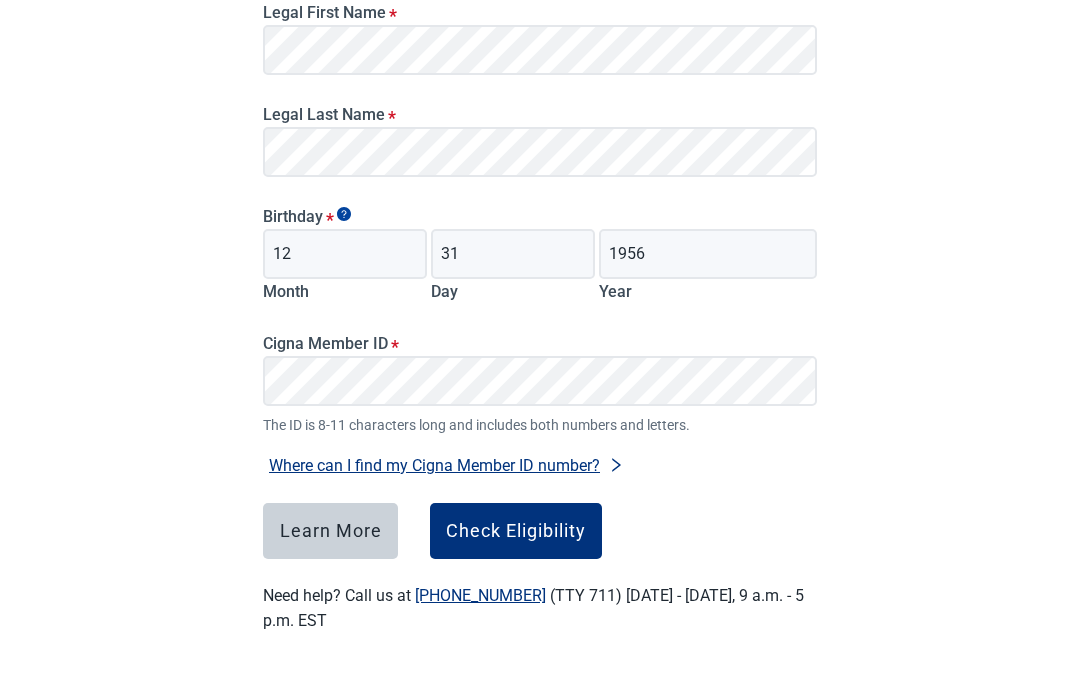 scroll, scrollTop: 329, scrollLeft: 0, axis: vertical 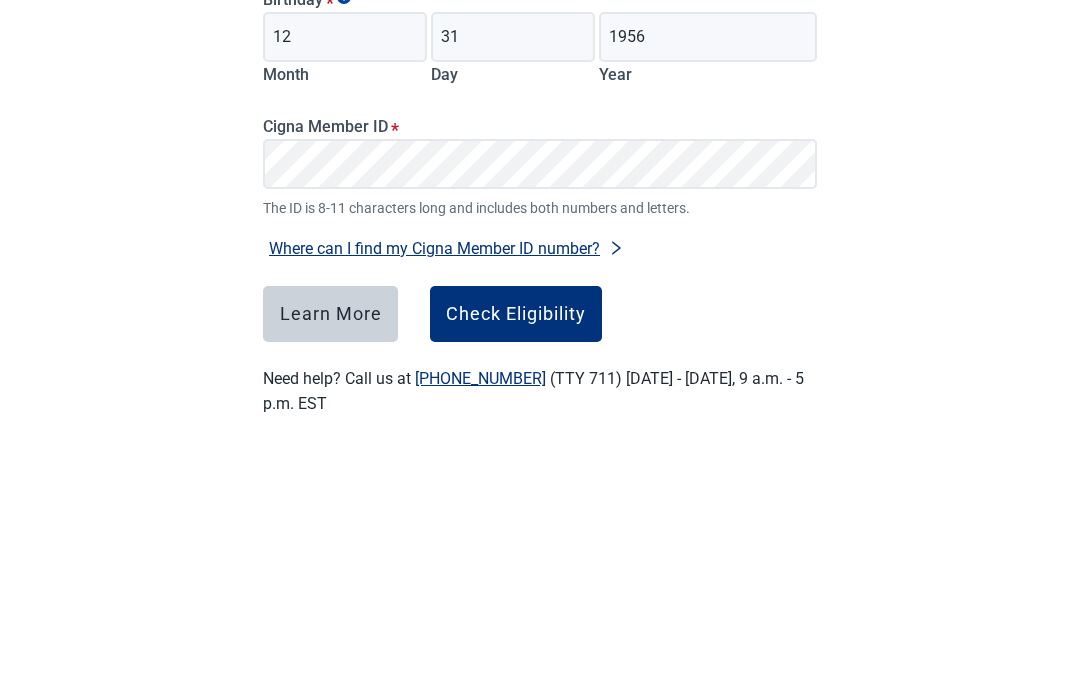click on "Where can I find my Cigna Member ID number?" at bounding box center (446, 471) 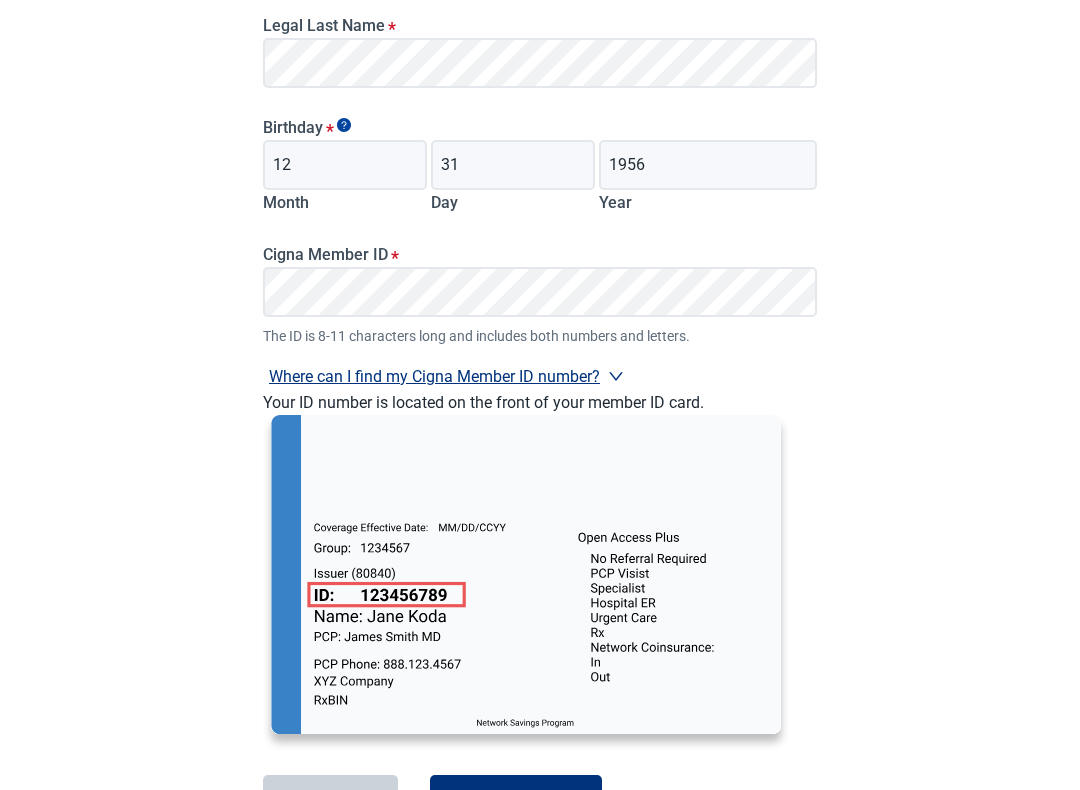 scroll, scrollTop: 415, scrollLeft: 0, axis: vertical 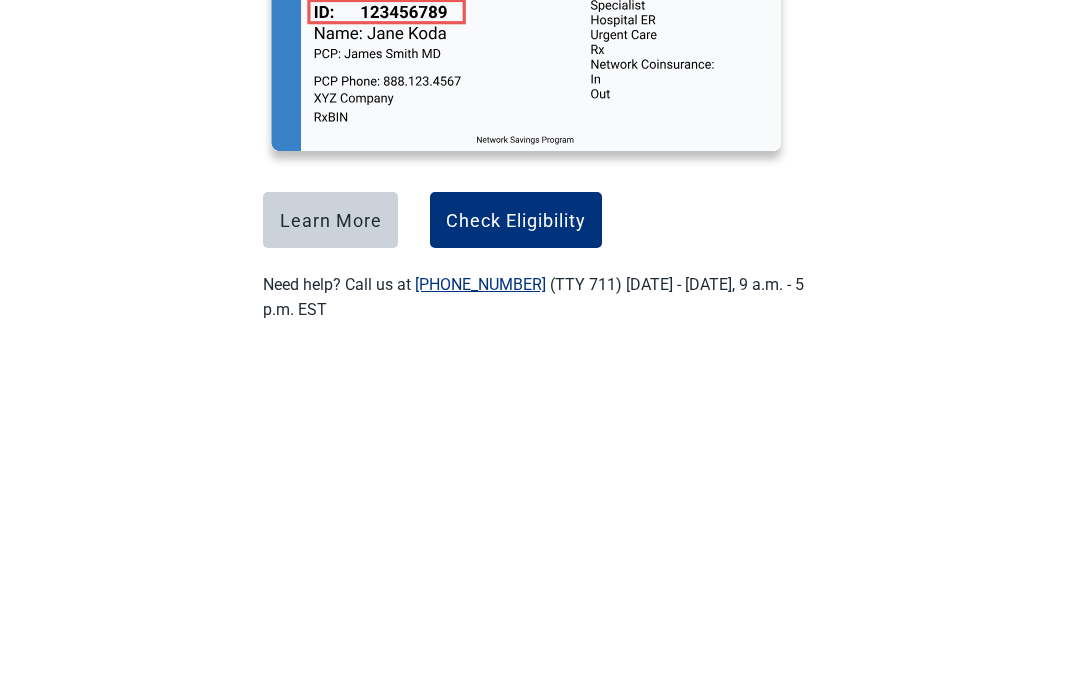 click on "Check Eligibility" at bounding box center (516, 578) 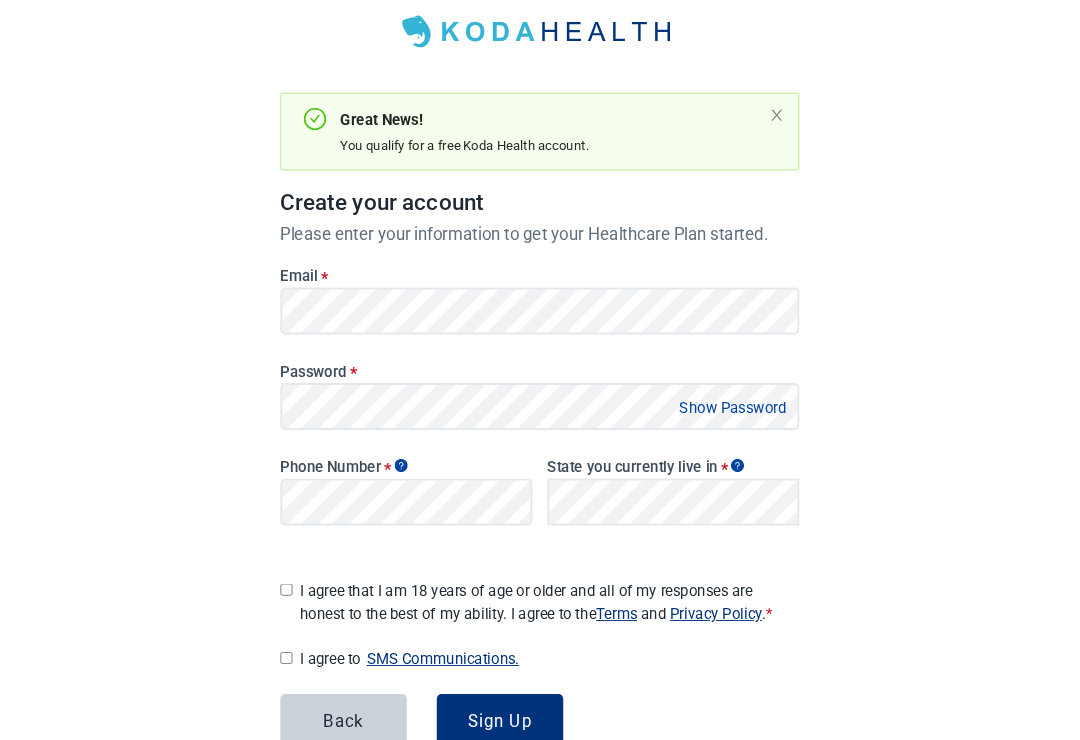 scroll, scrollTop: 112, scrollLeft: 0, axis: vertical 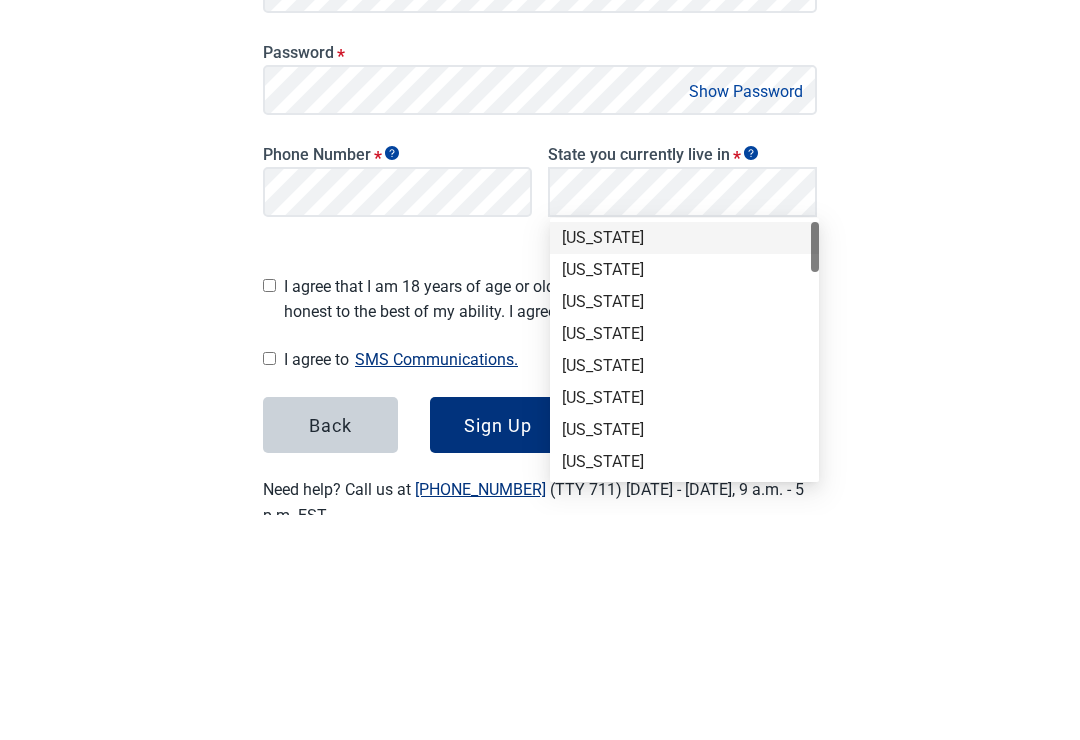click on "[US_STATE]" at bounding box center [684, 527] 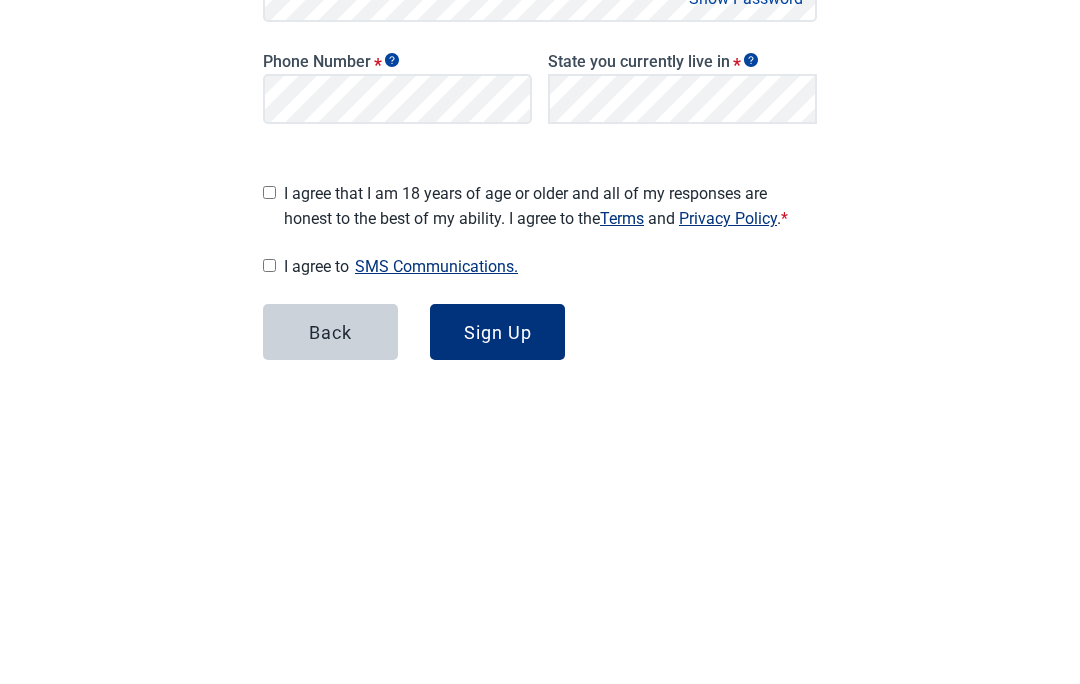 click on "I agree that I am 18 years of age or older and all of my responses are honest to the best of my ability. I agree to the  Terms   and   Privacy Policy . *" at bounding box center (269, 510) 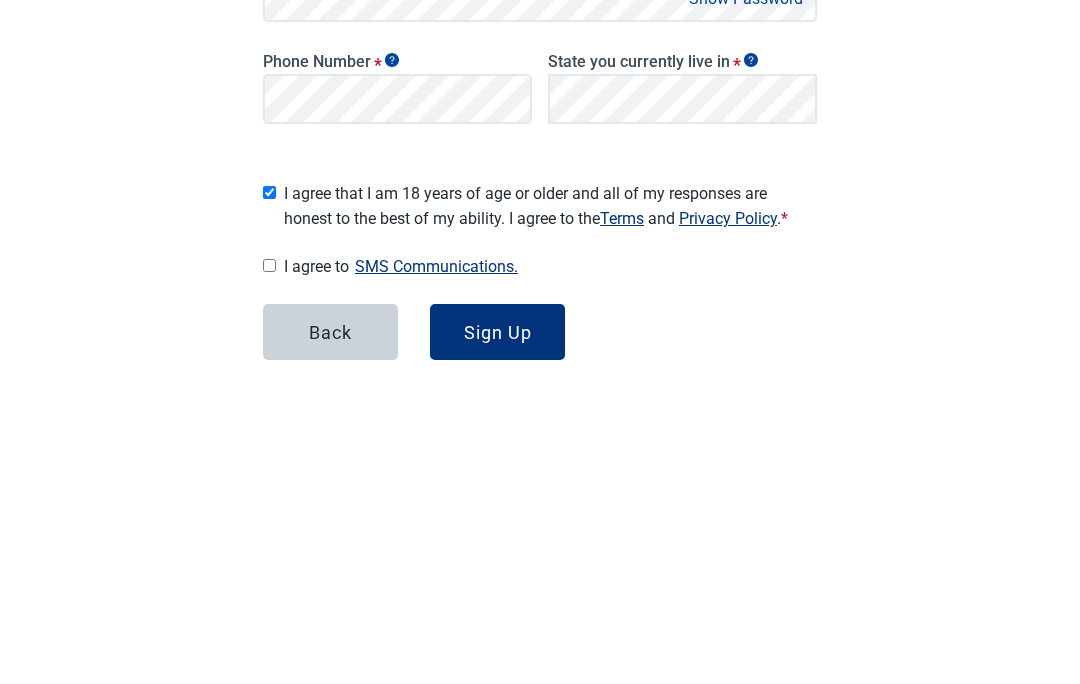 checkbox on "true" 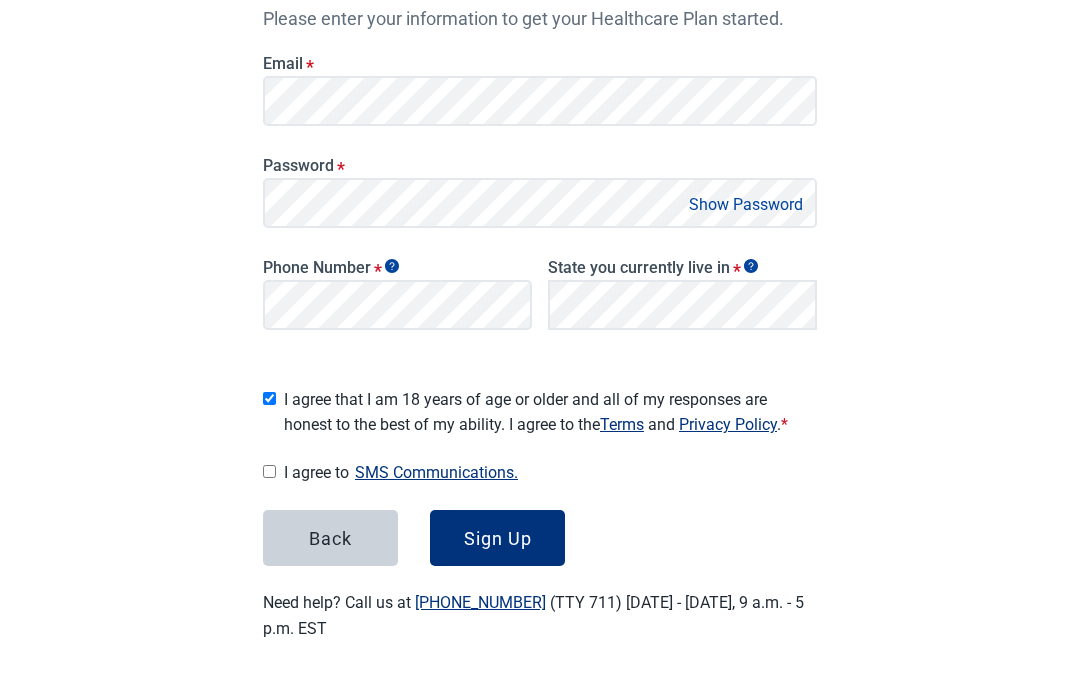scroll, scrollTop: 342, scrollLeft: 0, axis: vertical 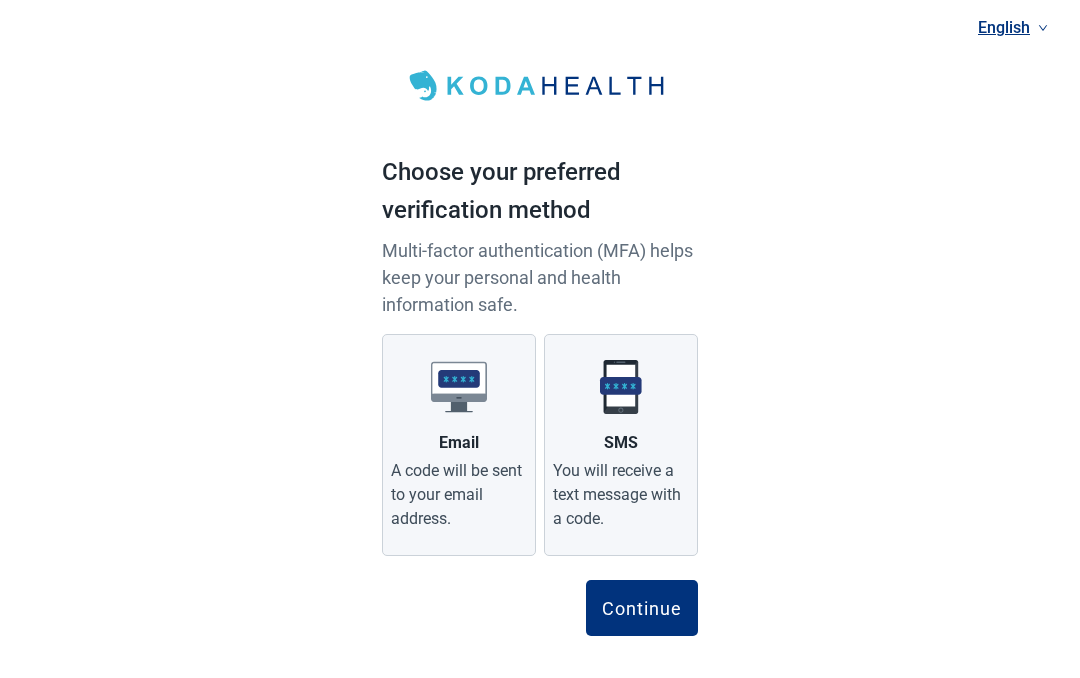 click on "Email A code will be sent to your email address." at bounding box center (459, 445) 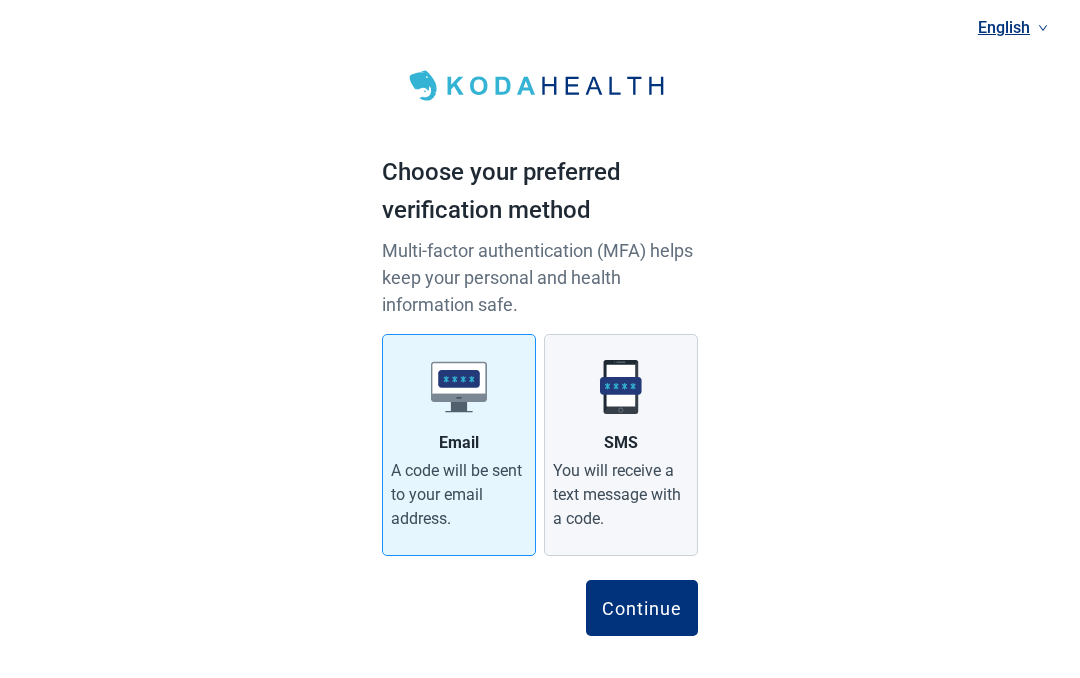 click on "Continue" at bounding box center (642, 608) 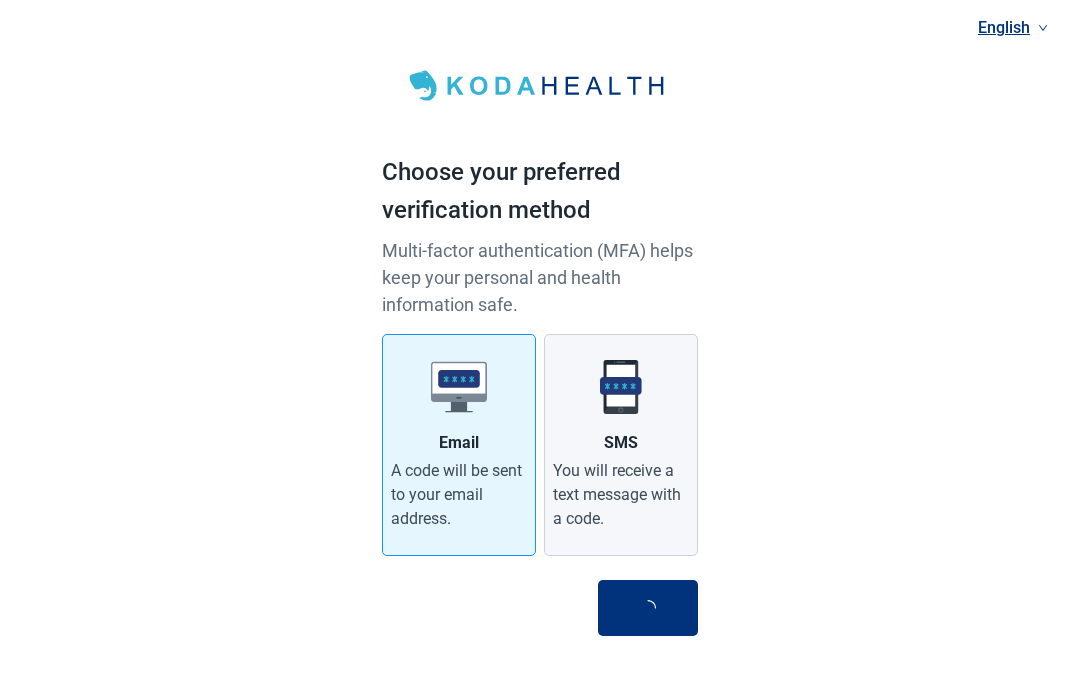 click at bounding box center [648, 608] 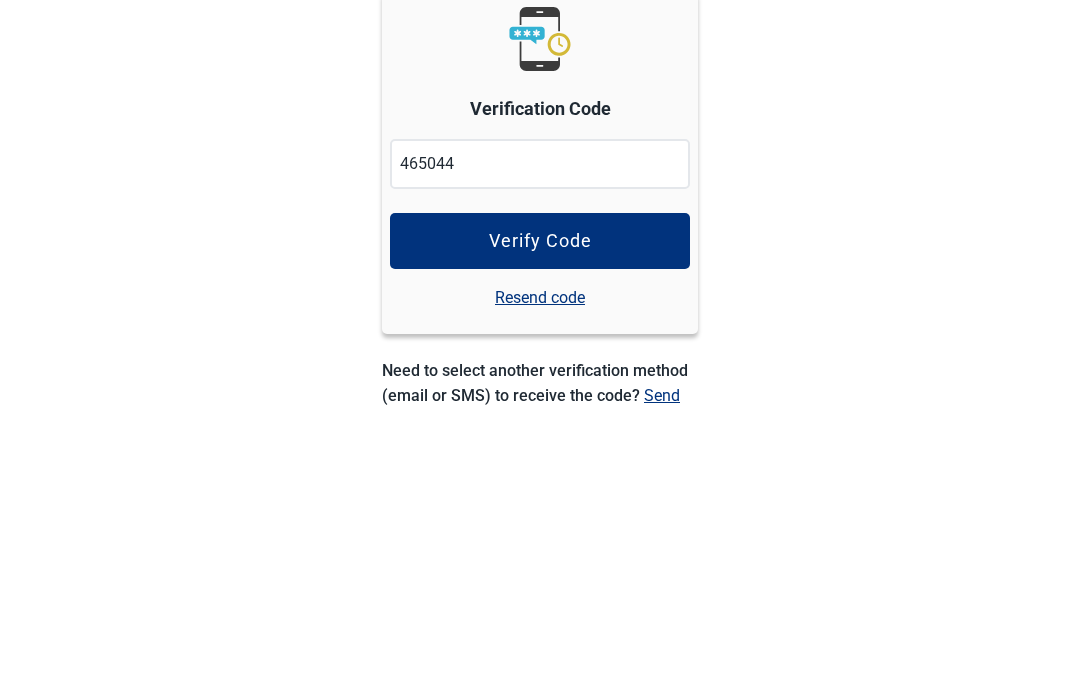 click on "Verify Code" at bounding box center [540, 520] 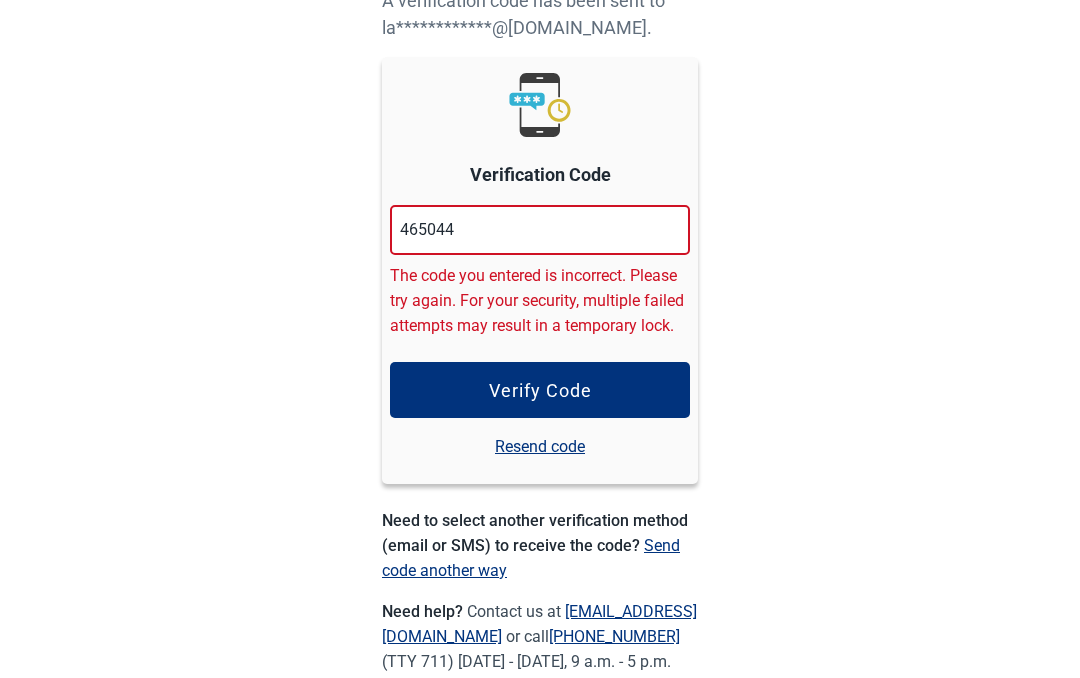 click on "**********" at bounding box center [540, 275] 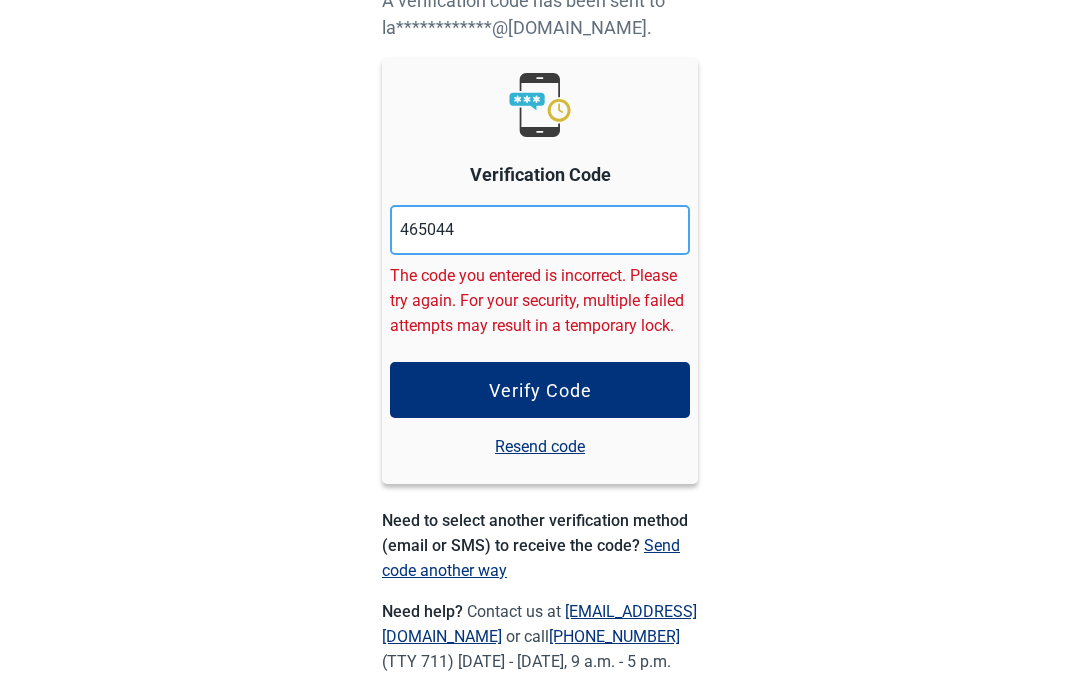 click on "465044" at bounding box center [540, 230] 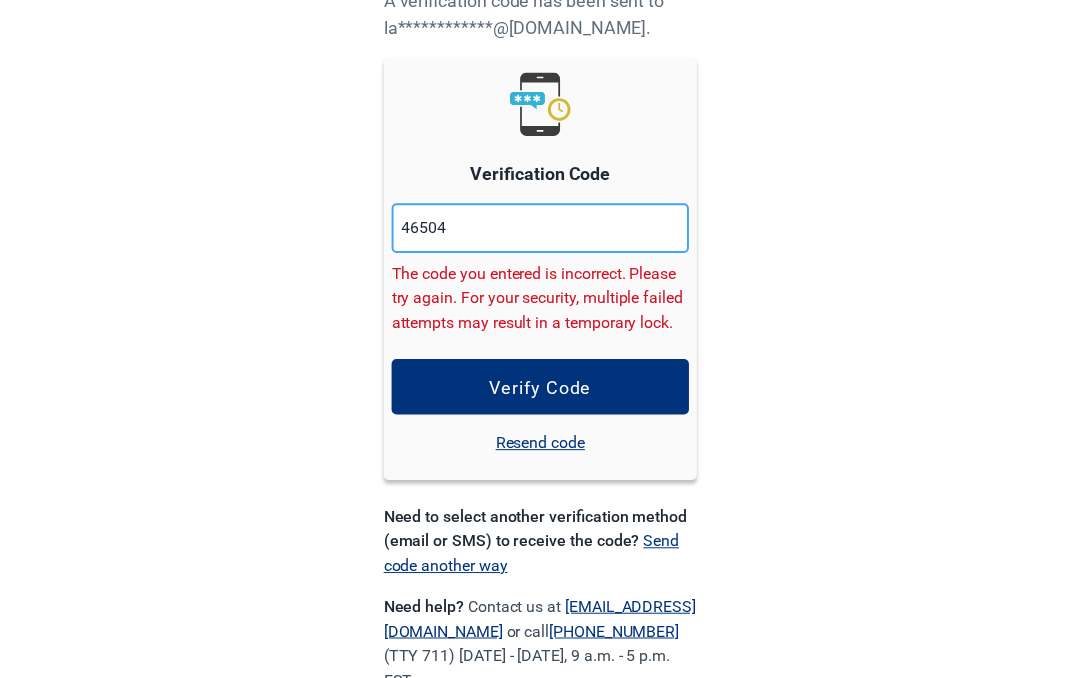 scroll, scrollTop: 207, scrollLeft: 0, axis: vertical 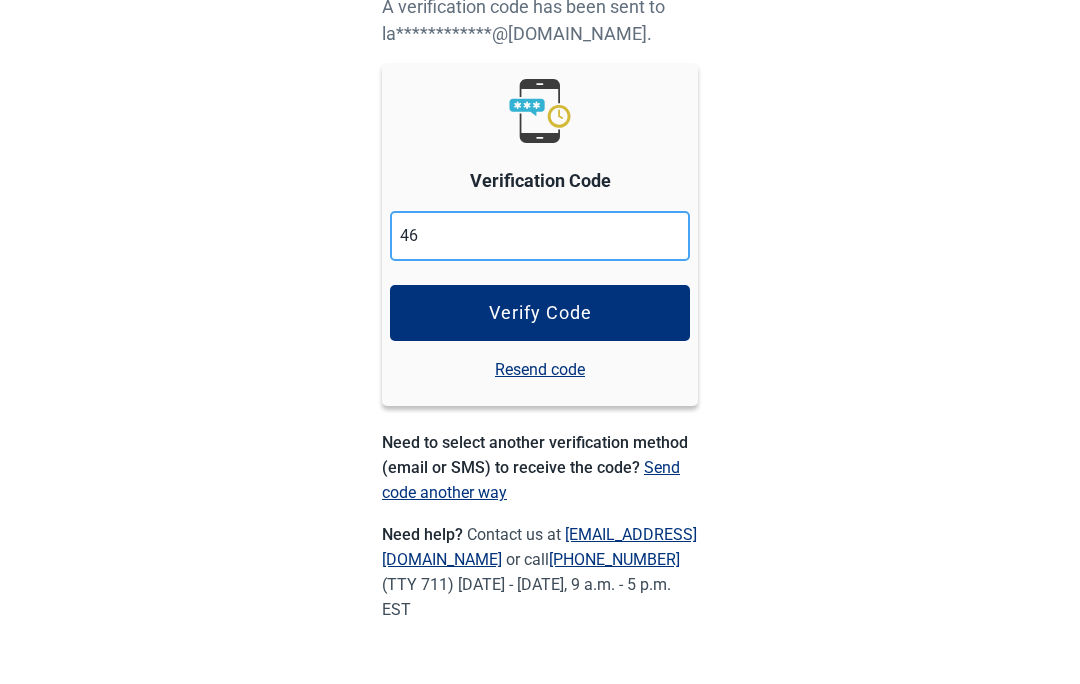 type on "4" 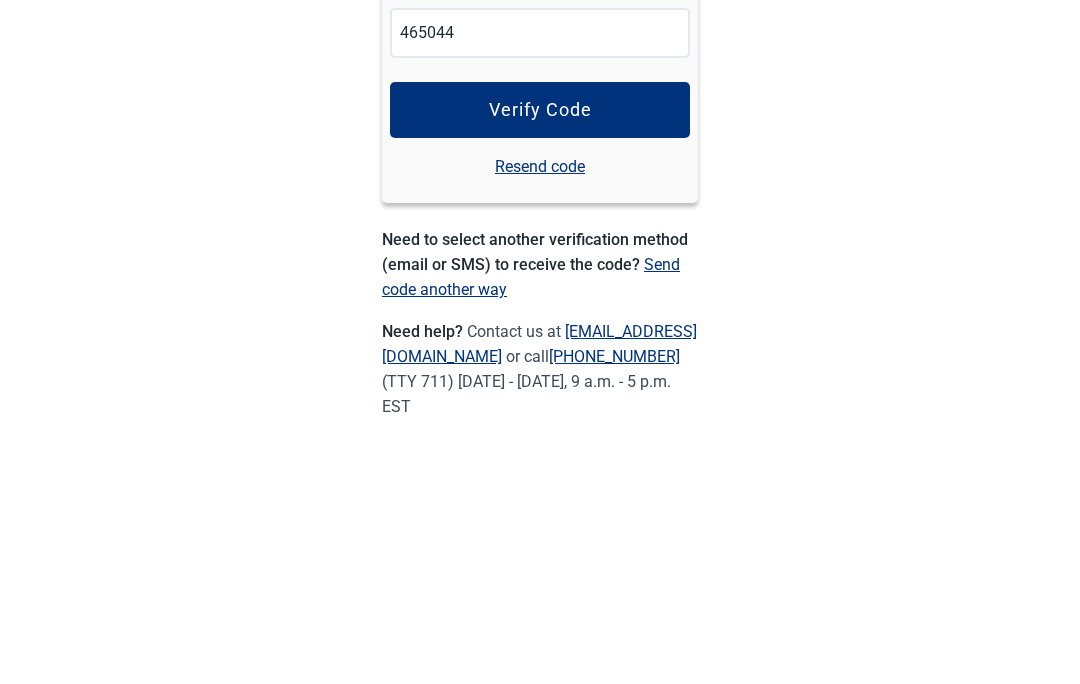 click on "Verify Code" at bounding box center (540, 313) 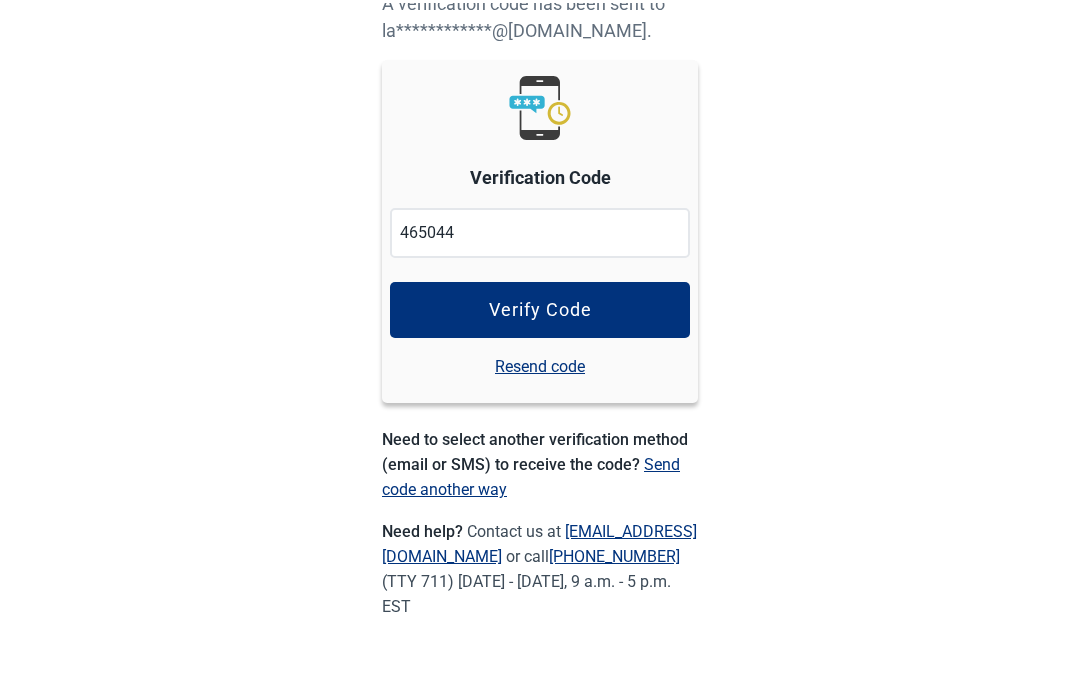 scroll, scrollTop: 213, scrollLeft: 0, axis: vertical 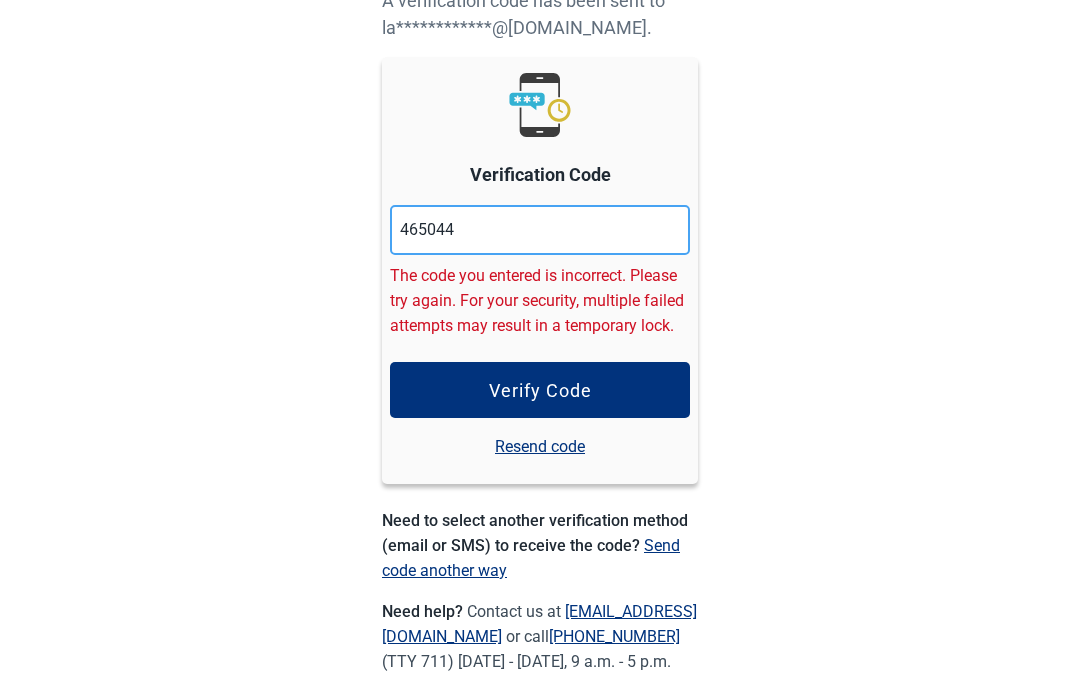 click on "465044" at bounding box center (540, 230) 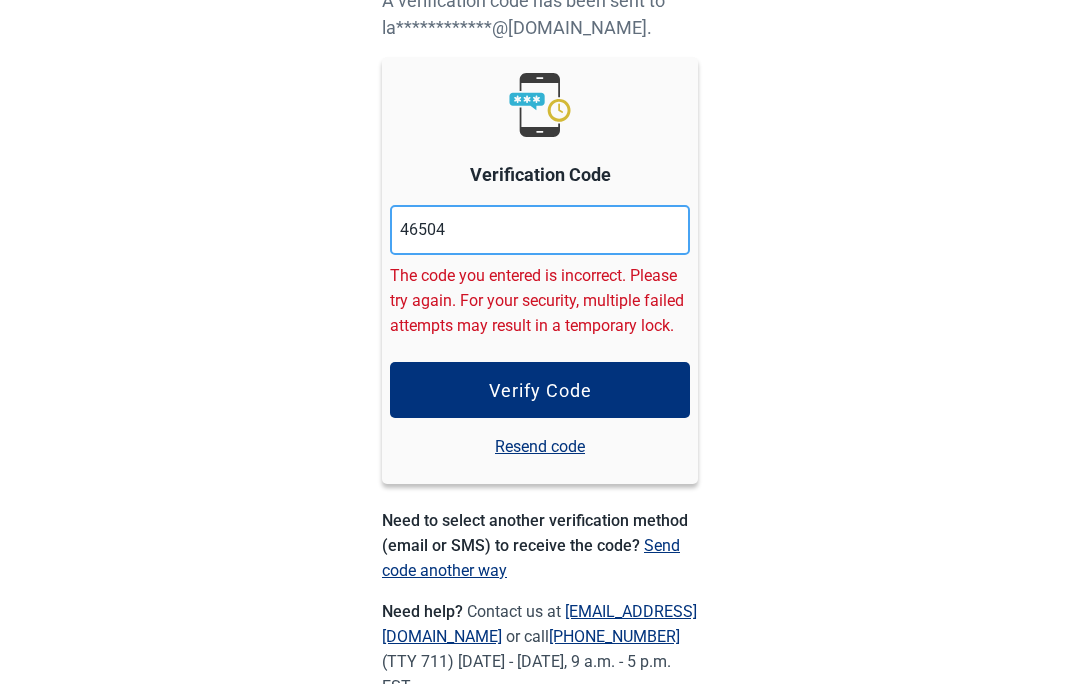 scroll, scrollTop: 207, scrollLeft: 0, axis: vertical 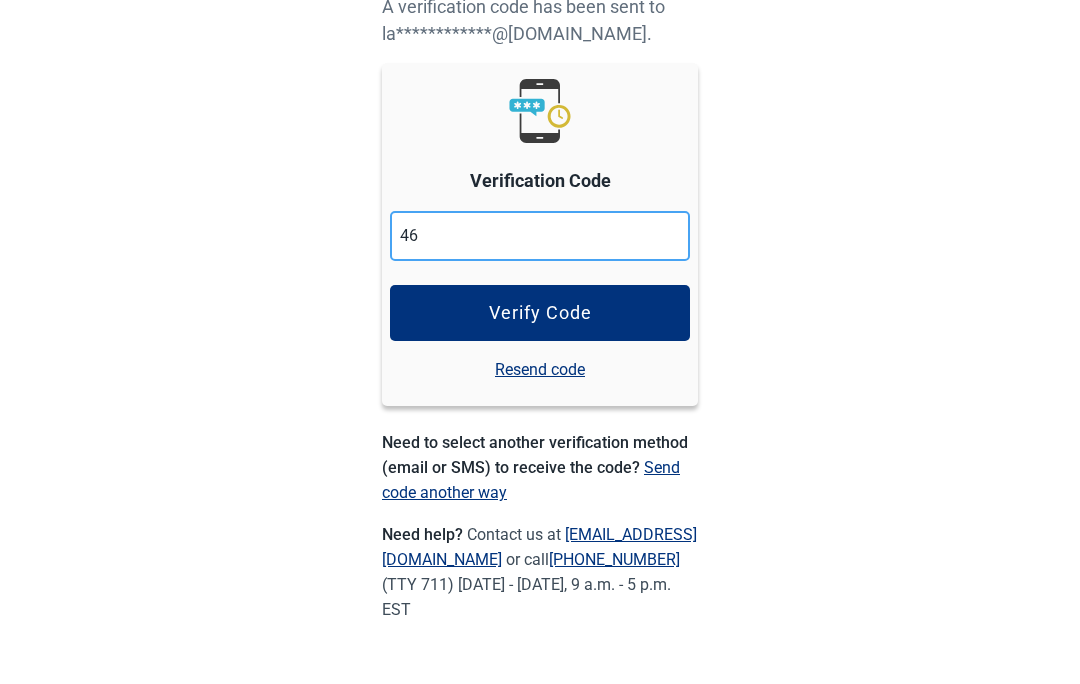 type on "4" 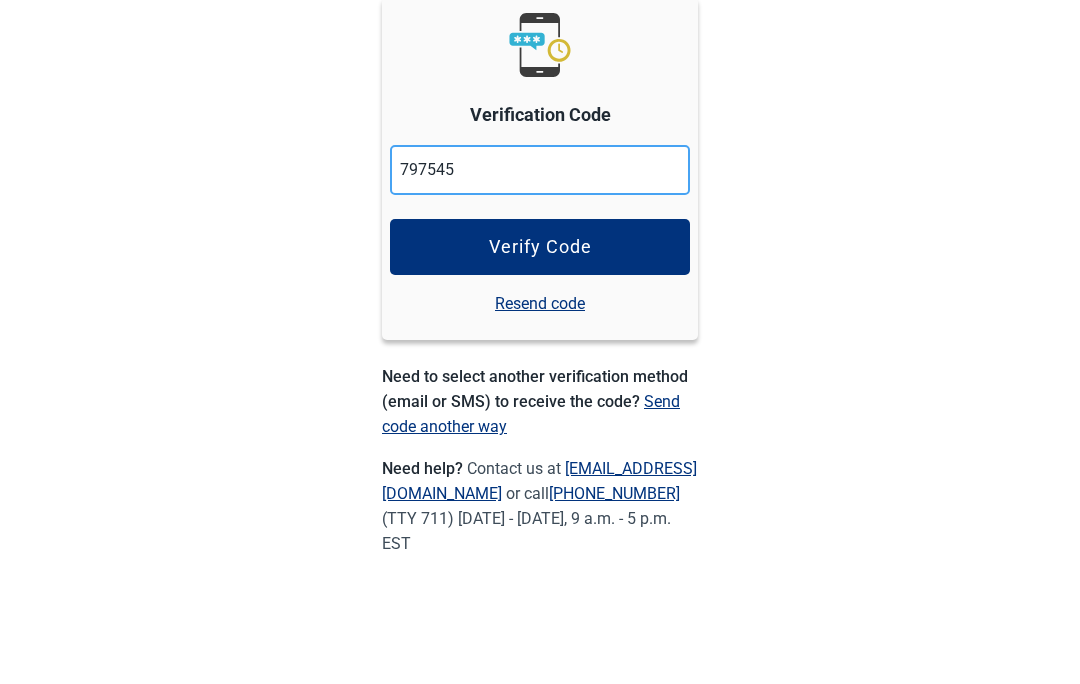type on "797545" 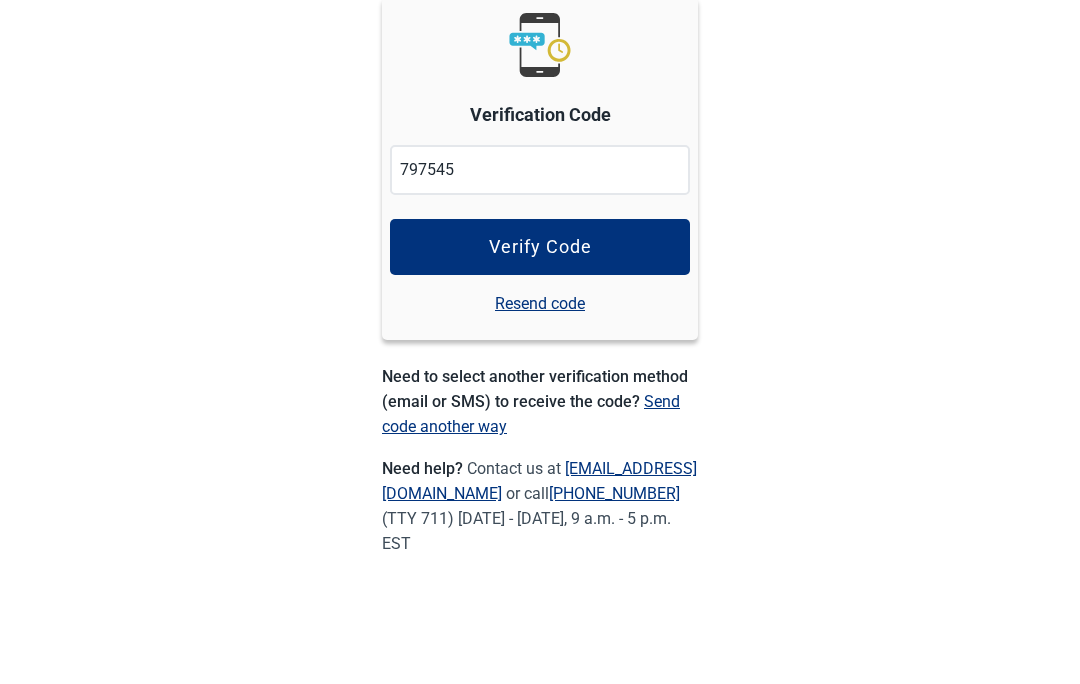 click on "Verify Code" at bounding box center [540, 313] 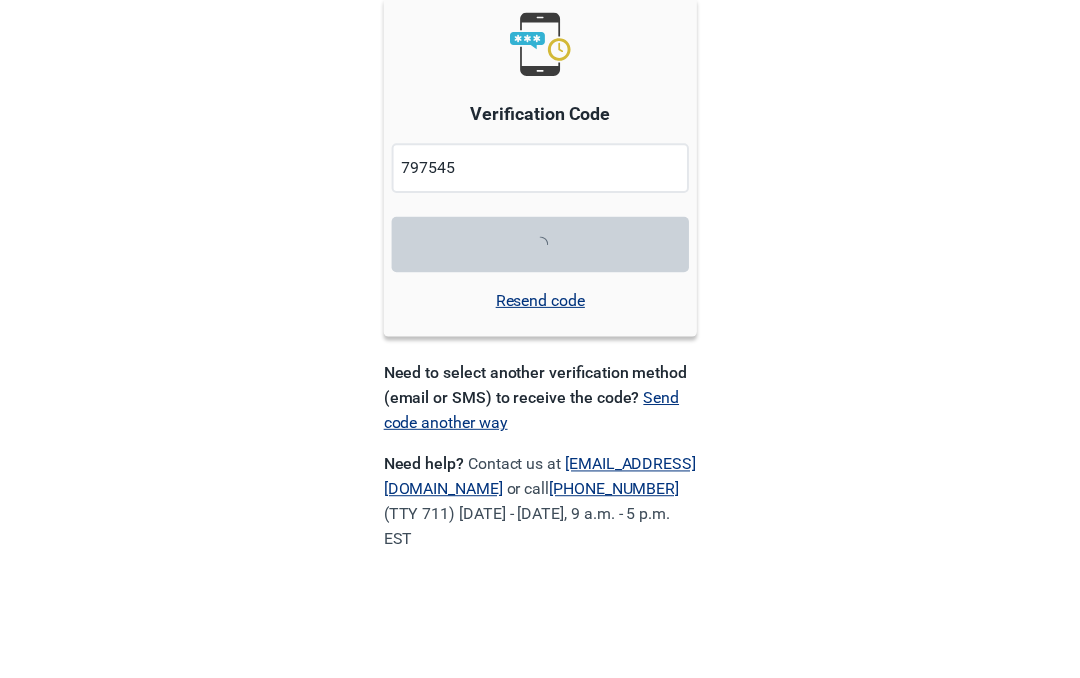scroll, scrollTop: 213, scrollLeft: 0, axis: vertical 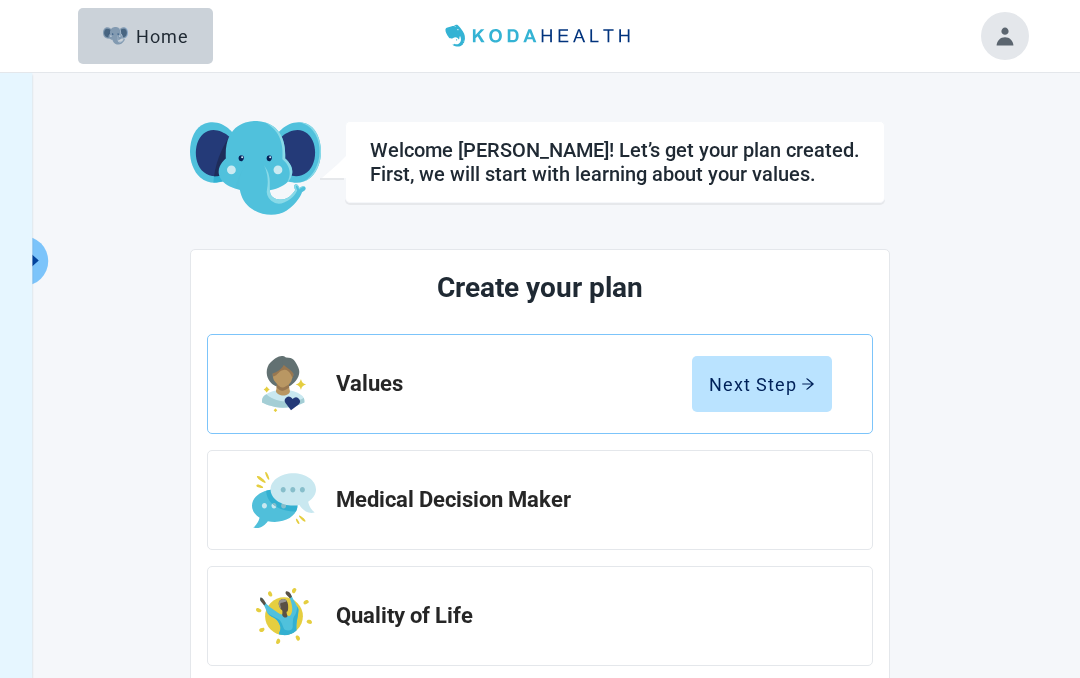 click on "Next Step" at bounding box center (762, 384) 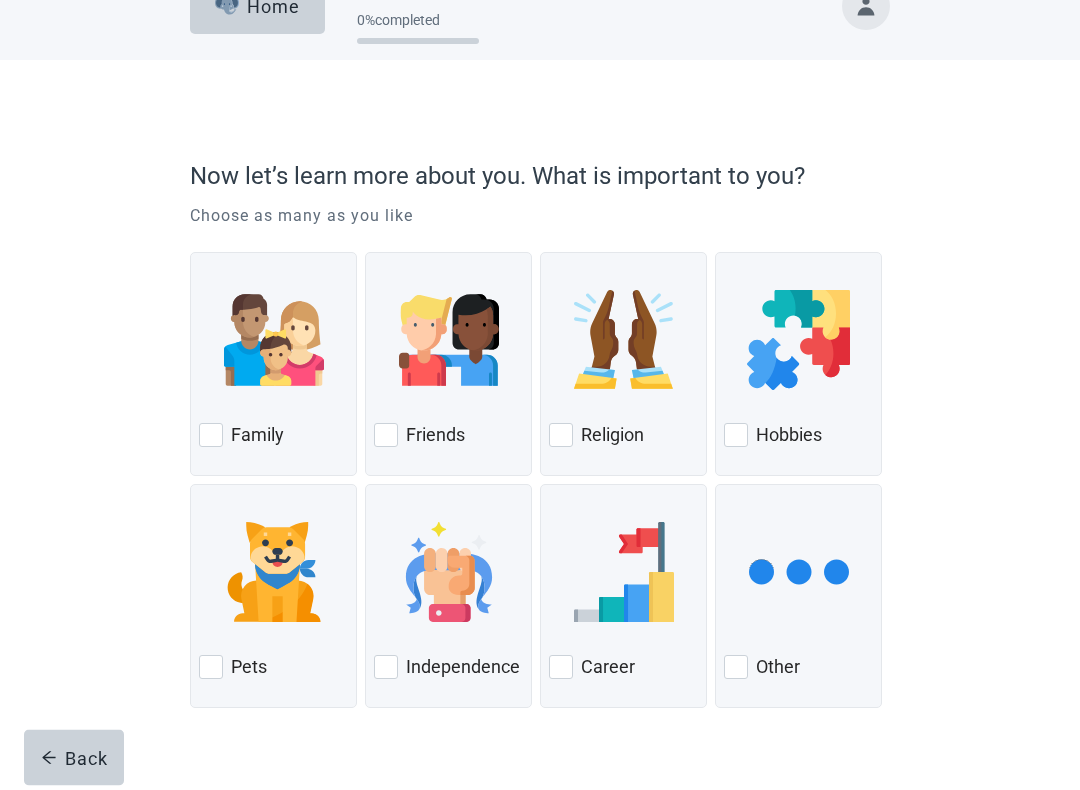 scroll, scrollTop: 70, scrollLeft: 0, axis: vertical 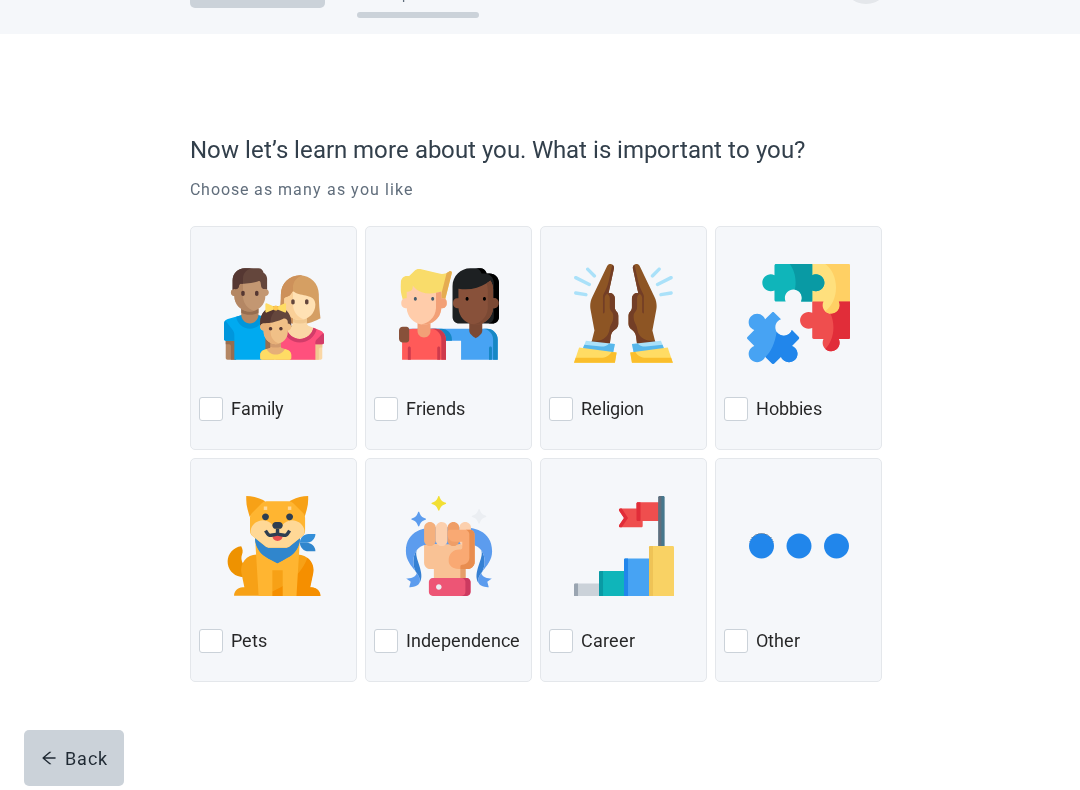 click at bounding box center (386, 641) 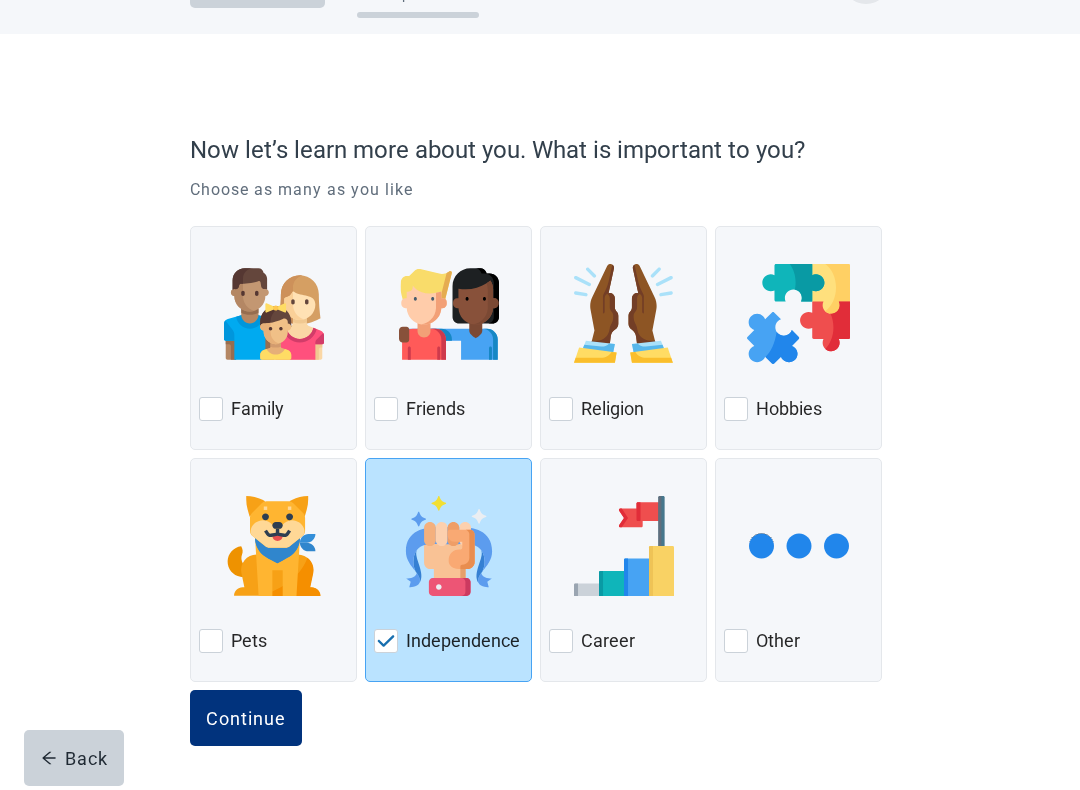 click at bounding box center [211, 409] 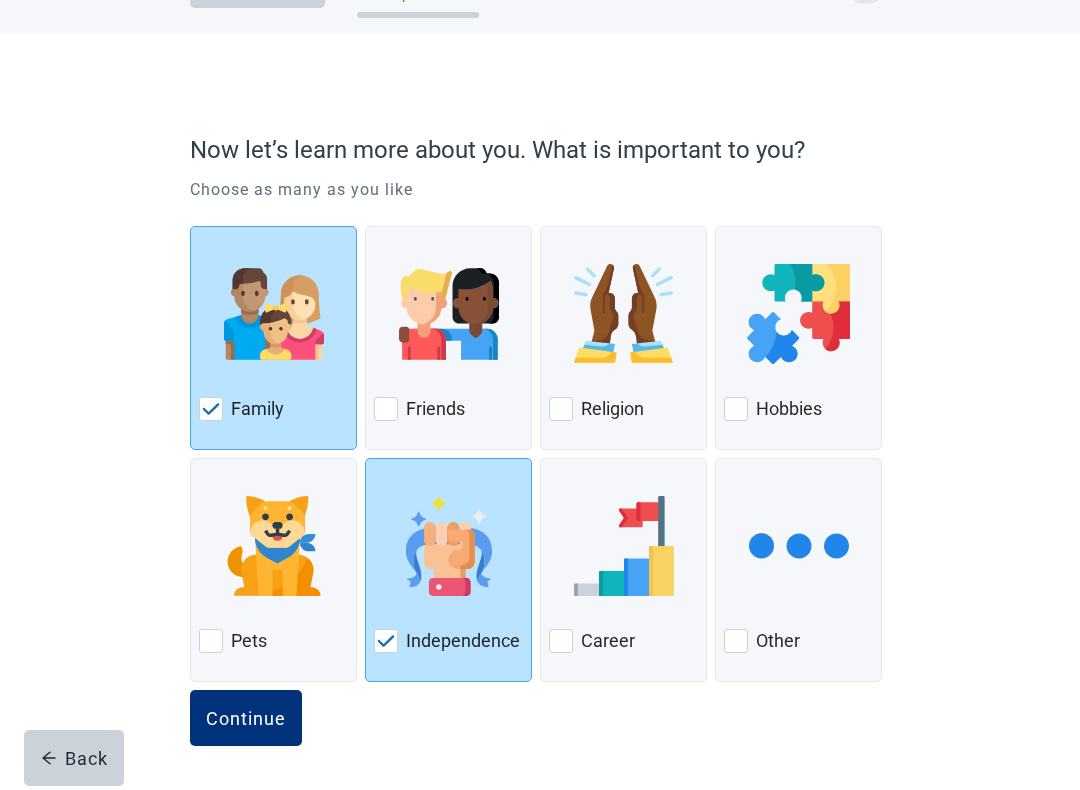 click at bounding box center (386, 409) 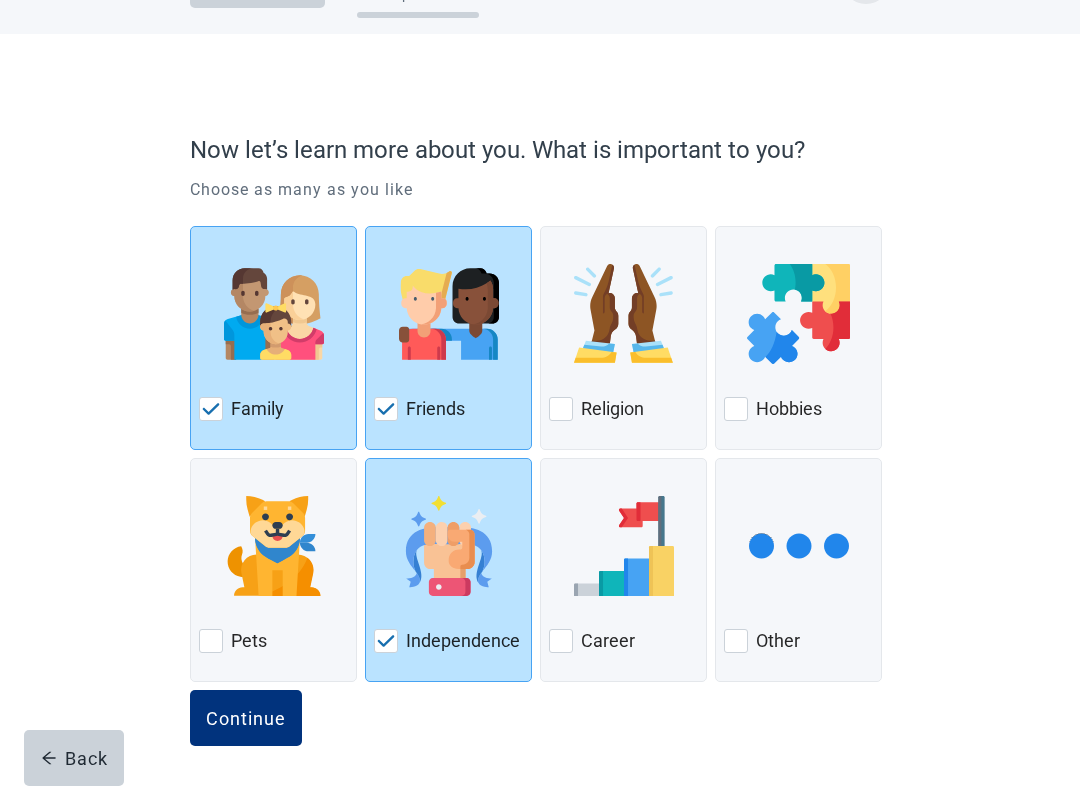click on "Continue" at bounding box center [246, 718] 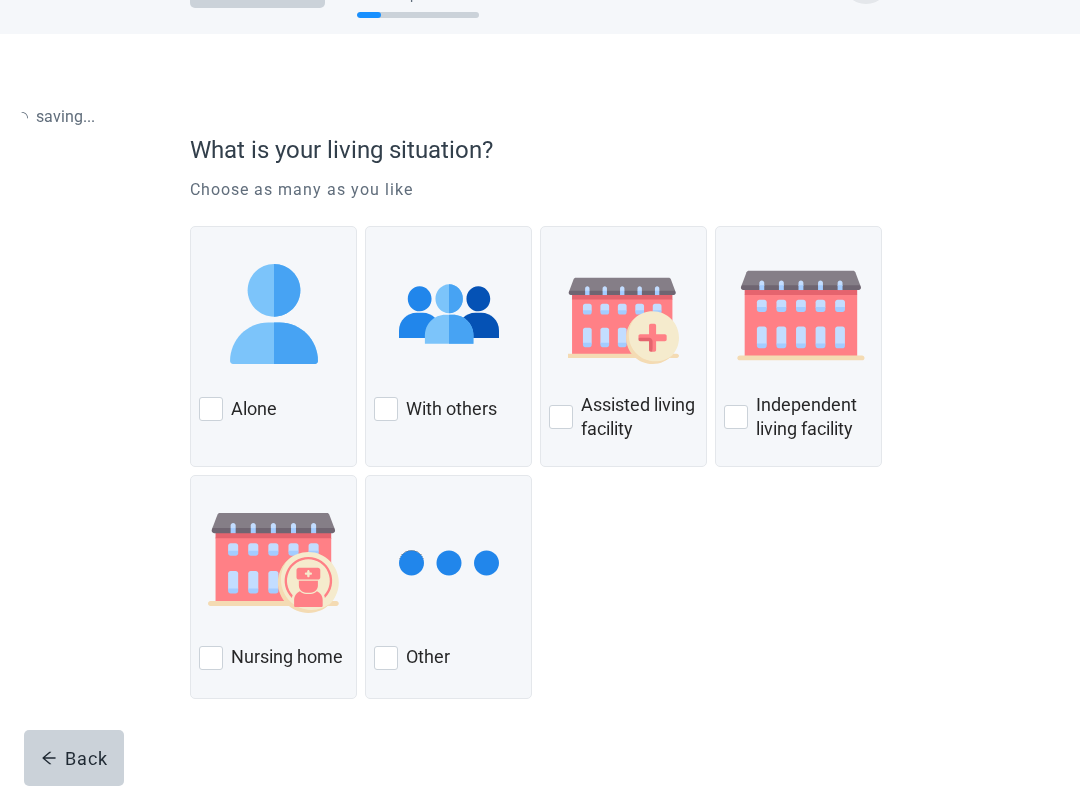 scroll, scrollTop: 0, scrollLeft: 0, axis: both 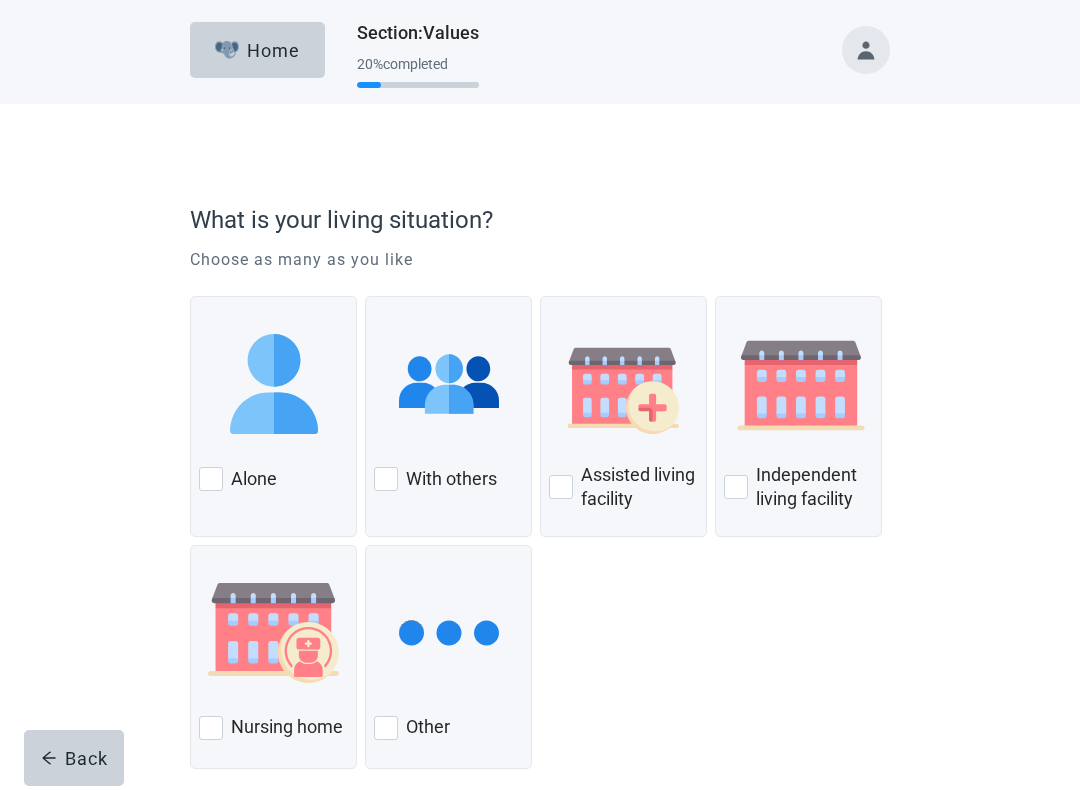 click at bounding box center [211, 479] 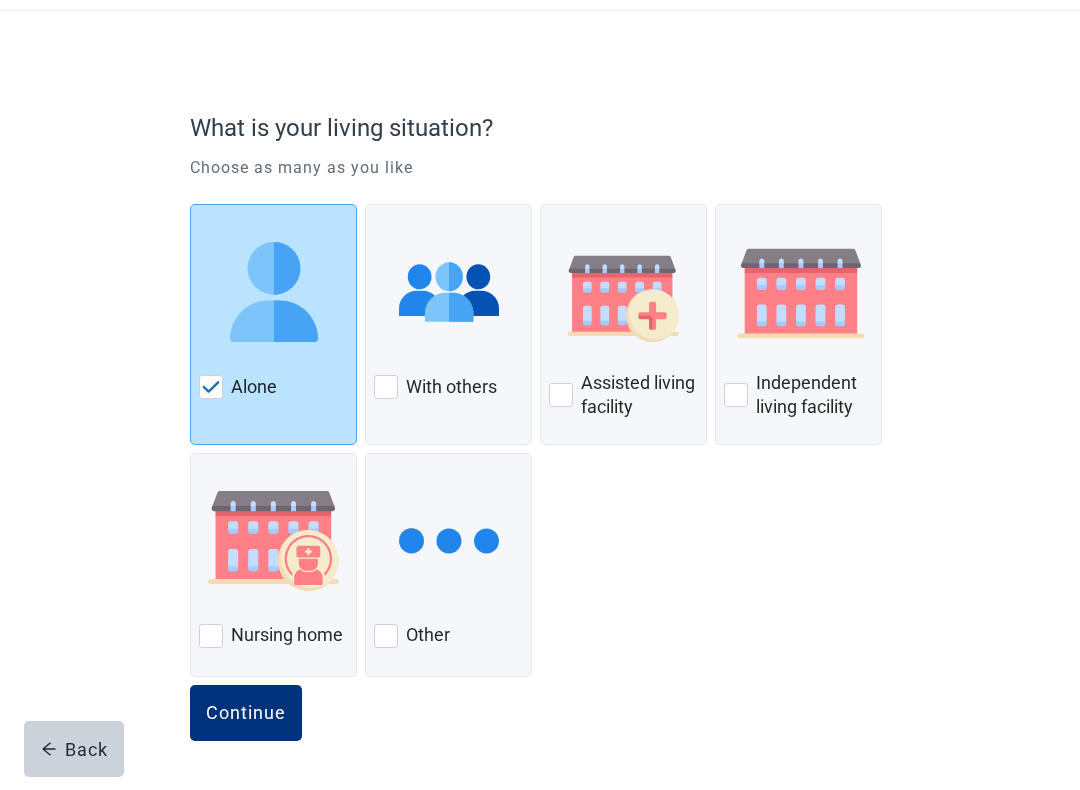 scroll, scrollTop: 86, scrollLeft: 0, axis: vertical 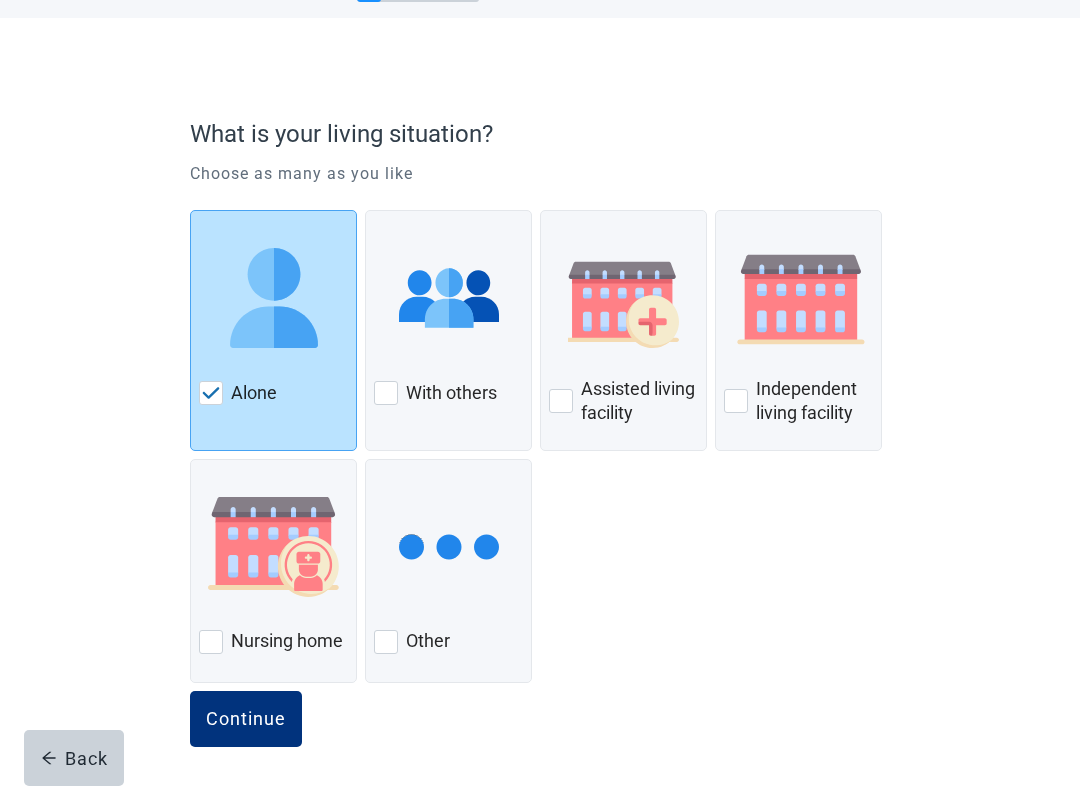 click on "Continue" at bounding box center [246, 719] 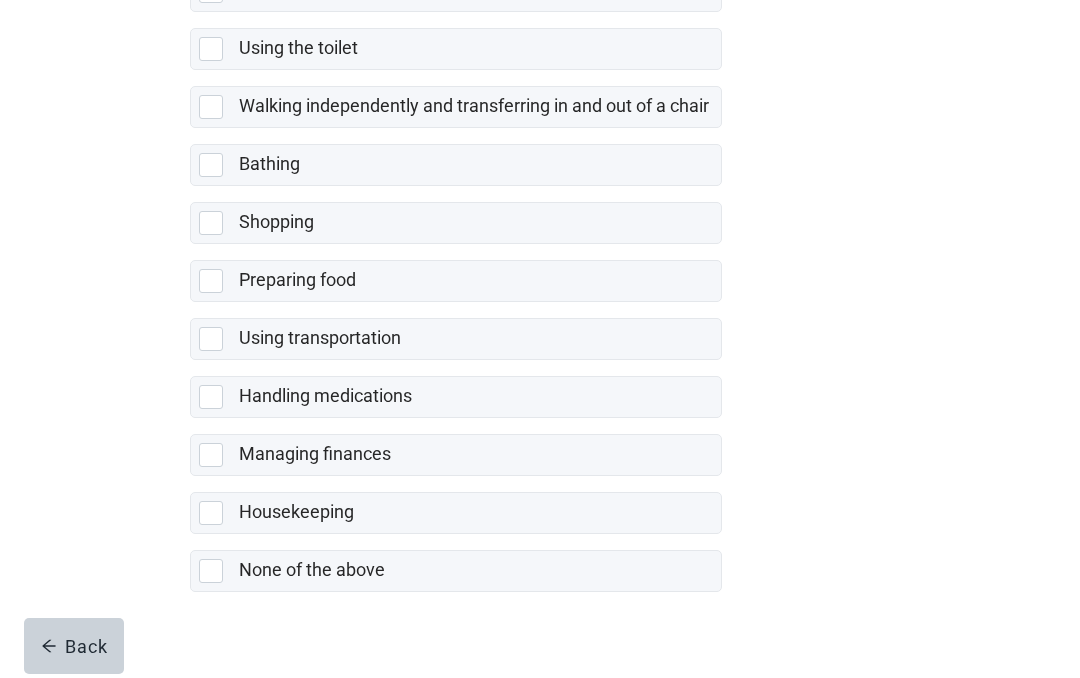 scroll, scrollTop: 428, scrollLeft: 0, axis: vertical 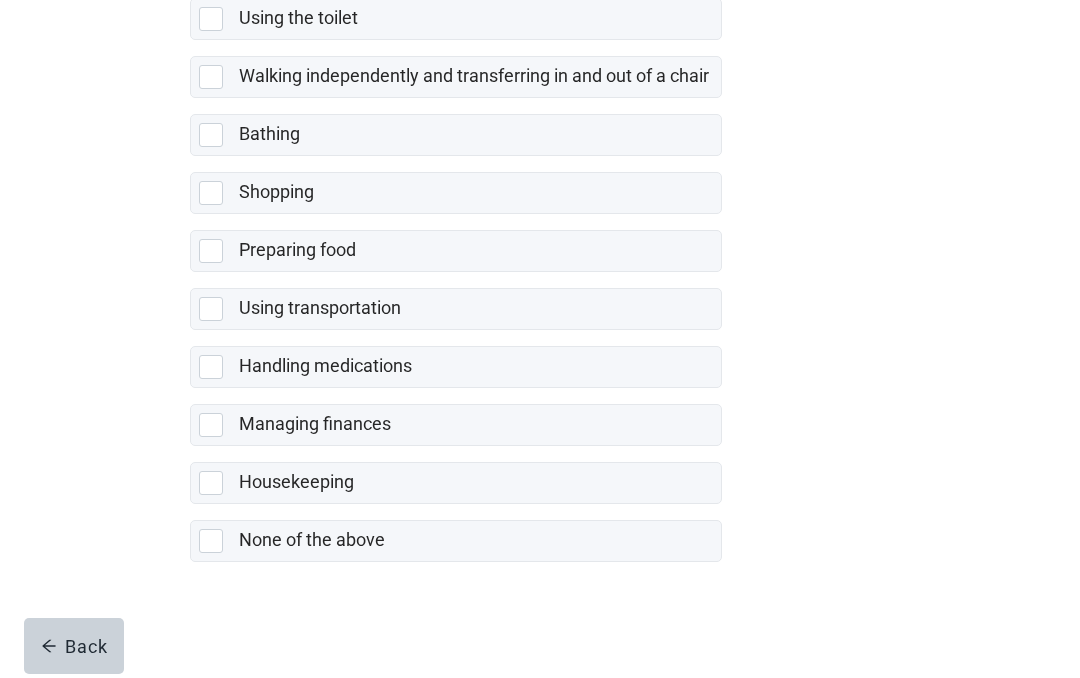 click on "None of the above" at bounding box center [456, 541] 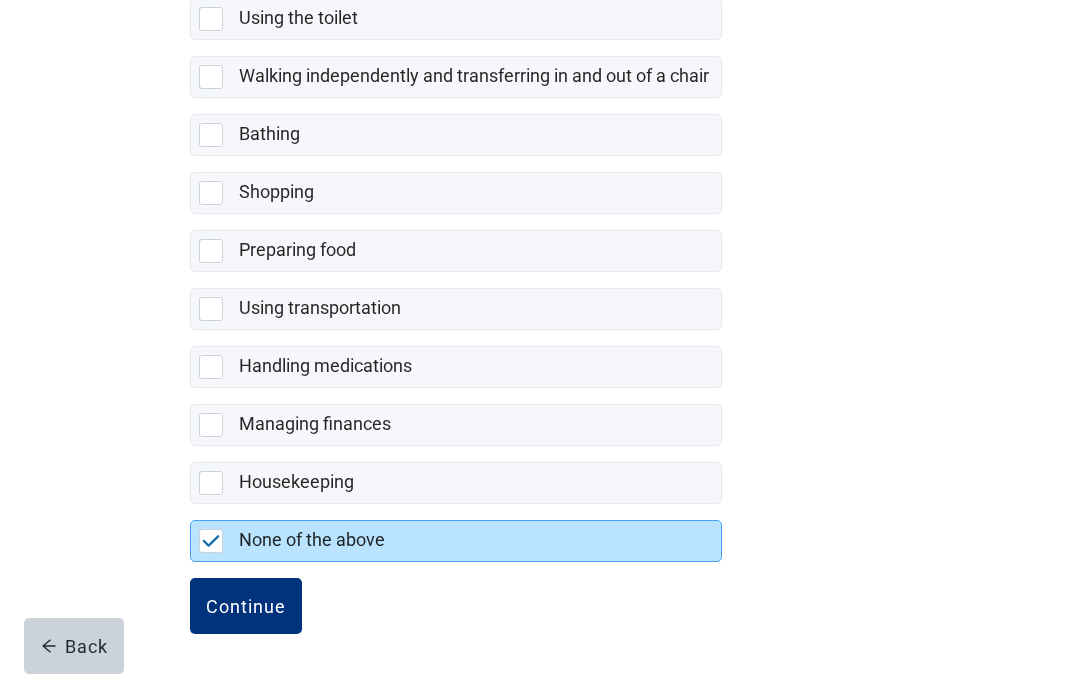 click on "Continue" at bounding box center [246, 606] 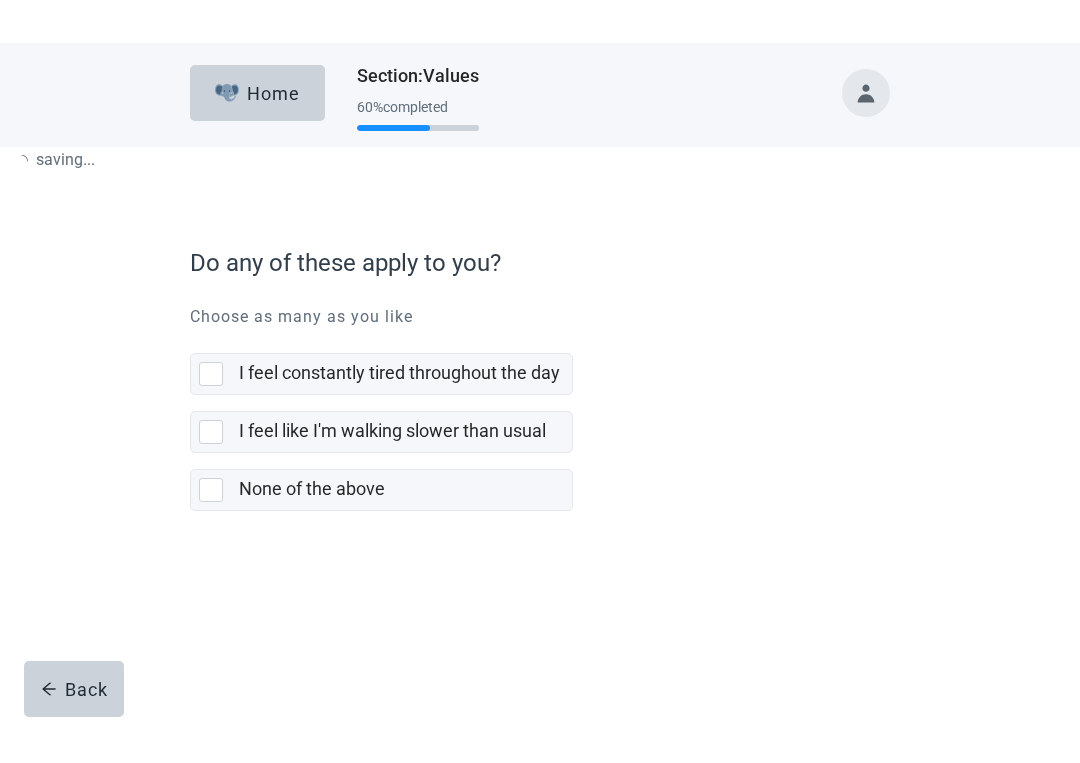 scroll, scrollTop: 0, scrollLeft: 0, axis: both 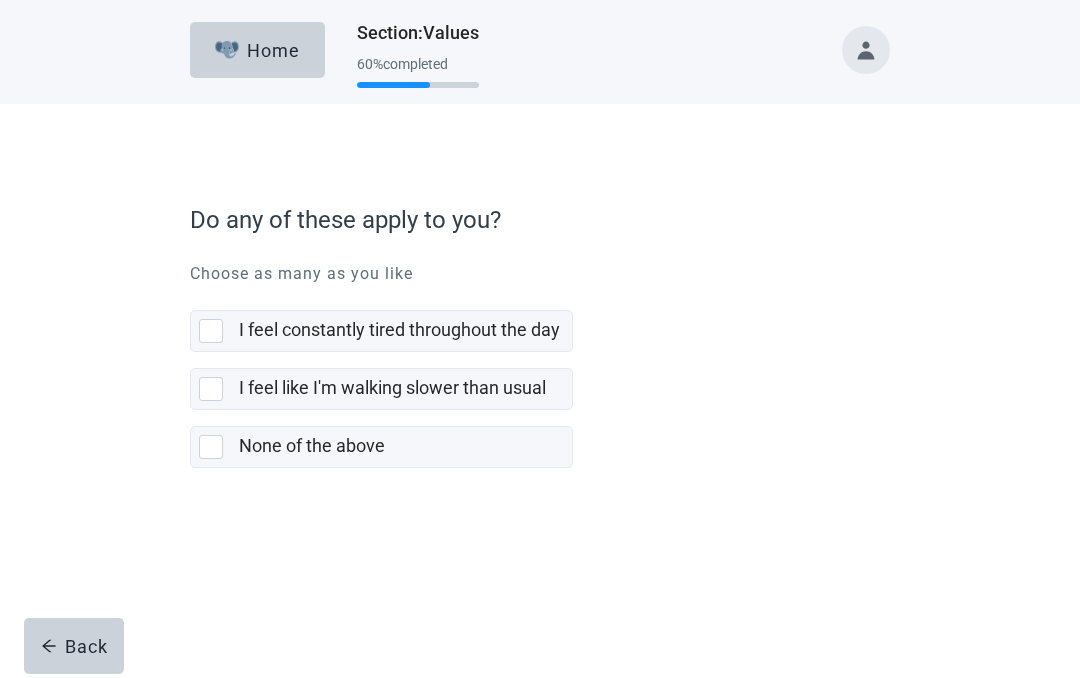 click on "None of the above" at bounding box center (381, 447) 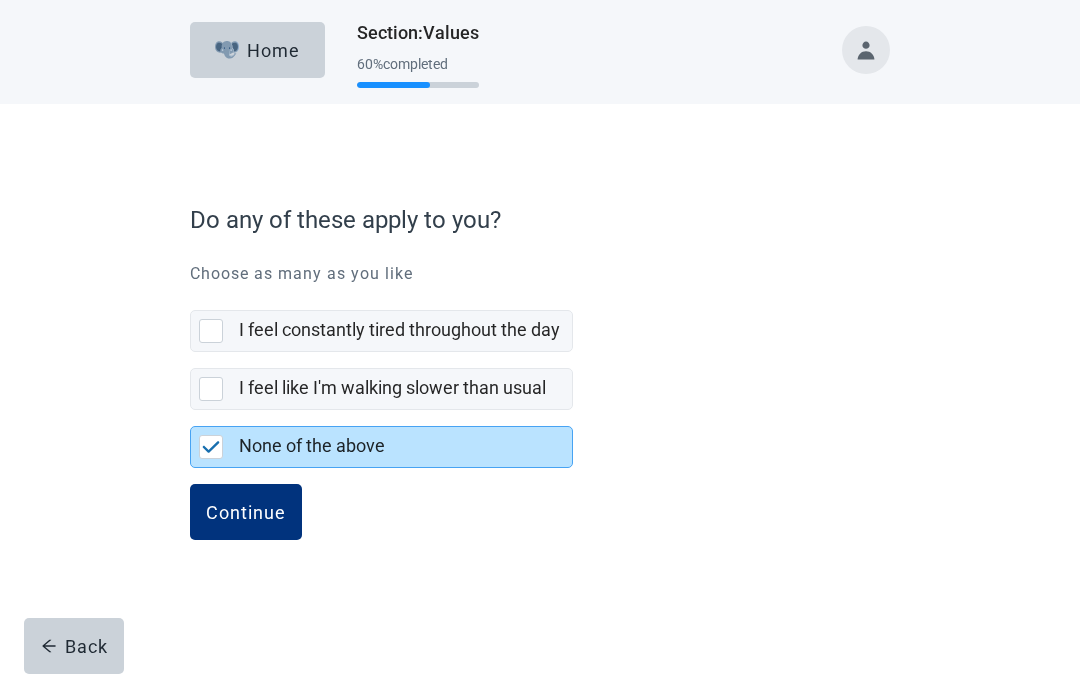 click on "Continue" at bounding box center [246, 512] 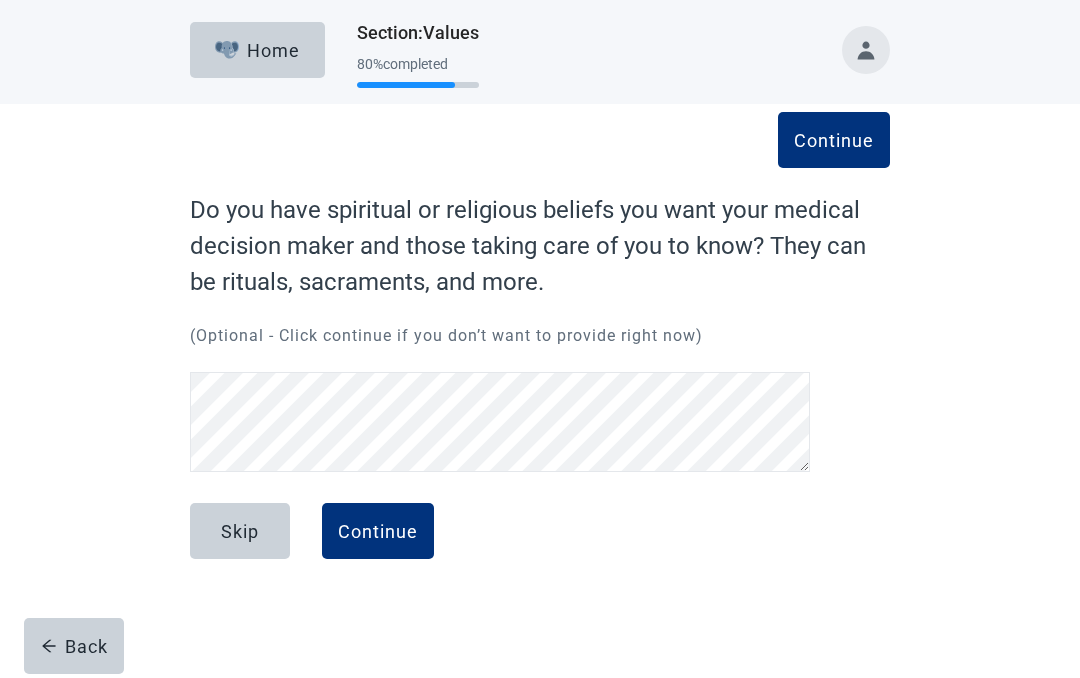 click on "Continue" at bounding box center (378, 531) 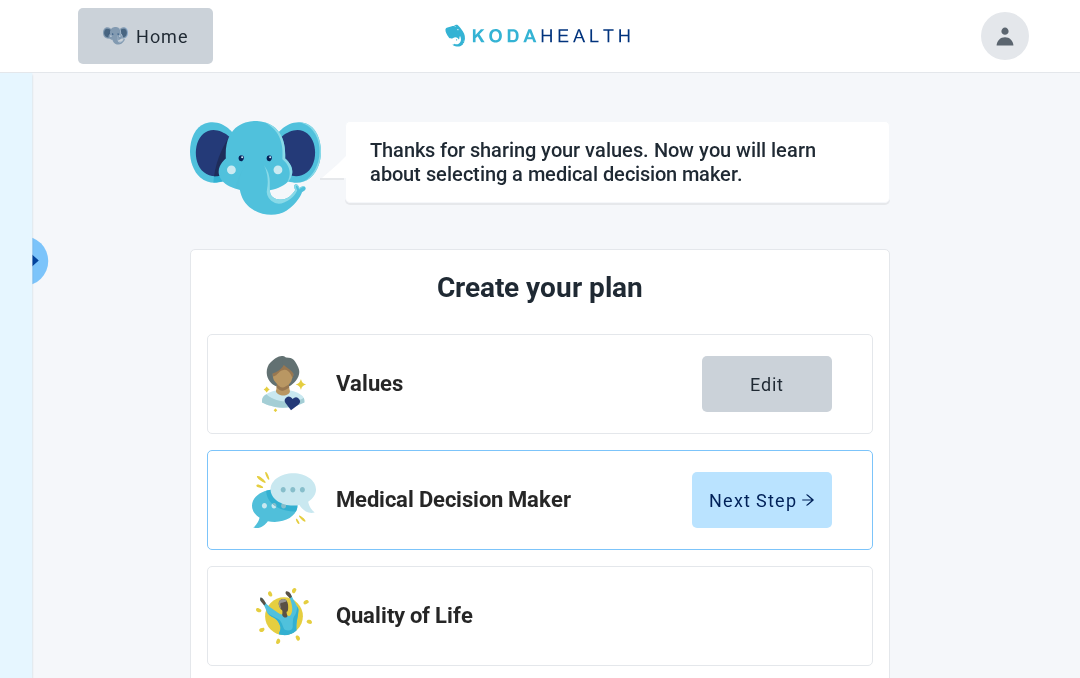 click on "Next Step" at bounding box center [762, 500] 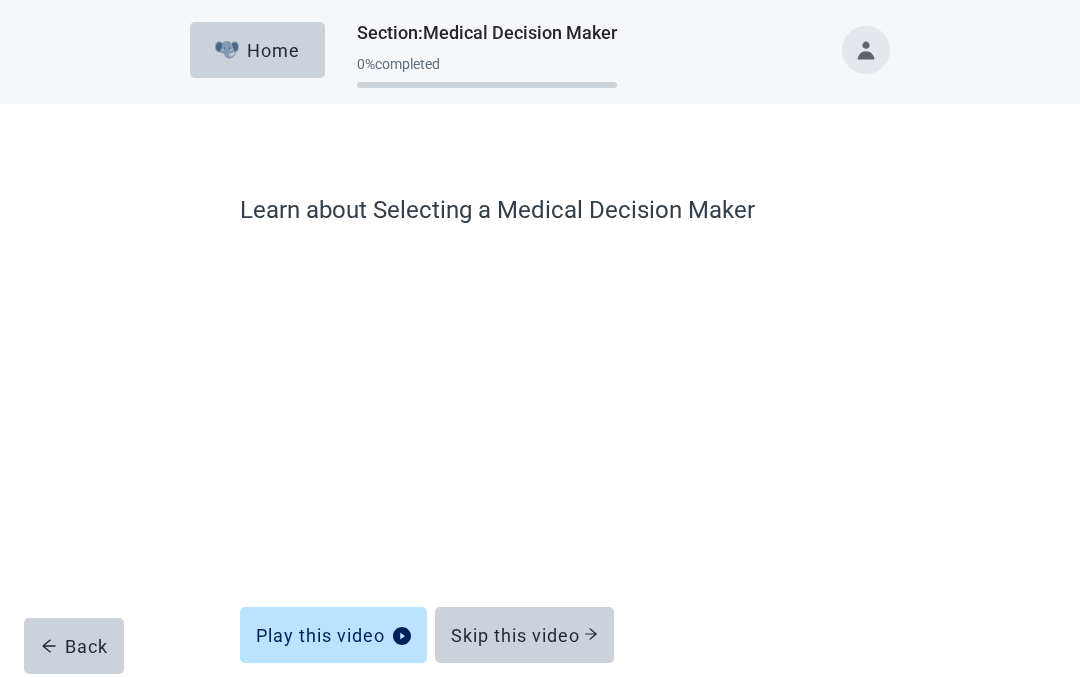 click on "Play this video" at bounding box center [333, 635] 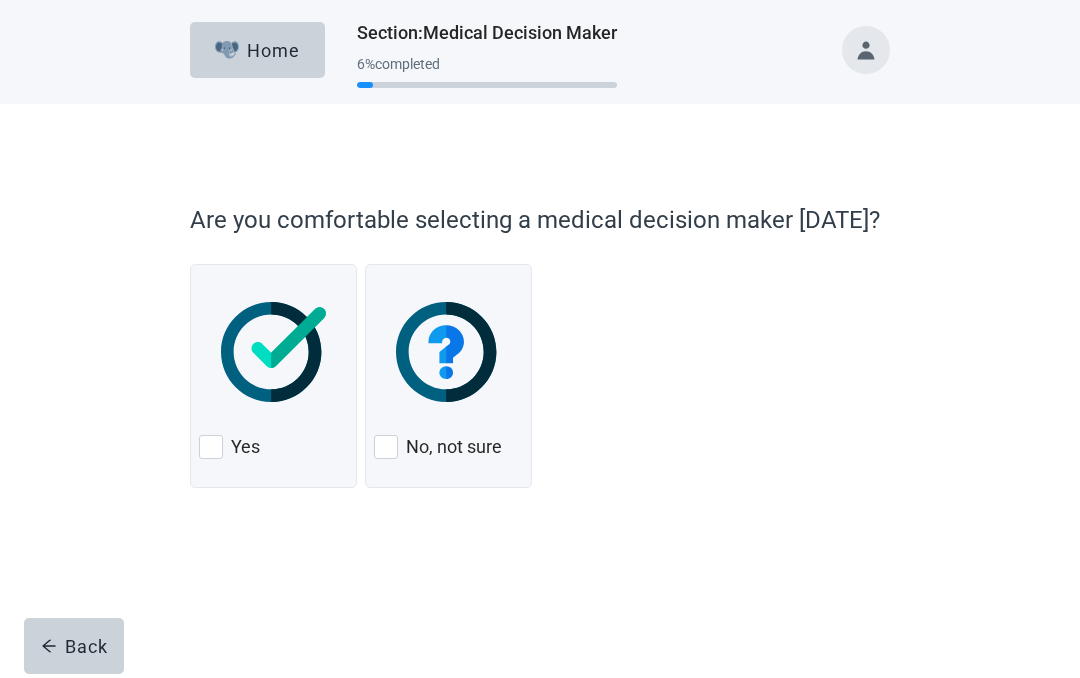 click at bounding box center [211, 447] 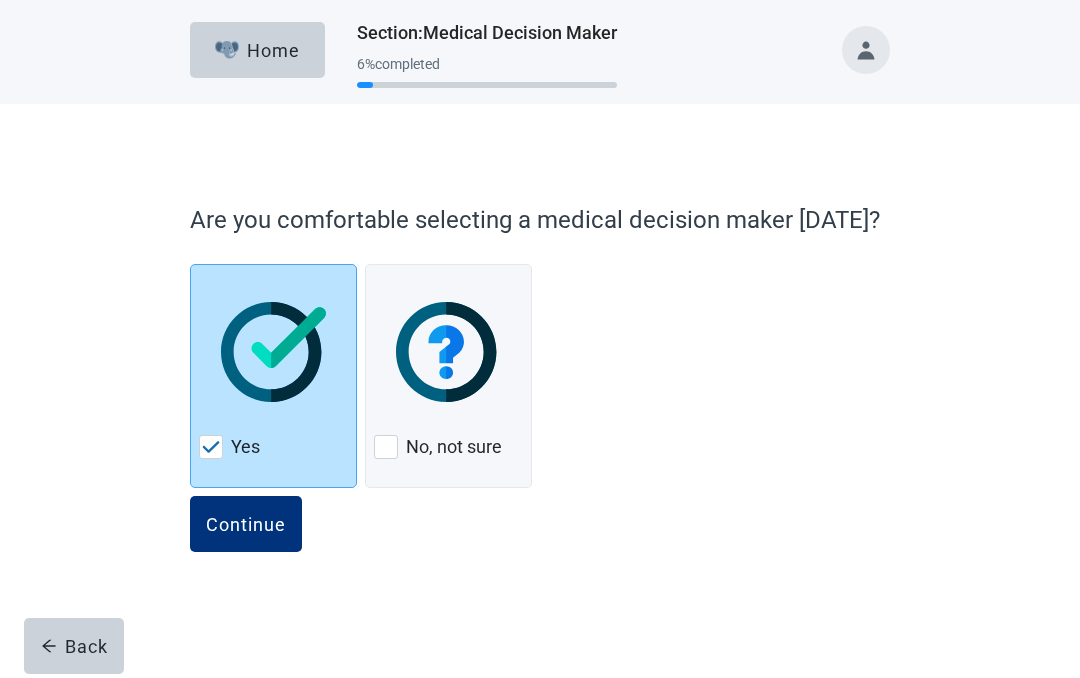 click on "Continue" at bounding box center [246, 524] 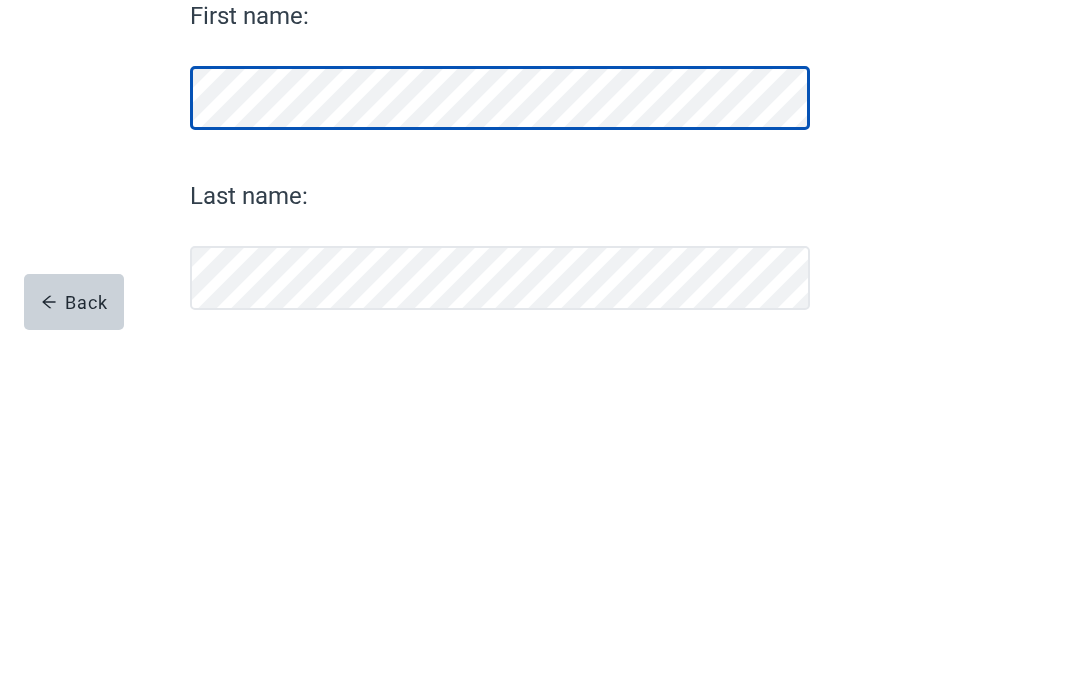 scroll, scrollTop: 11, scrollLeft: 0, axis: vertical 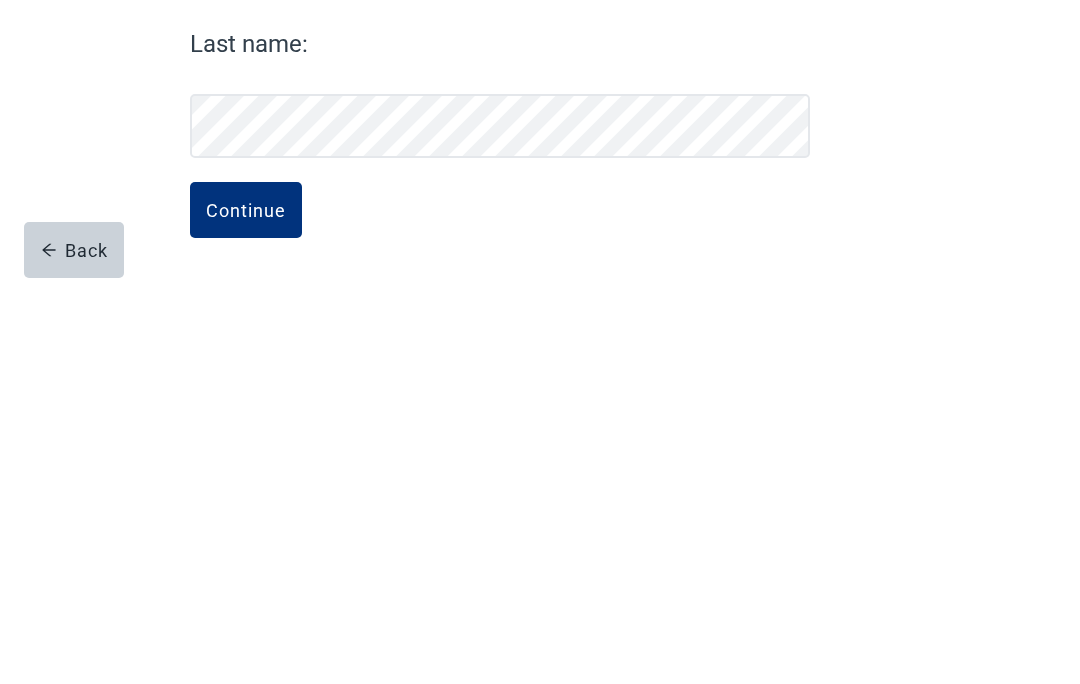 click on "Continue" at bounding box center [246, 612] 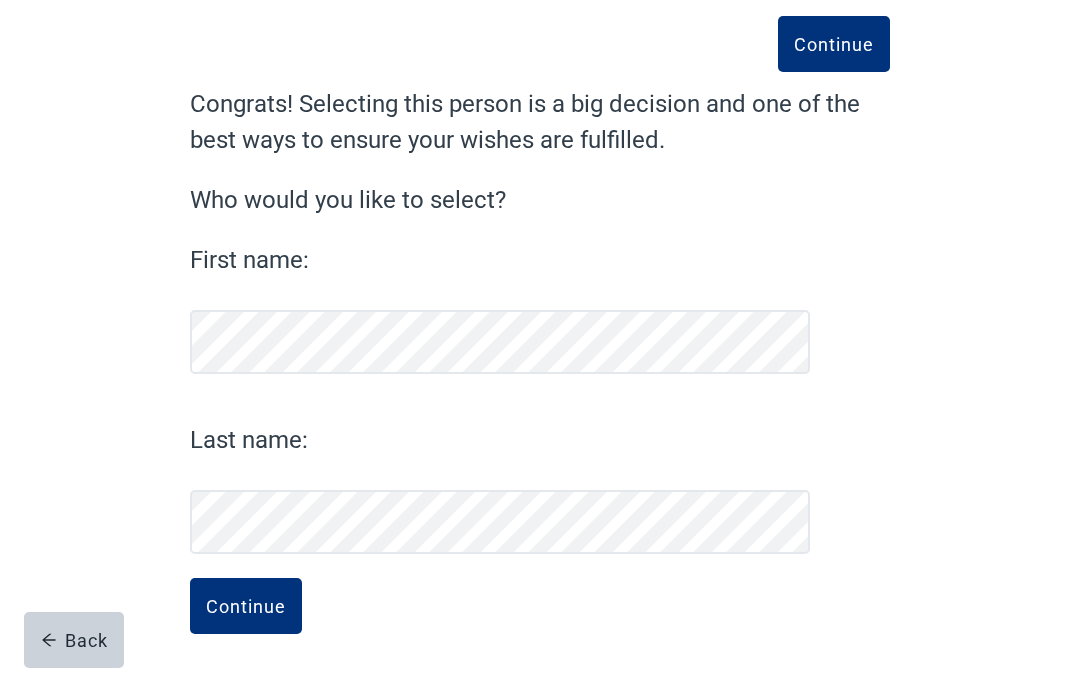 scroll, scrollTop: 106, scrollLeft: 0, axis: vertical 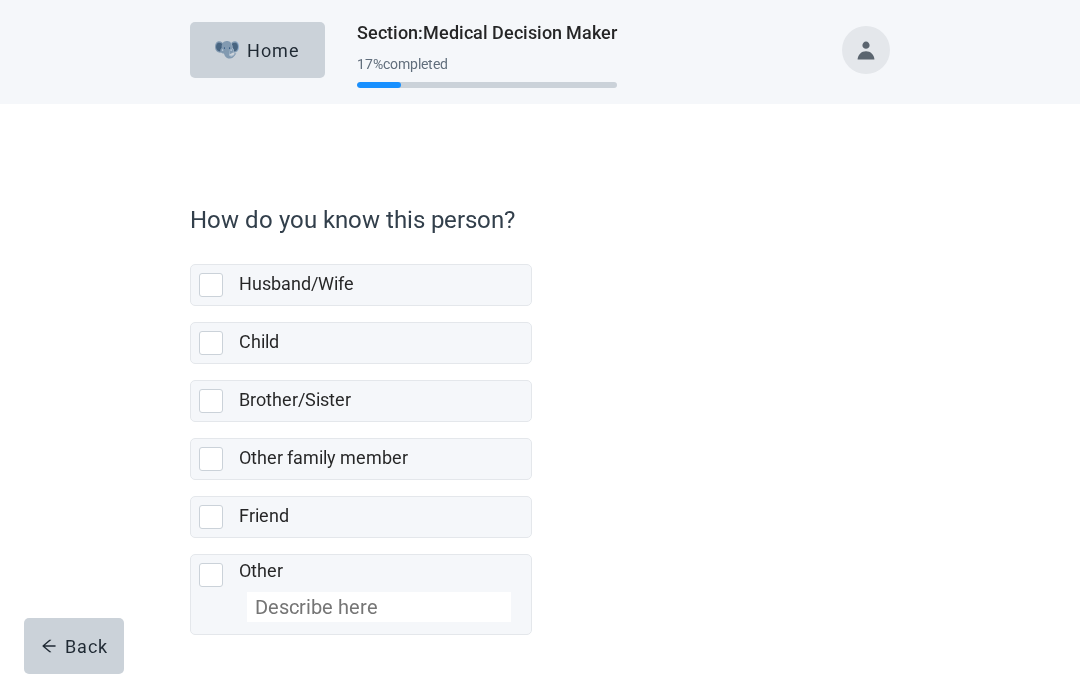 click at bounding box center [211, 343] 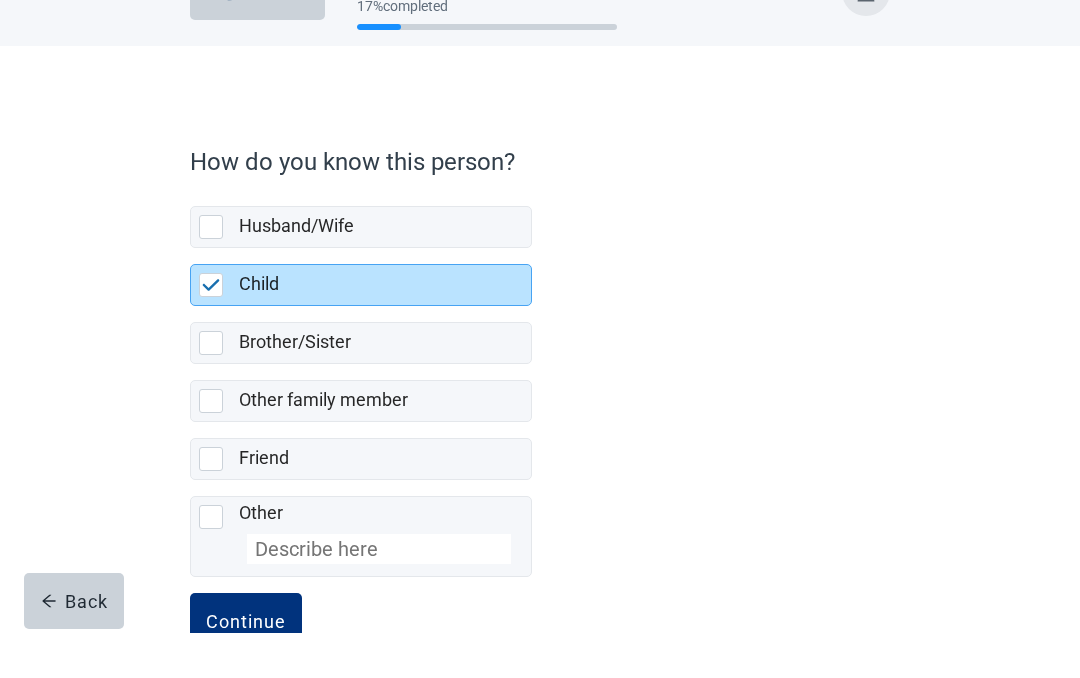 scroll, scrollTop: 81, scrollLeft: 0, axis: vertical 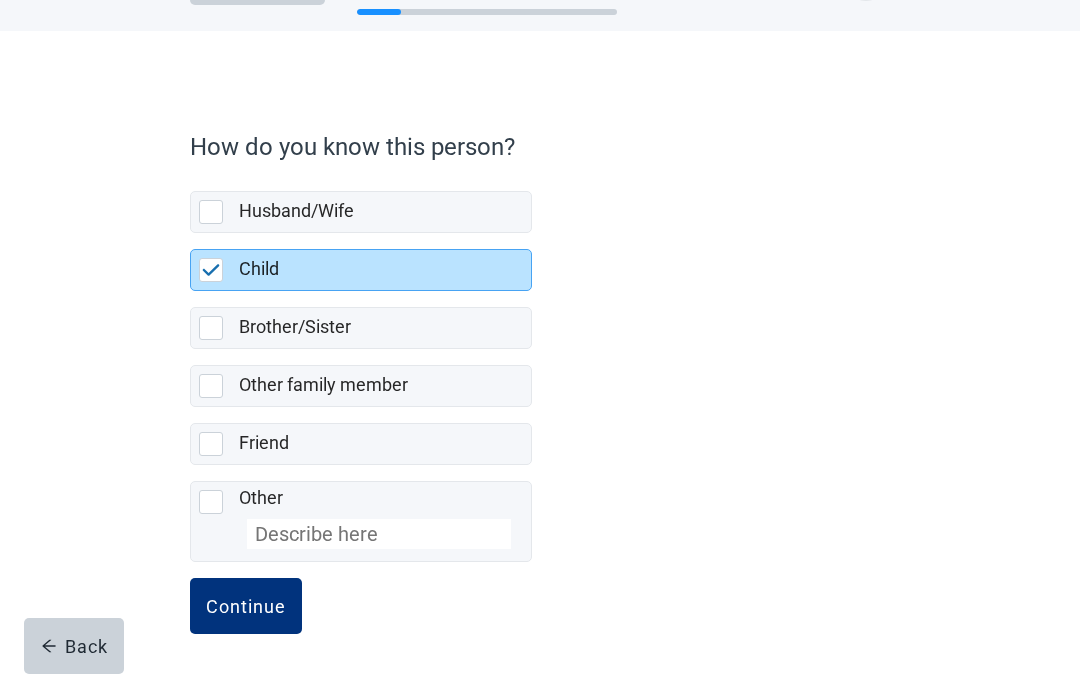 click on "Continue" at bounding box center [246, 606] 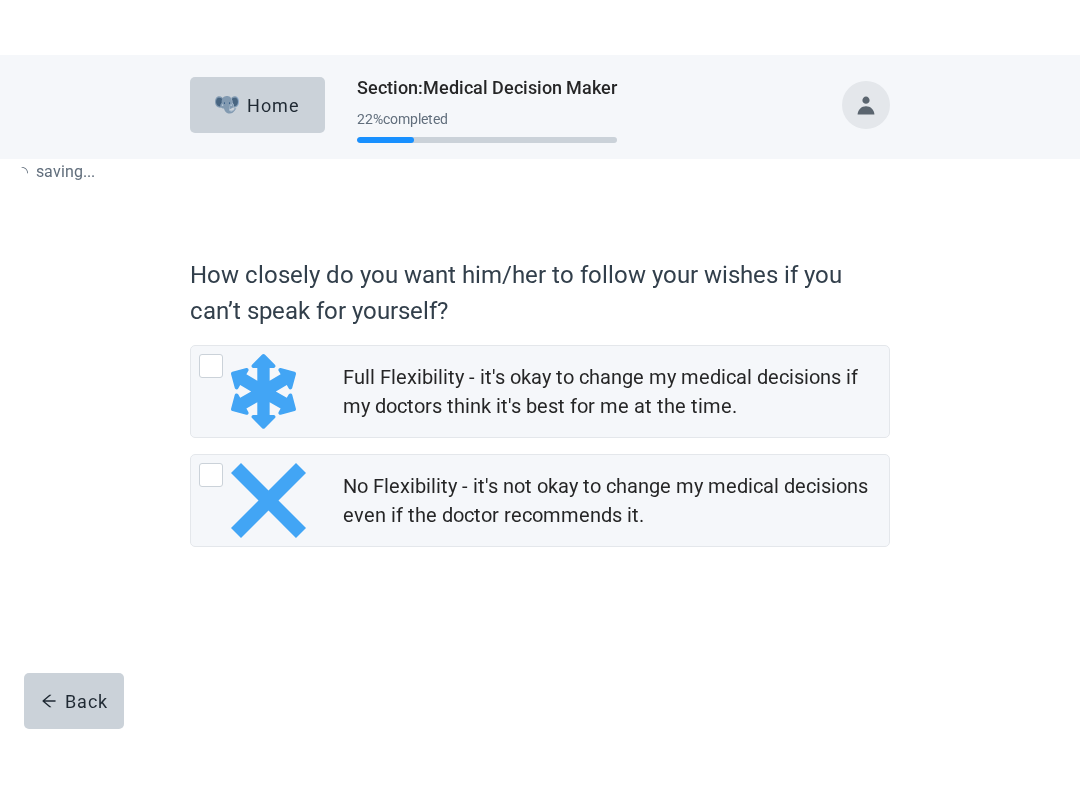scroll, scrollTop: 0, scrollLeft: 0, axis: both 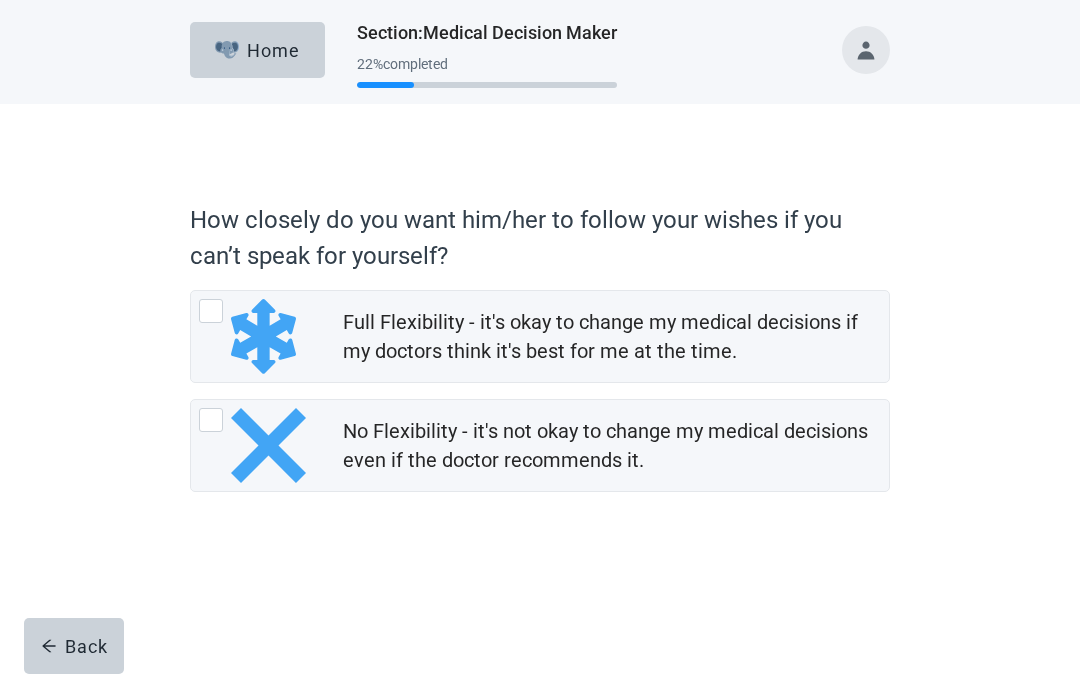 click at bounding box center (211, 420) 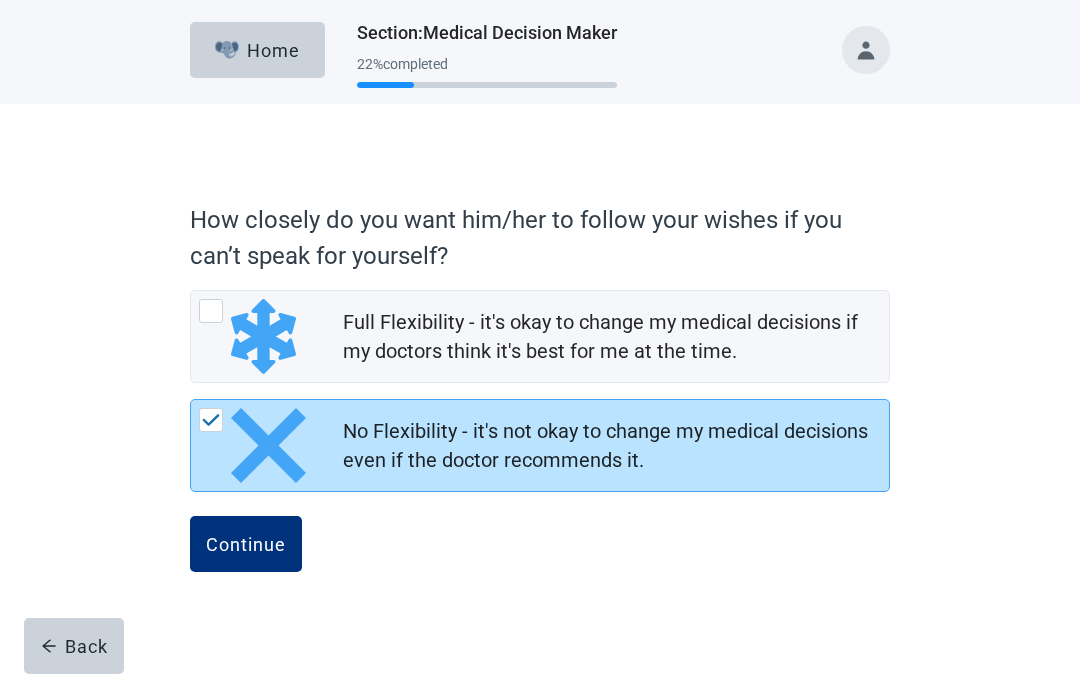 click on "Continue" at bounding box center [246, 544] 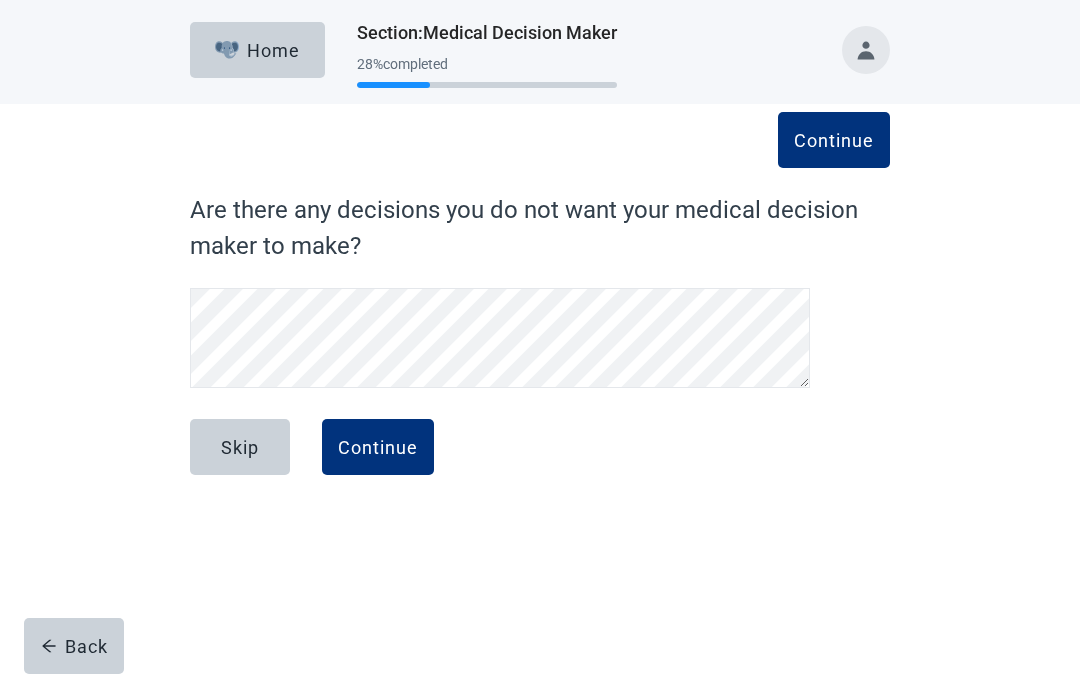 click on "Continue" at bounding box center [378, 447] 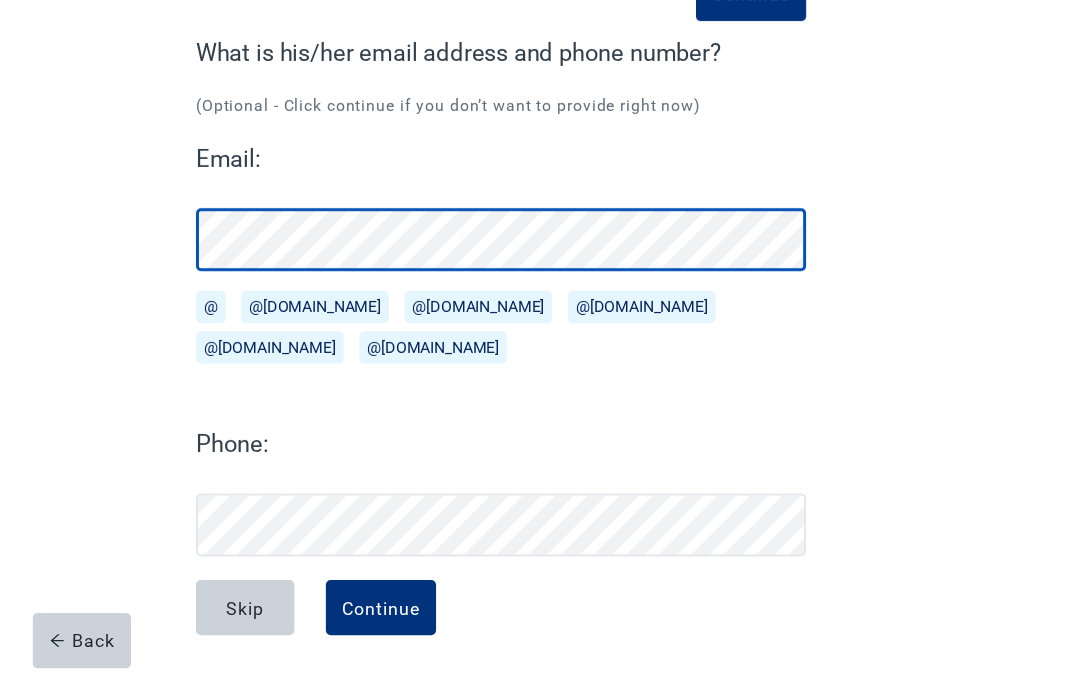 scroll, scrollTop: 166, scrollLeft: 0, axis: vertical 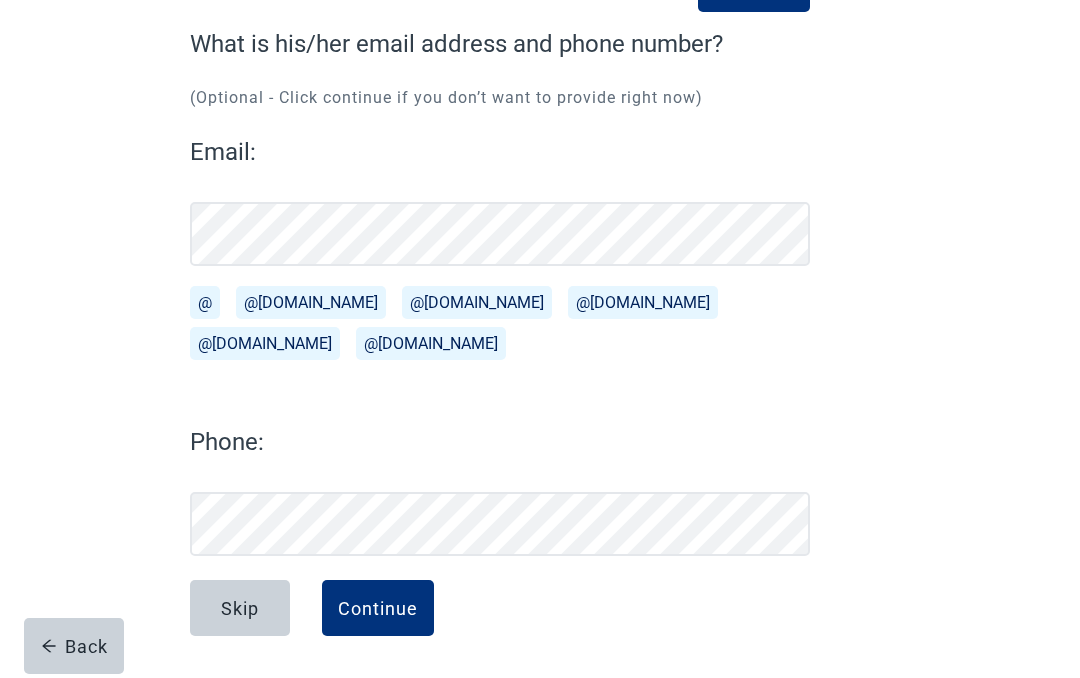 click on "Skip" at bounding box center (240, 608) 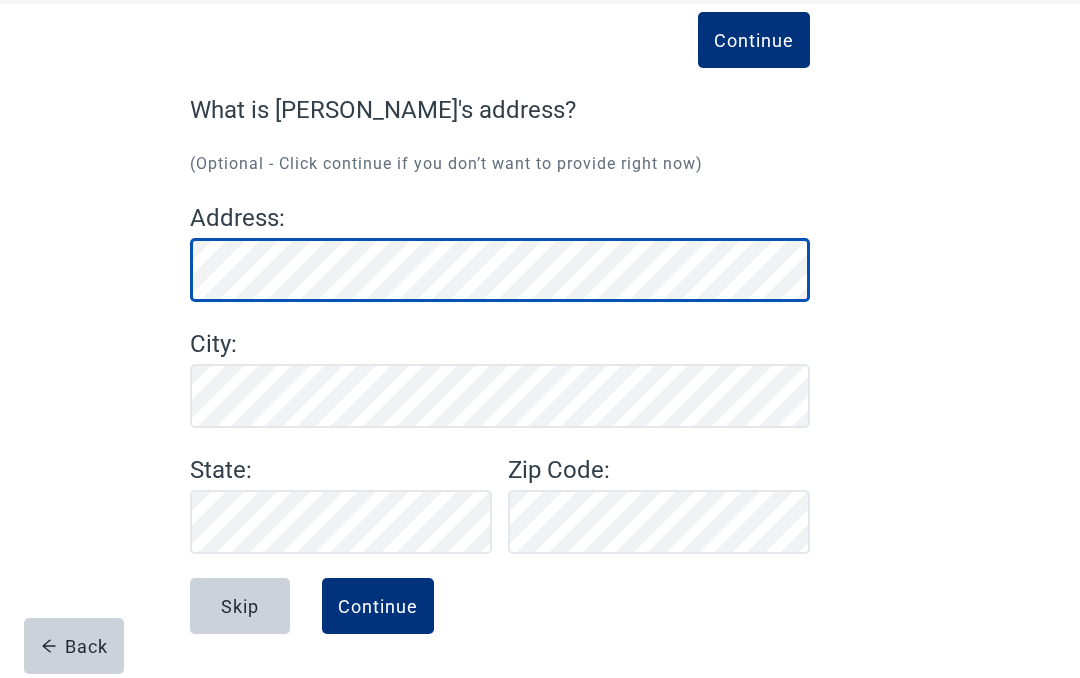 scroll, scrollTop: 100, scrollLeft: 0, axis: vertical 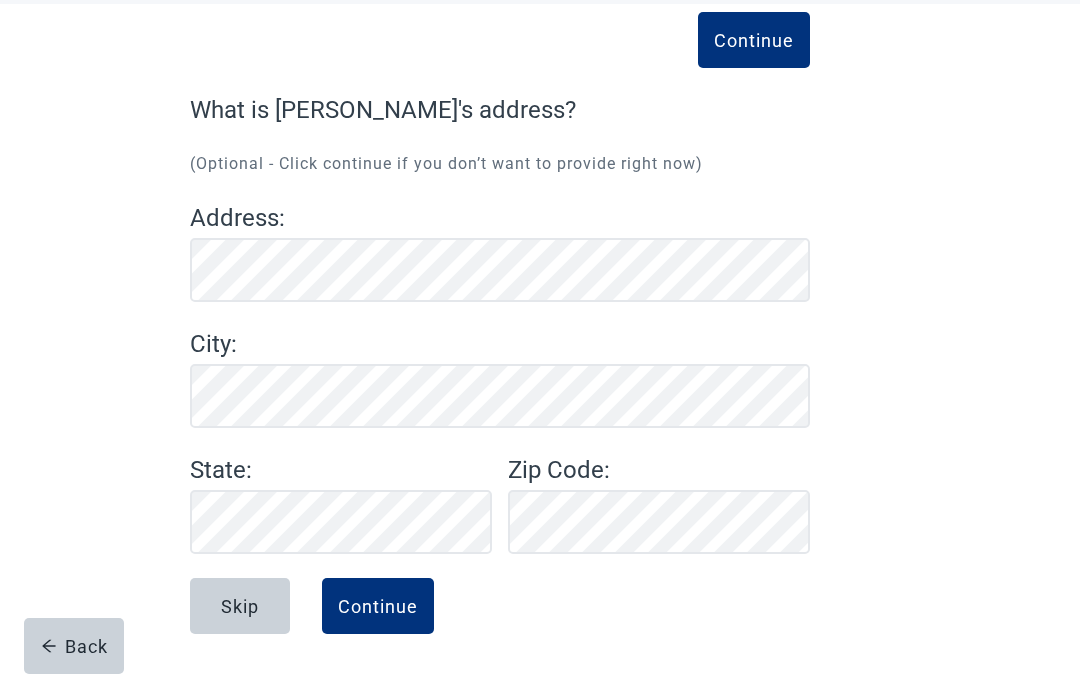 click on "Skip" at bounding box center [240, 606] 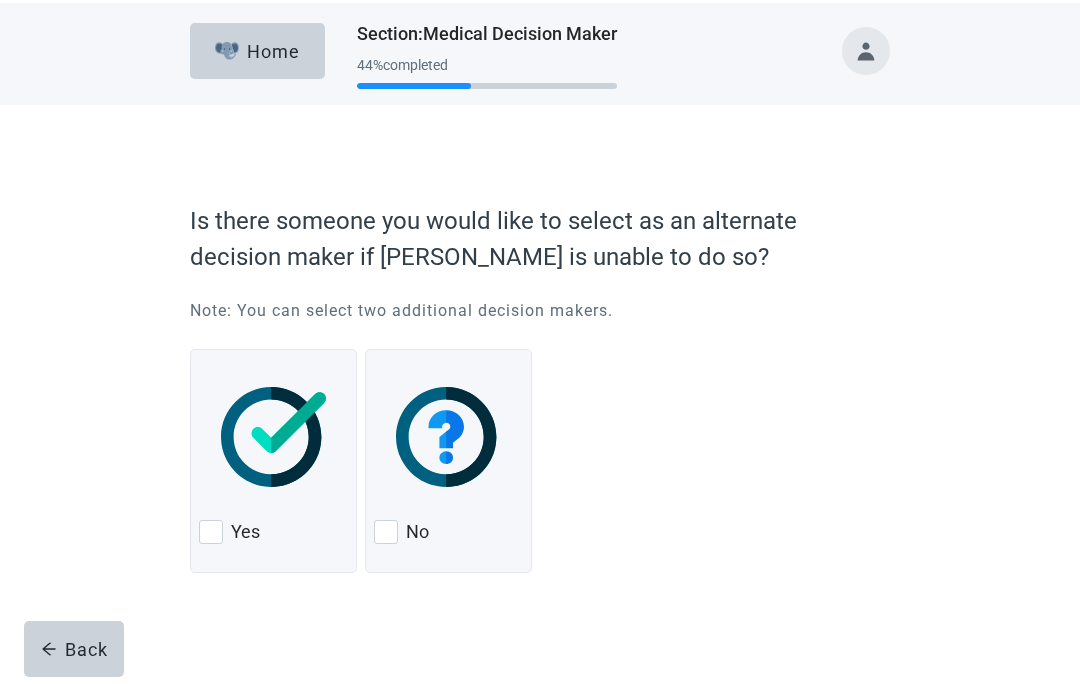 scroll, scrollTop: 0, scrollLeft: 0, axis: both 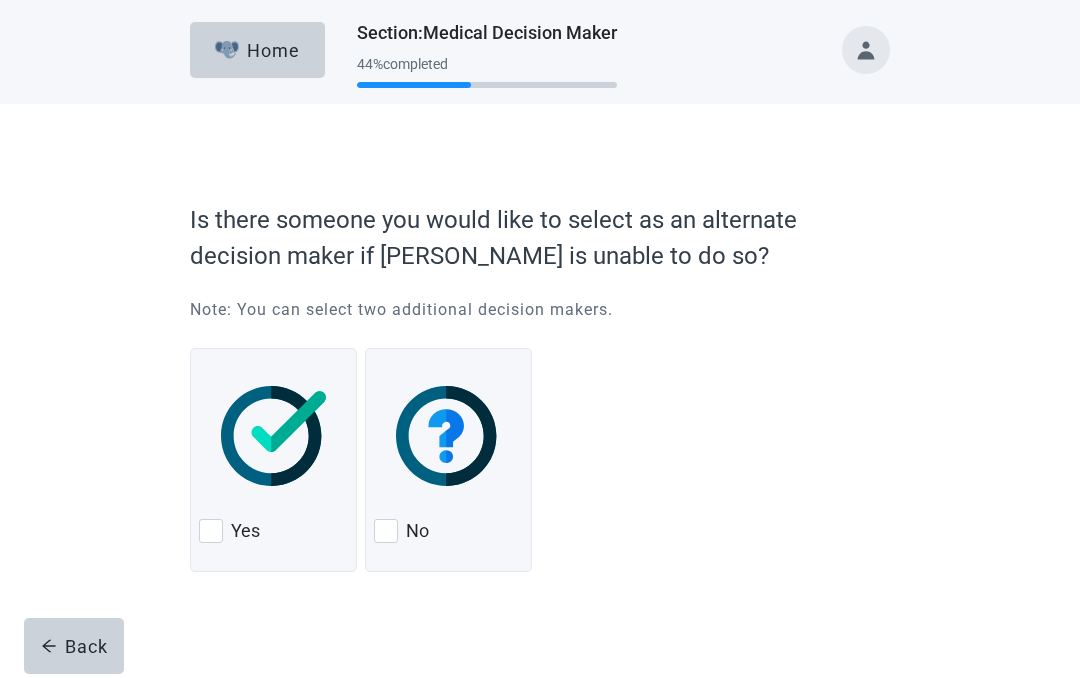 click at bounding box center [211, 531] 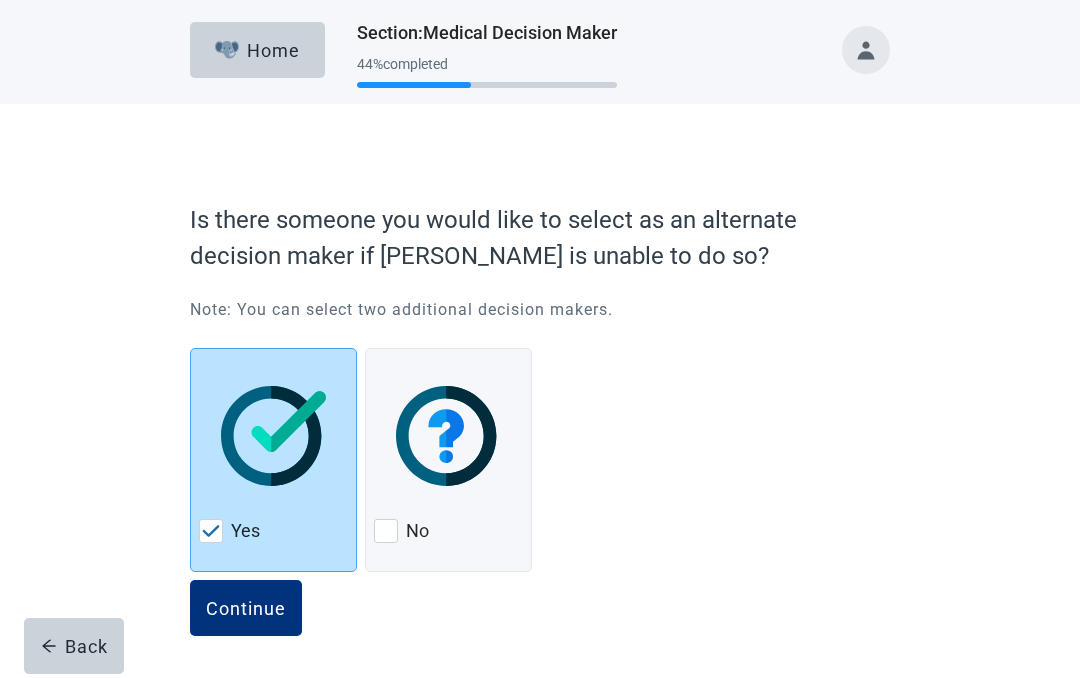 click on "Continue" at bounding box center [246, 608] 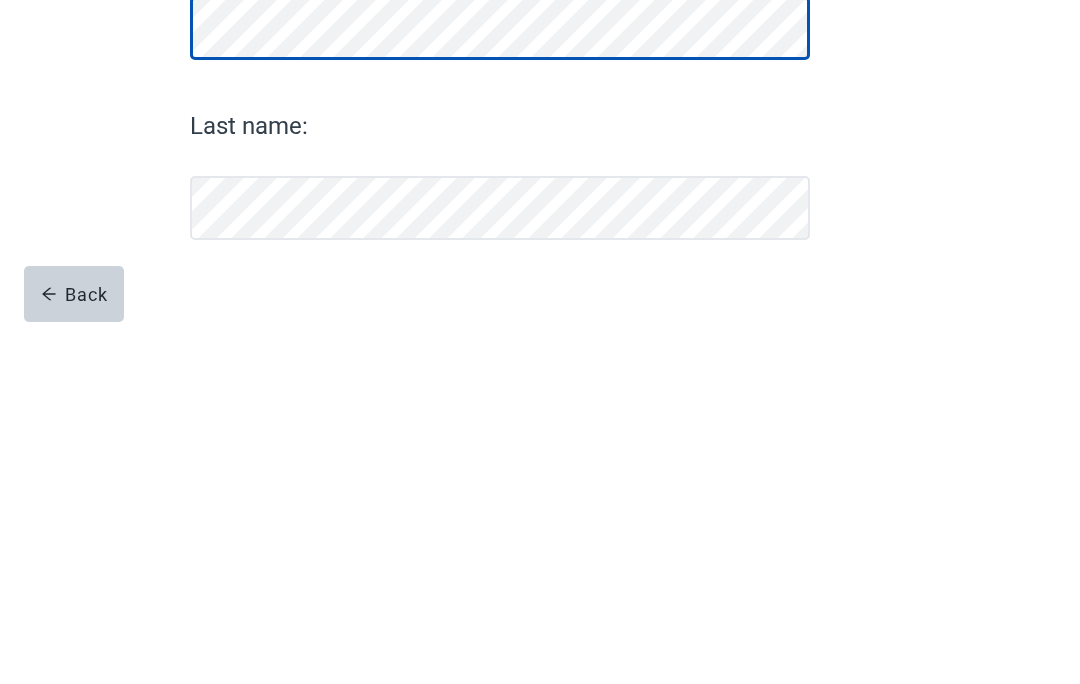 scroll, scrollTop: 12, scrollLeft: 0, axis: vertical 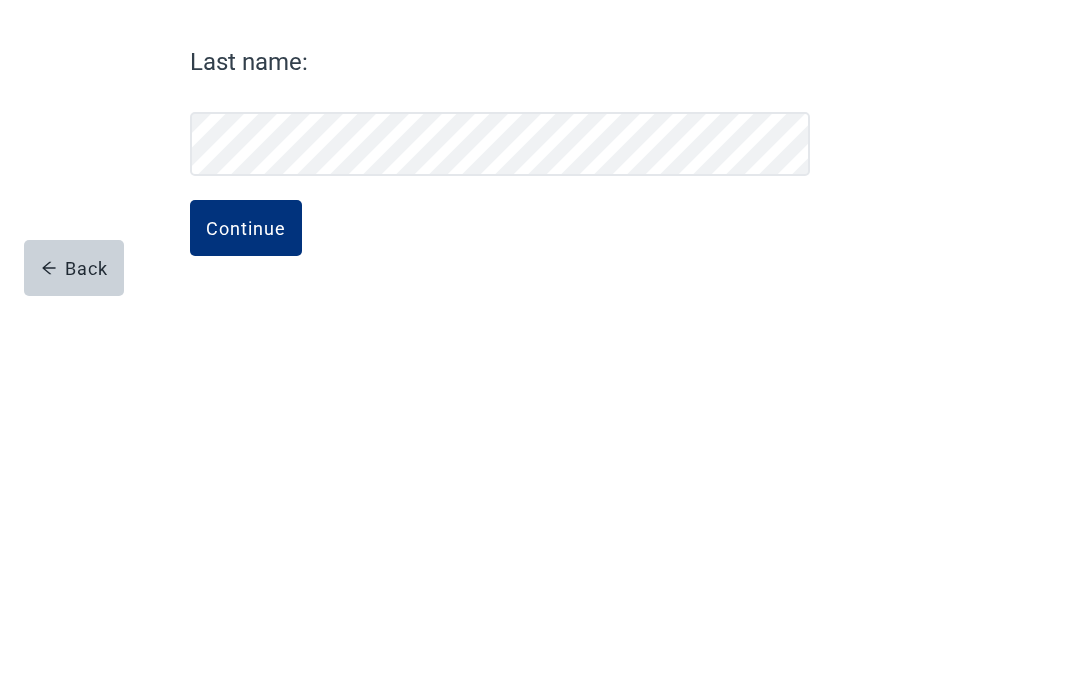 click on "Continue" at bounding box center (246, 612) 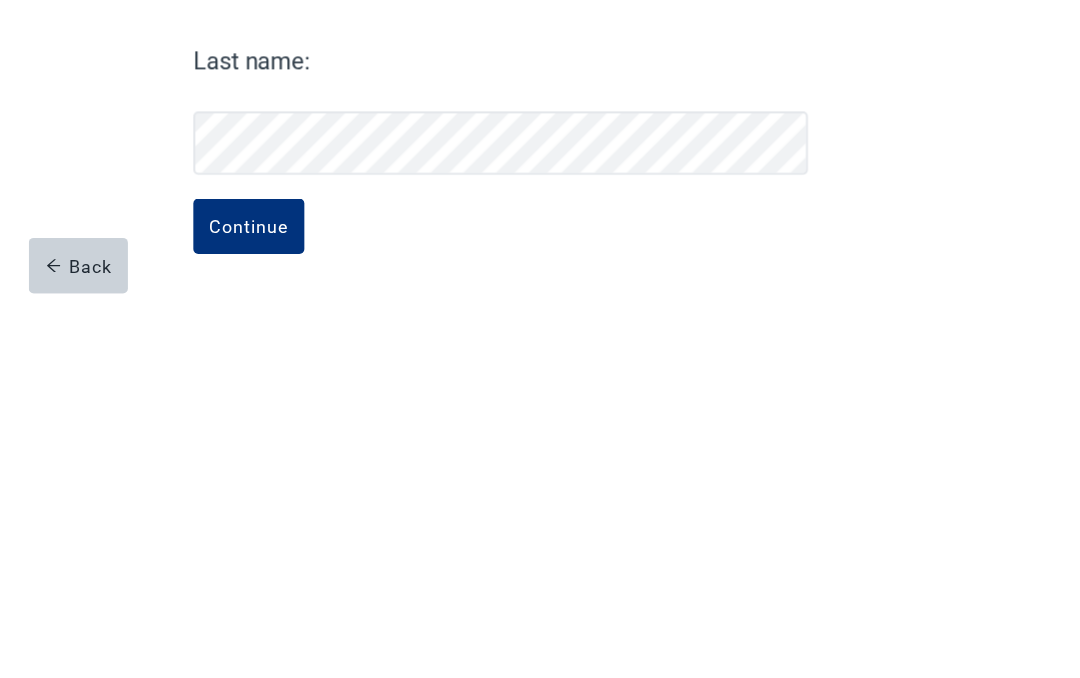 scroll, scrollTop: 46, scrollLeft: 0, axis: vertical 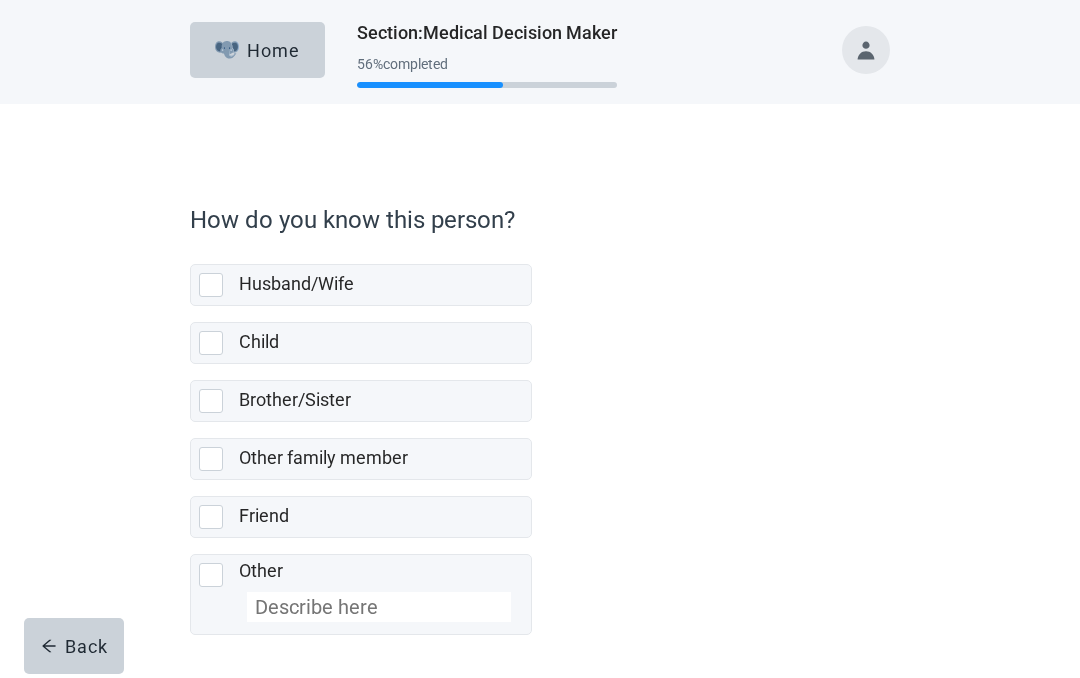 click at bounding box center (211, 401) 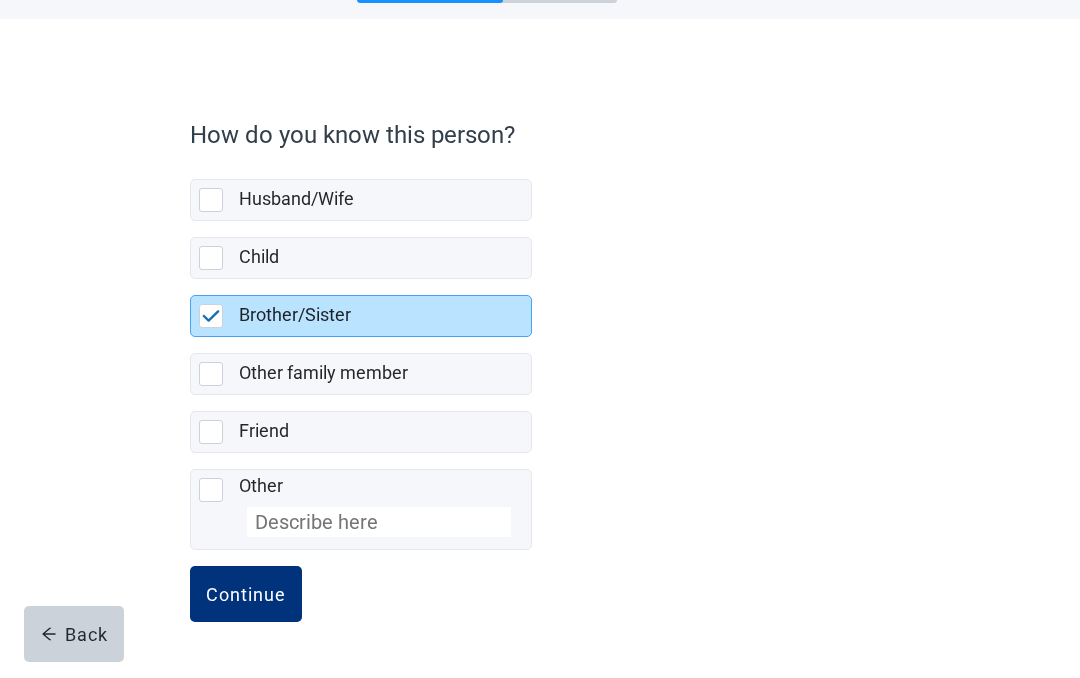 scroll, scrollTop: 81, scrollLeft: 0, axis: vertical 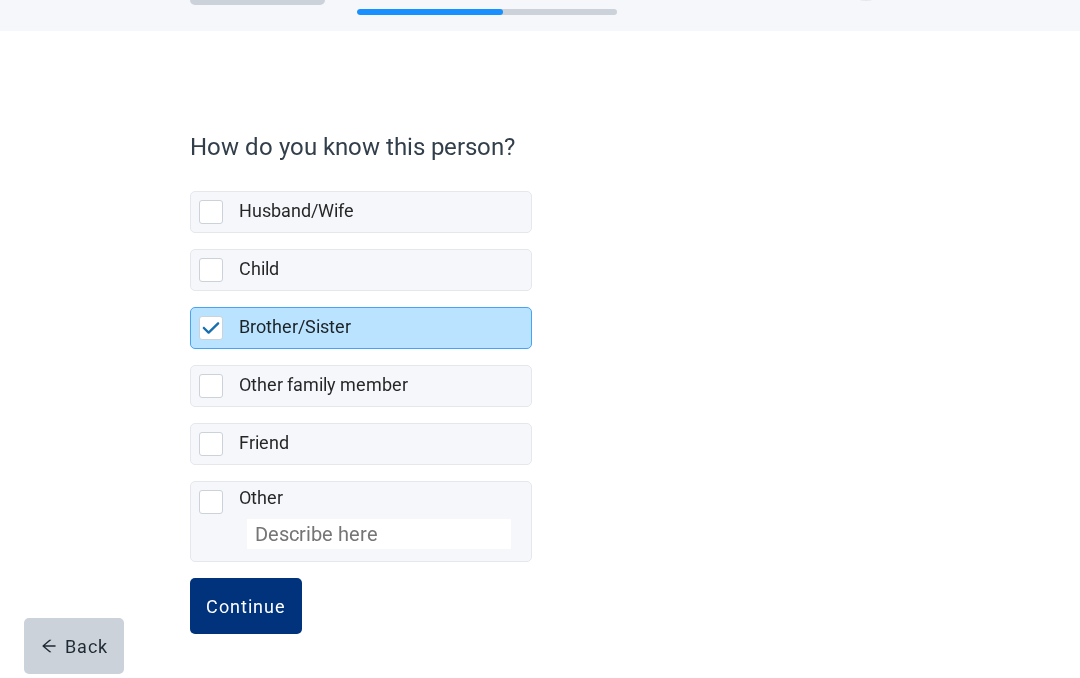 click on "Continue" at bounding box center [246, 606] 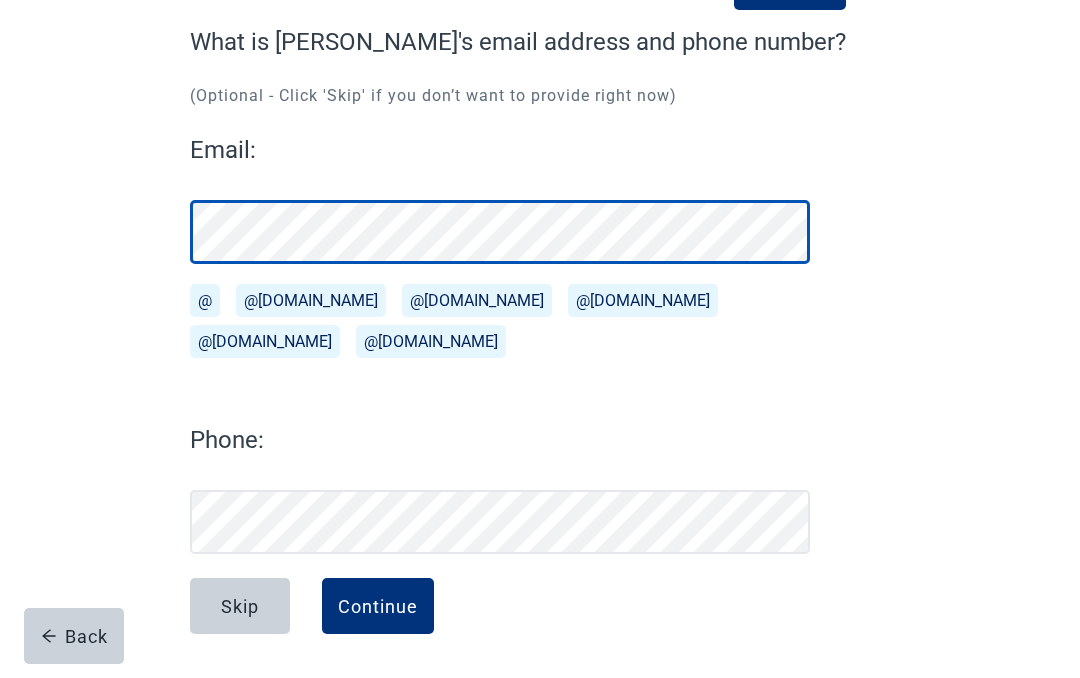 scroll, scrollTop: 168, scrollLeft: 0, axis: vertical 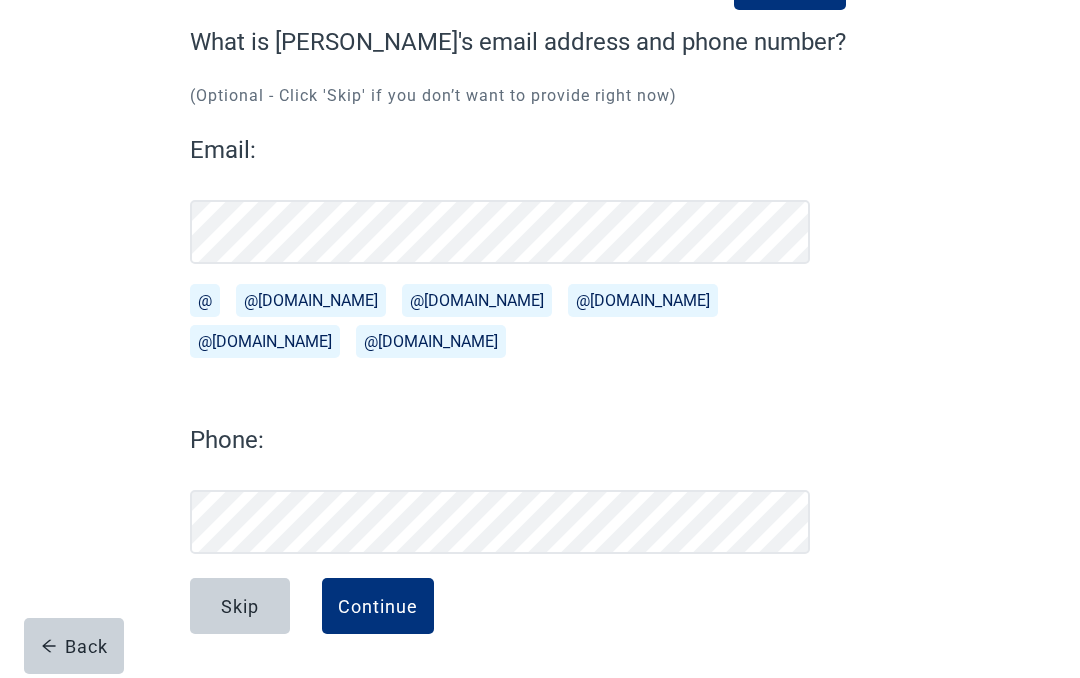 click on "Skip" at bounding box center [240, 606] 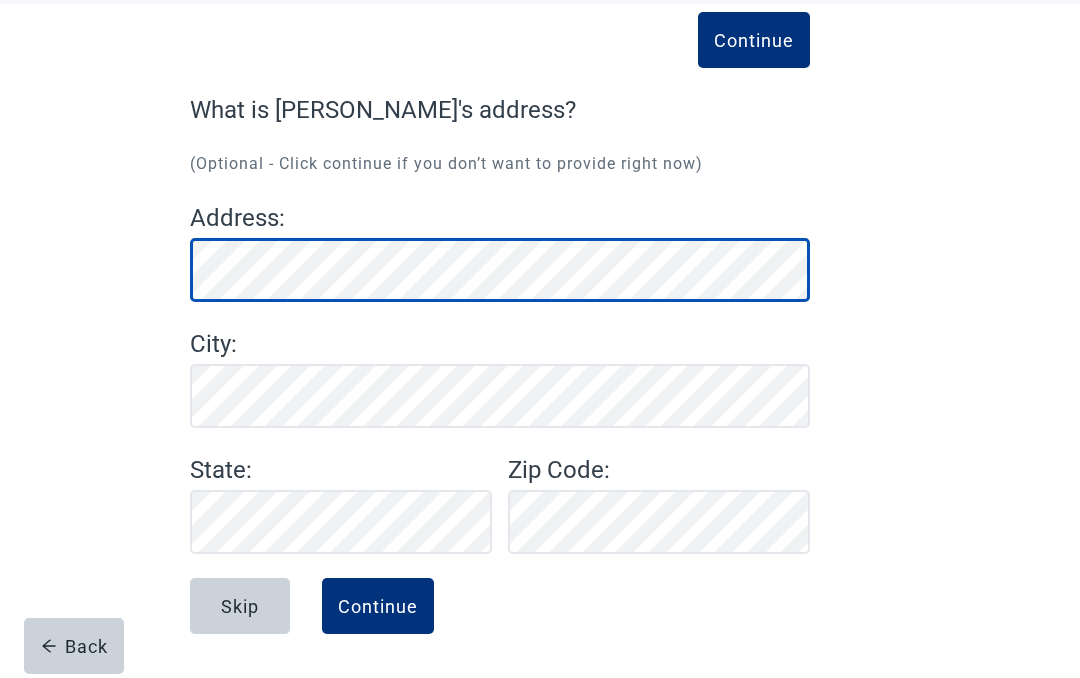 scroll, scrollTop: 100, scrollLeft: 0, axis: vertical 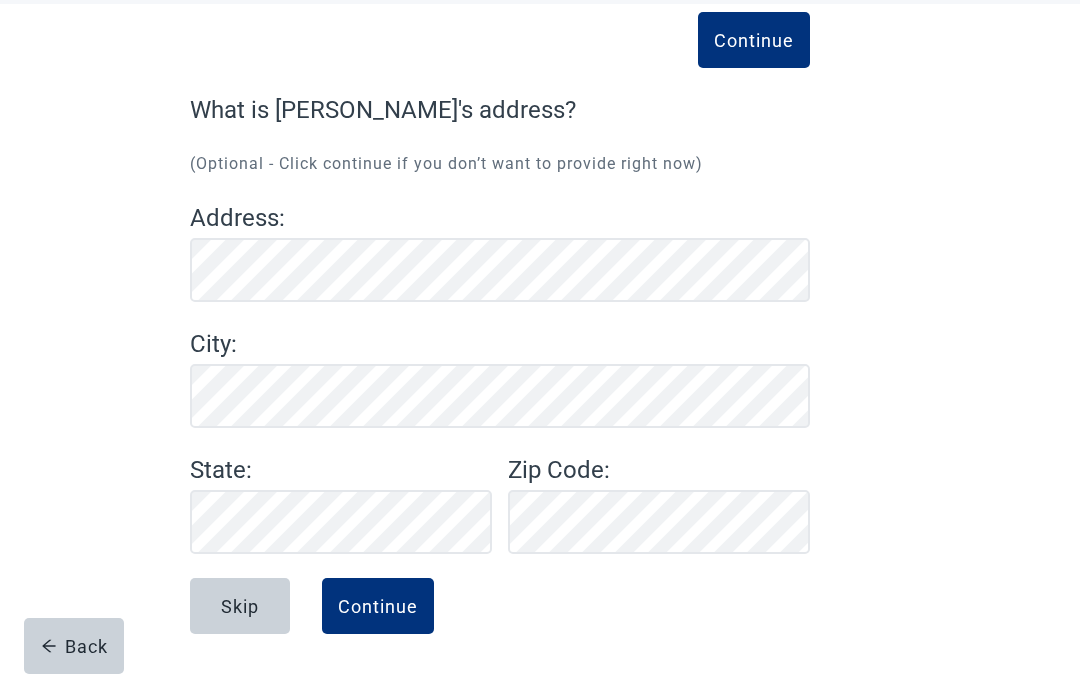 click on "Skip" at bounding box center [240, 606] 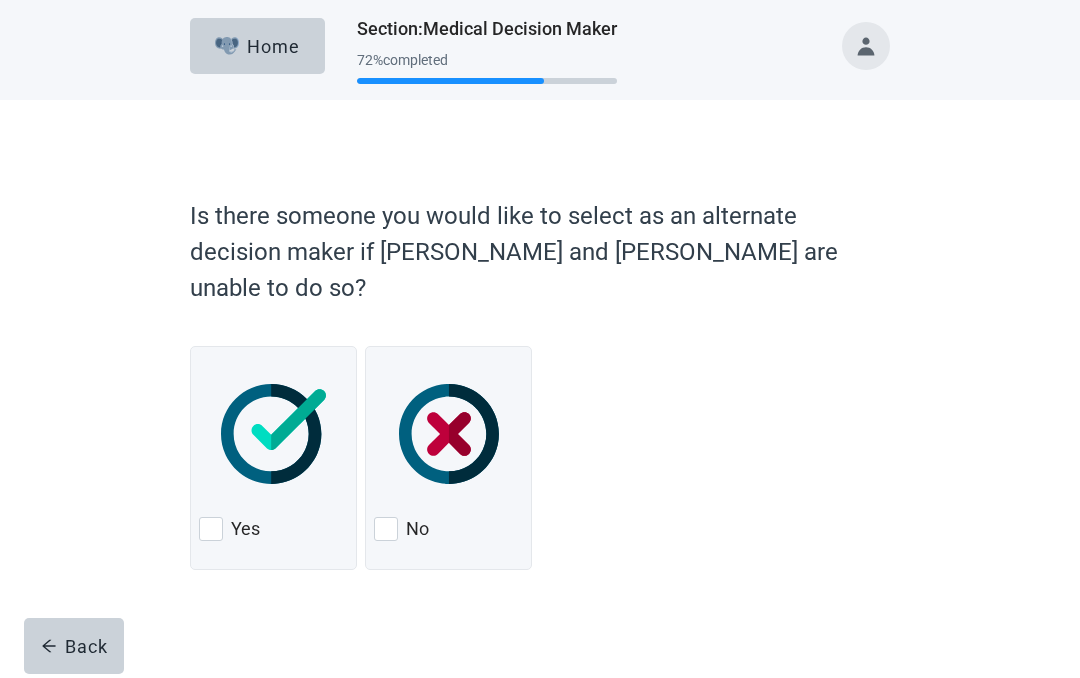 scroll, scrollTop: 0, scrollLeft: 0, axis: both 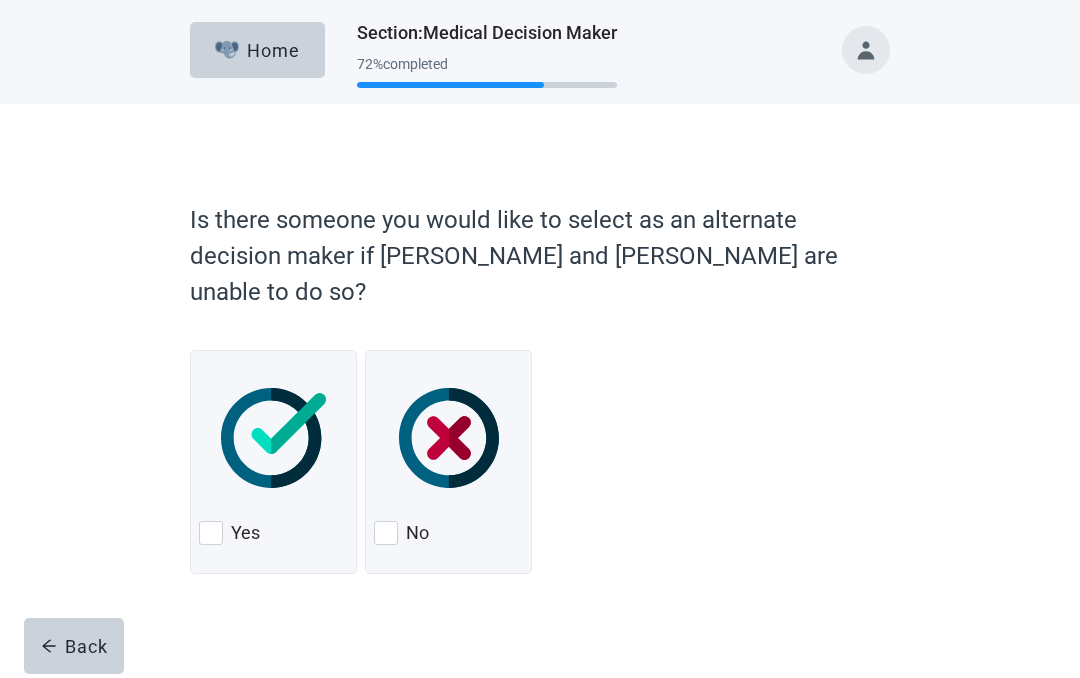 click at bounding box center (386, 533) 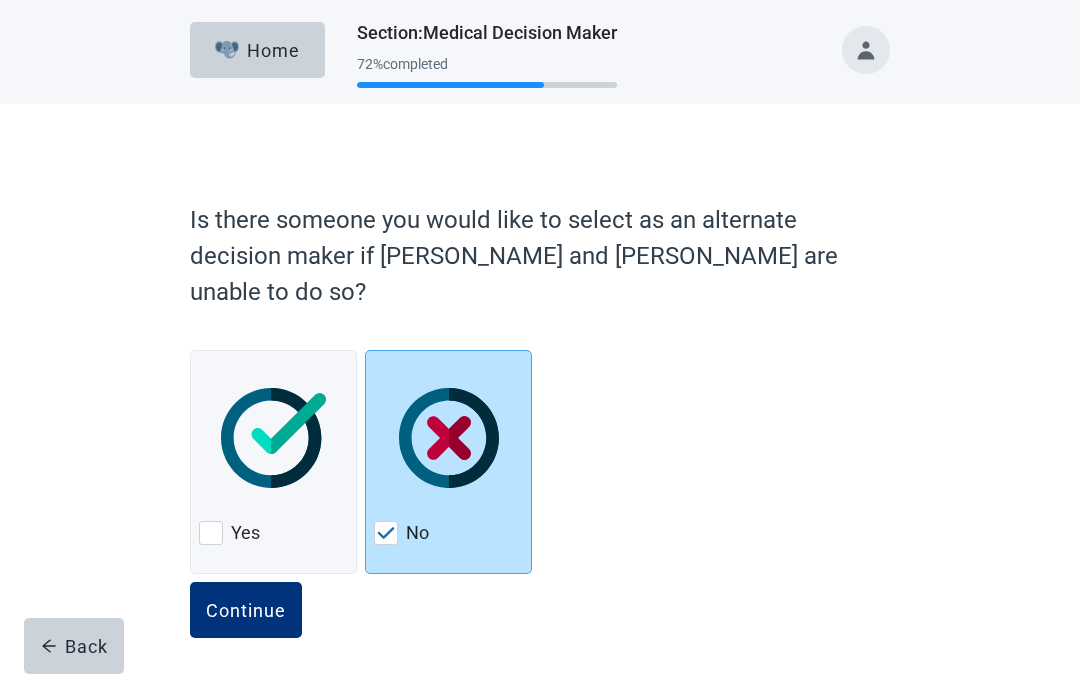 click on "Continue" at bounding box center (246, 610) 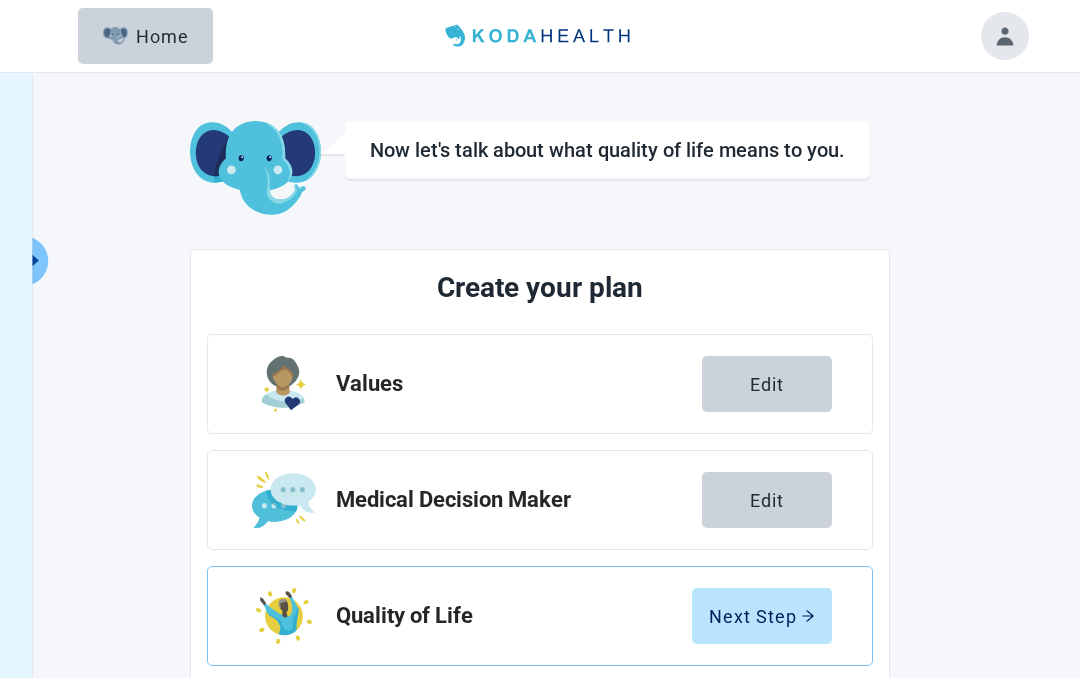 click on "Next Step" at bounding box center (762, 616) 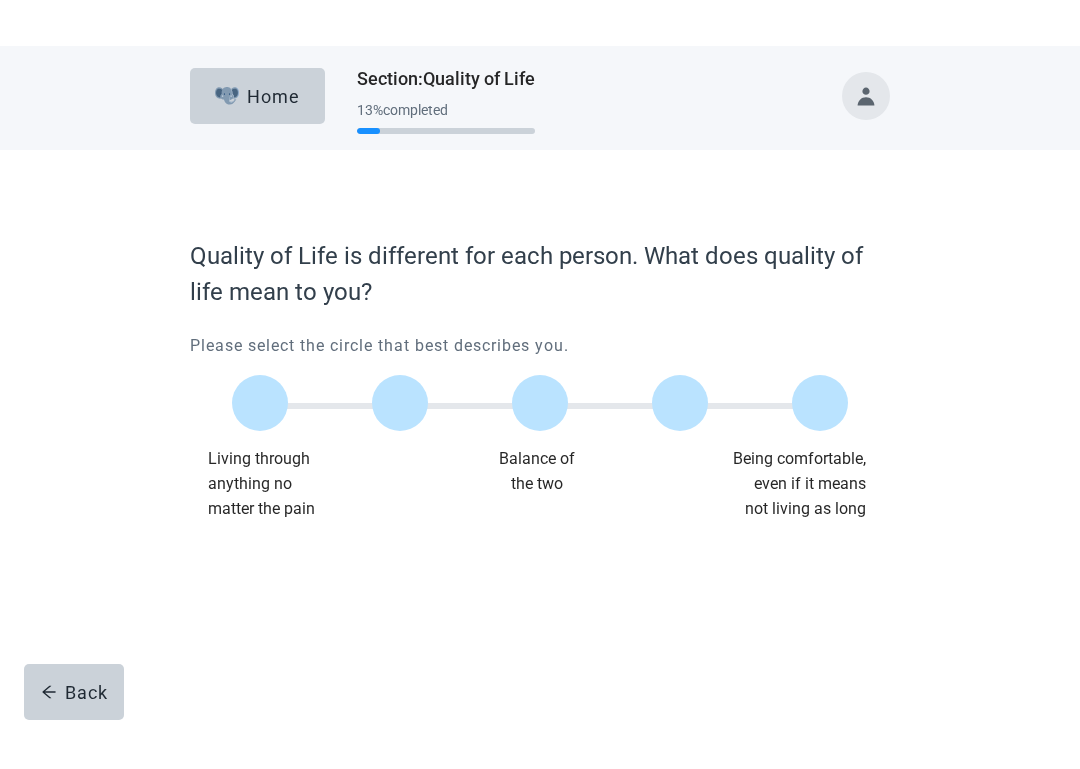 scroll, scrollTop: 0, scrollLeft: 0, axis: both 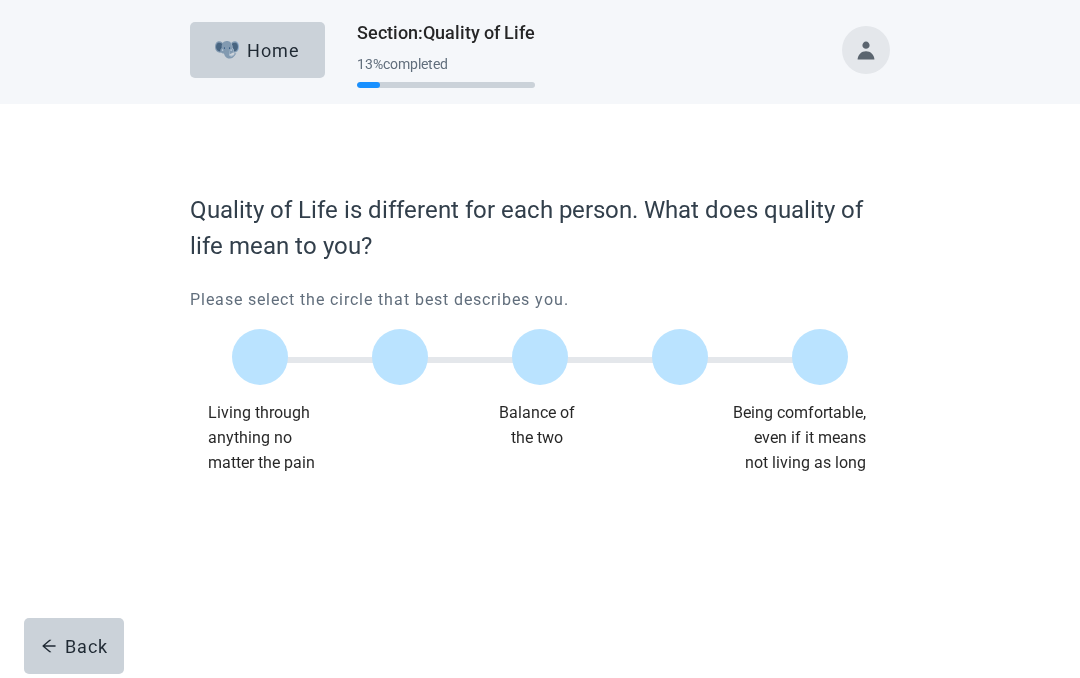click at bounding box center [820, 357] 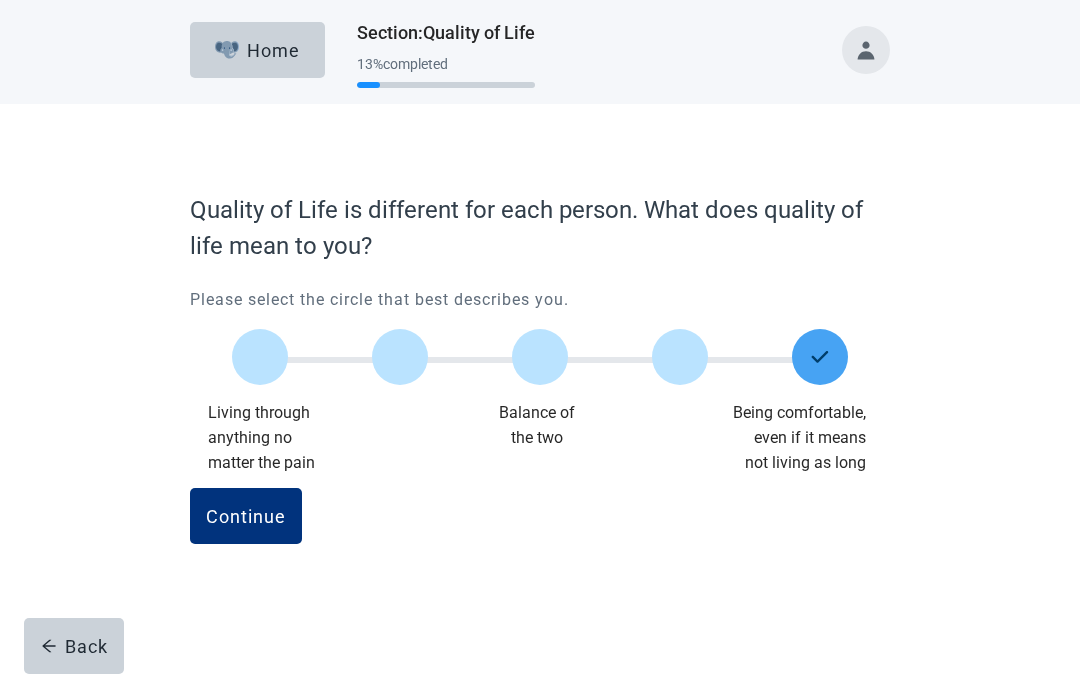 click on "Continue" at bounding box center [246, 516] 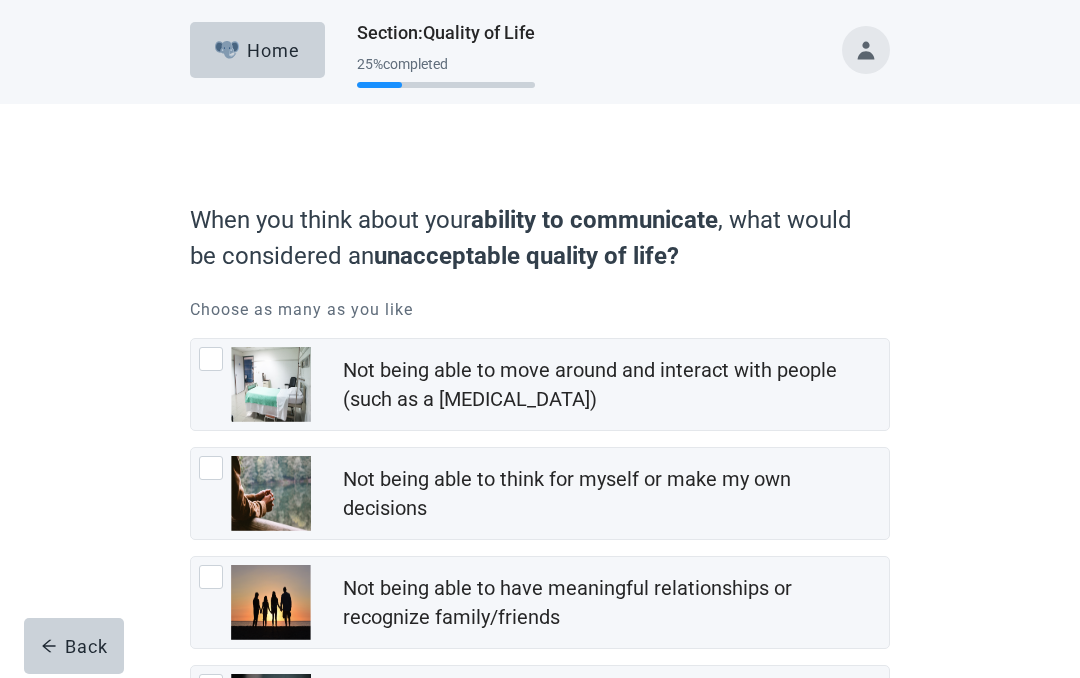 click at bounding box center (211, 359) 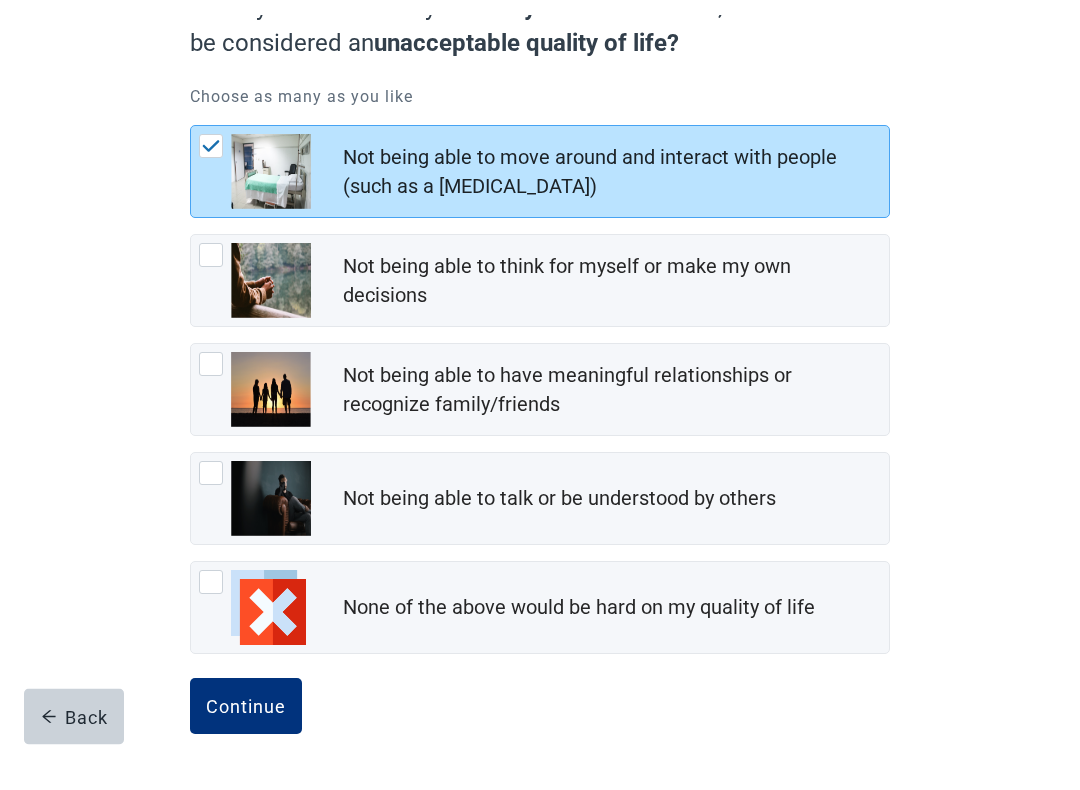 scroll, scrollTop: 201, scrollLeft: 0, axis: vertical 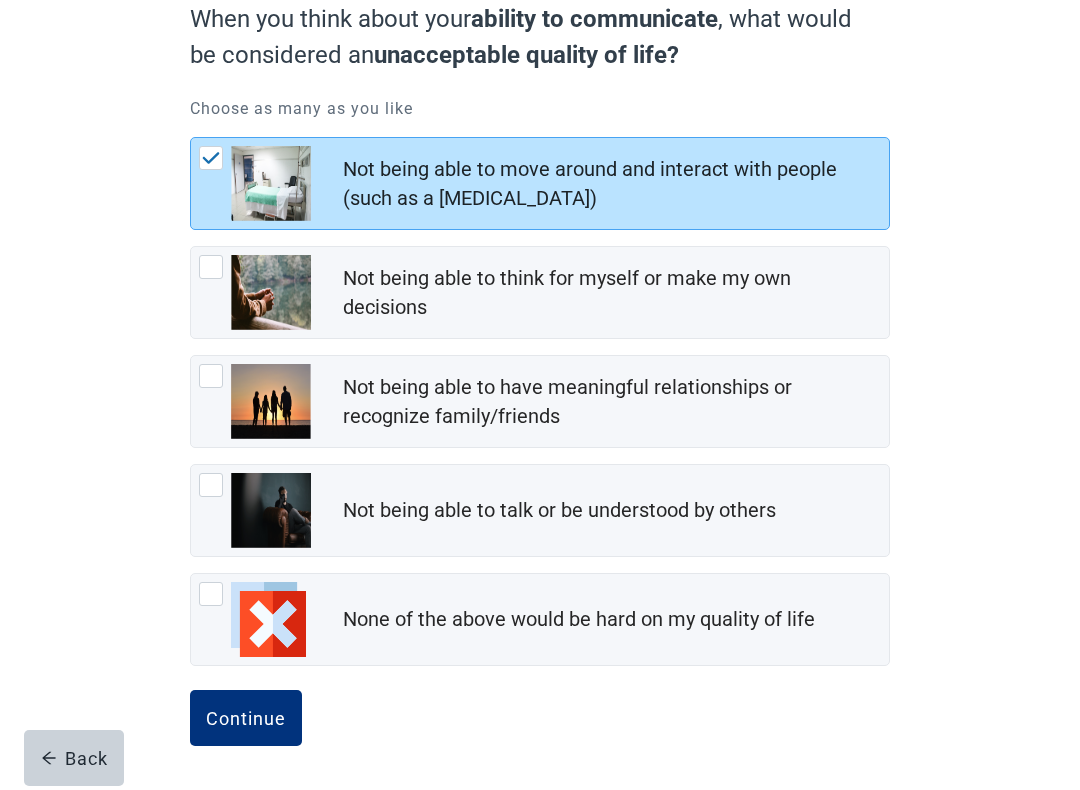 click at bounding box center [211, 485] 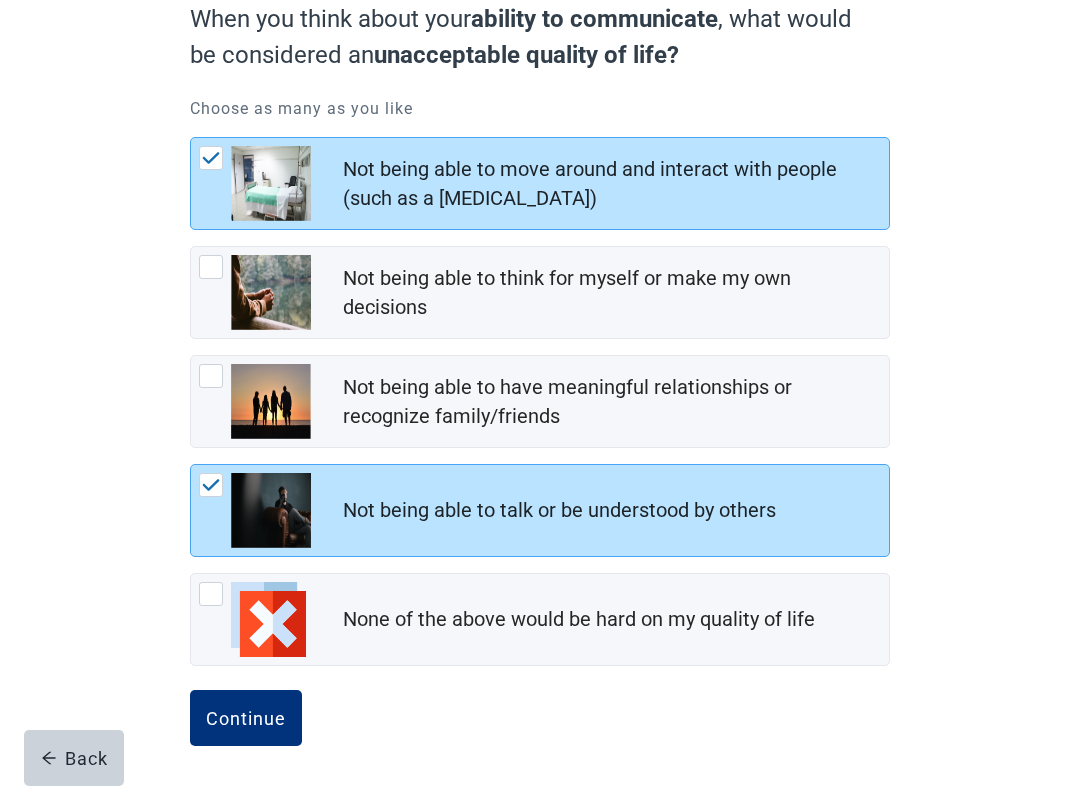 click on "Continue" at bounding box center [246, 718] 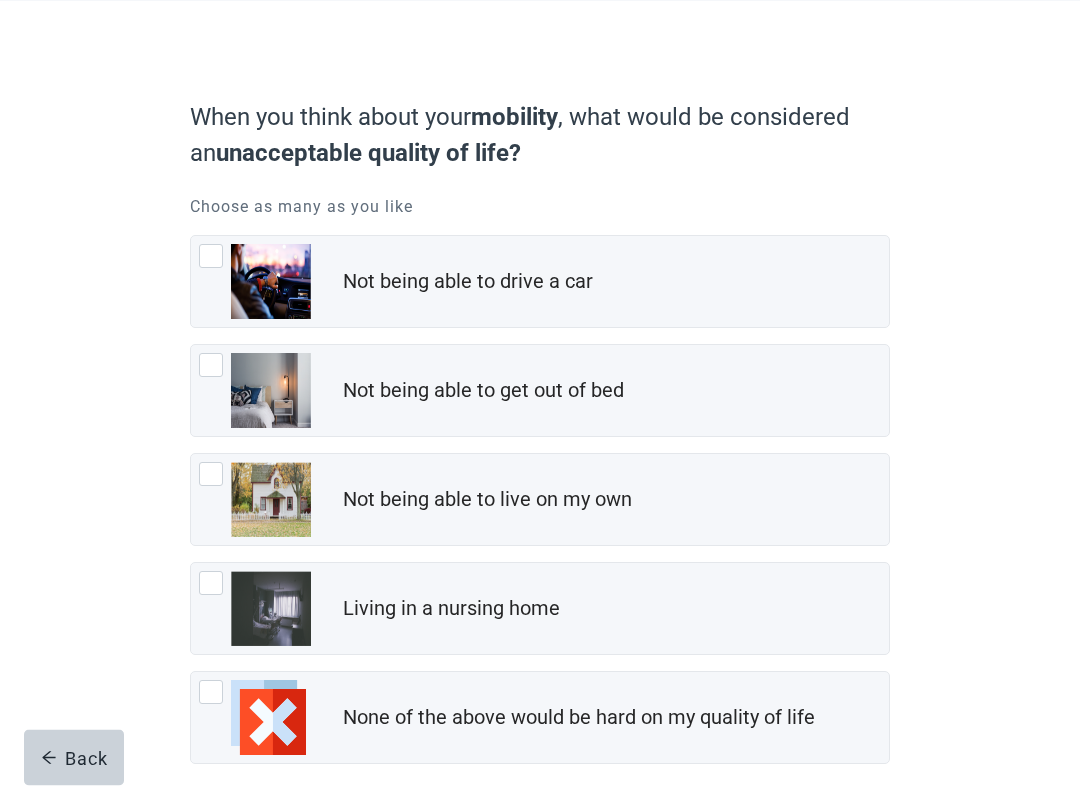 scroll, scrollTop: 107, scrollLeft: 0, axis: vertical 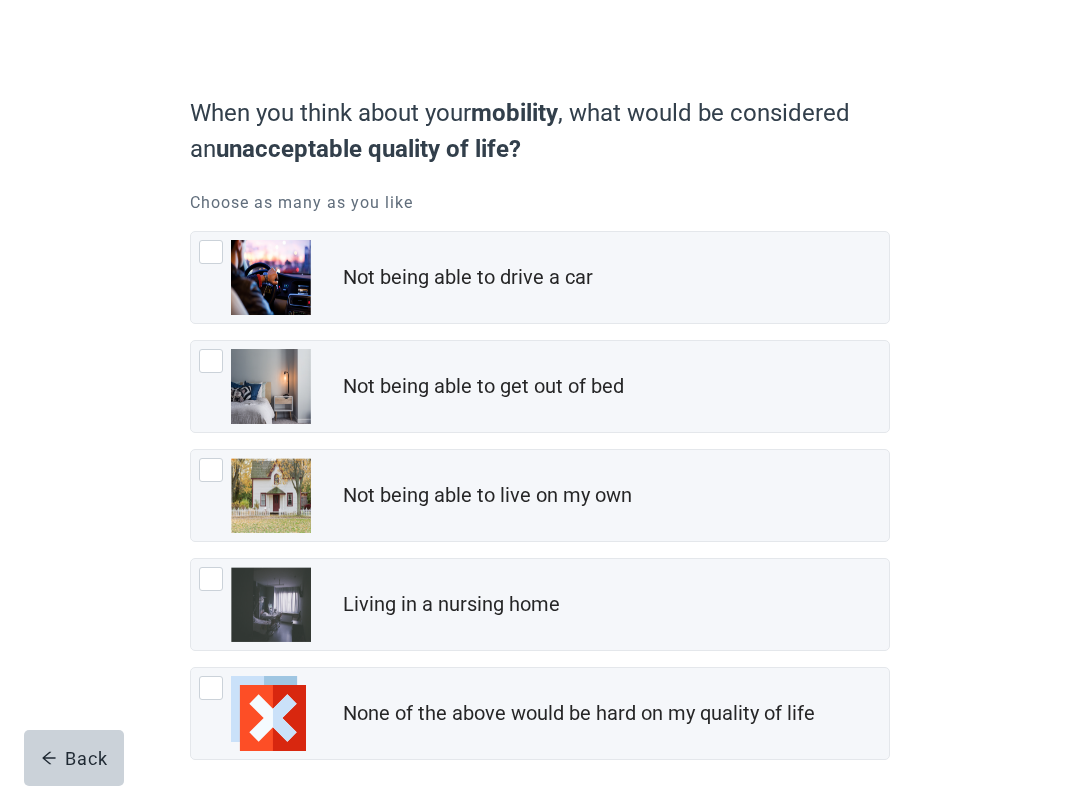 click at bounding box center [211, 688] 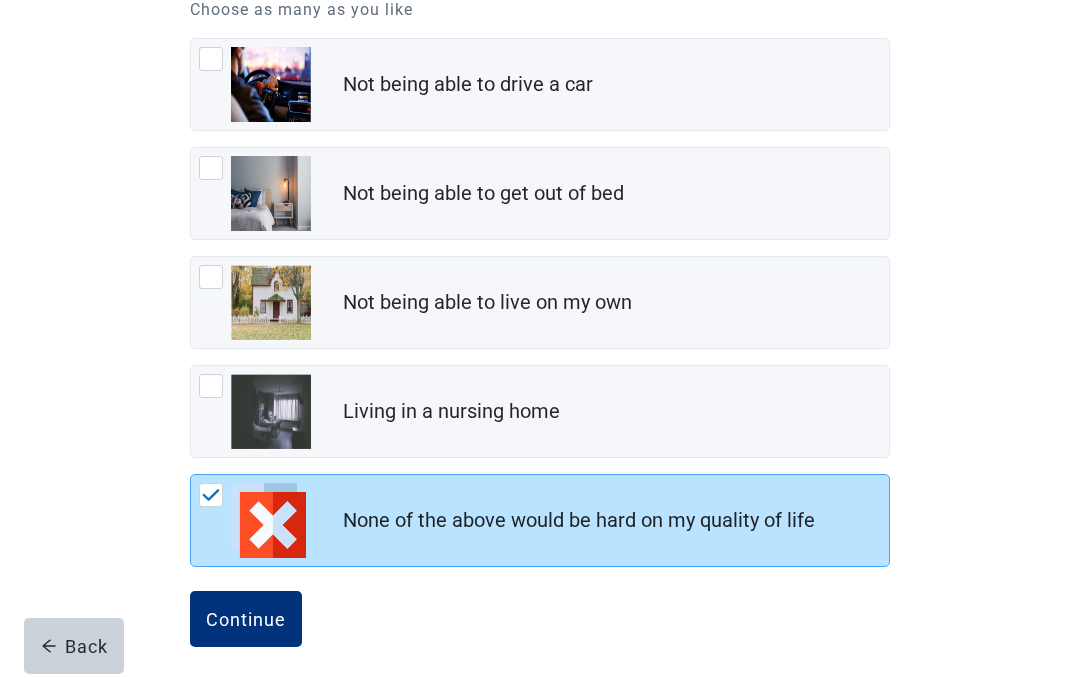 scroll, scrollTop: 313, scrollLeft: 0, axis: vertical 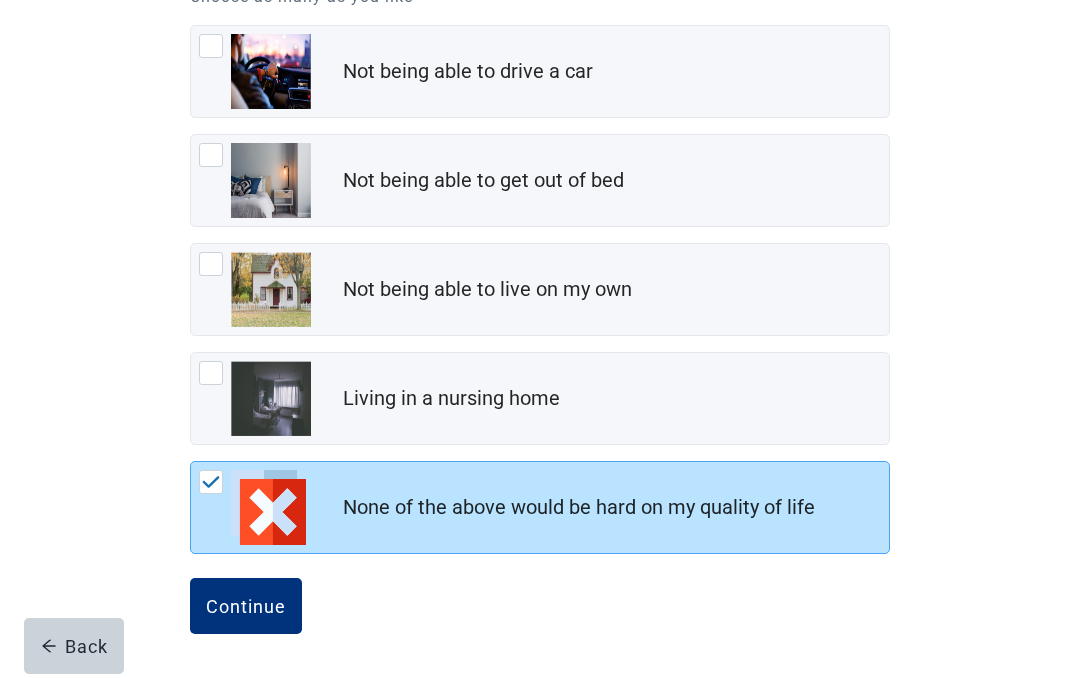 click on "Continue" at bounding box center [246, 606] 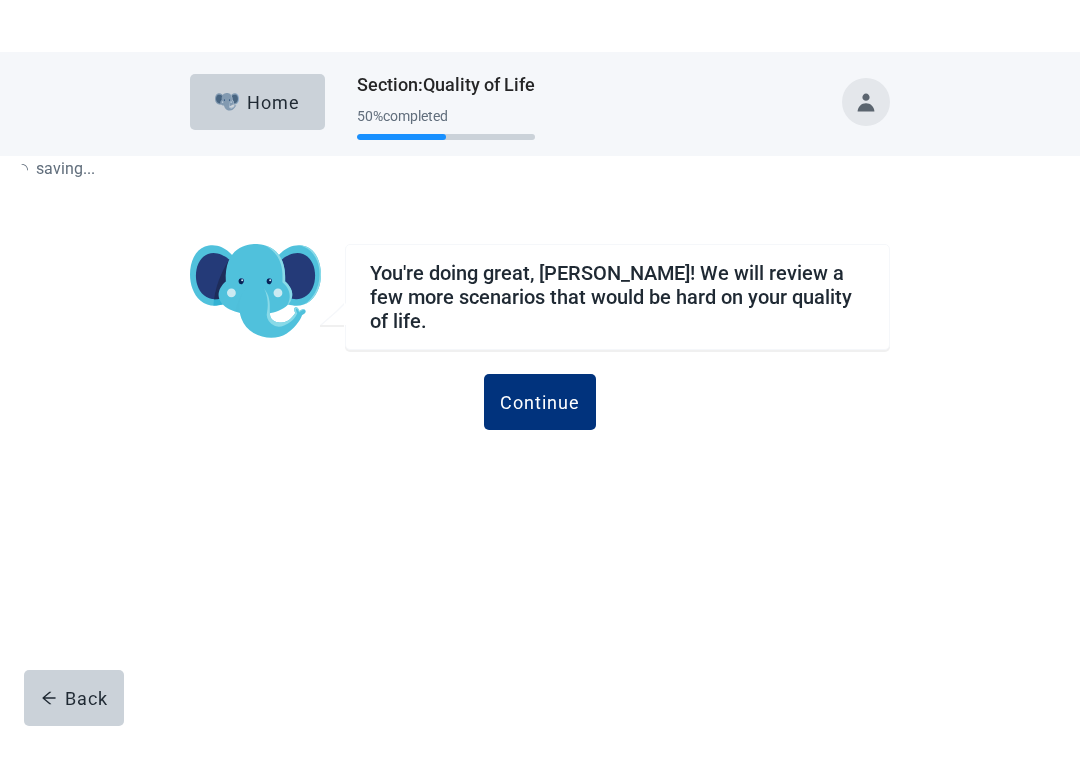 scroll, scrollTop: 0, scrollLeft: 0, axis: both 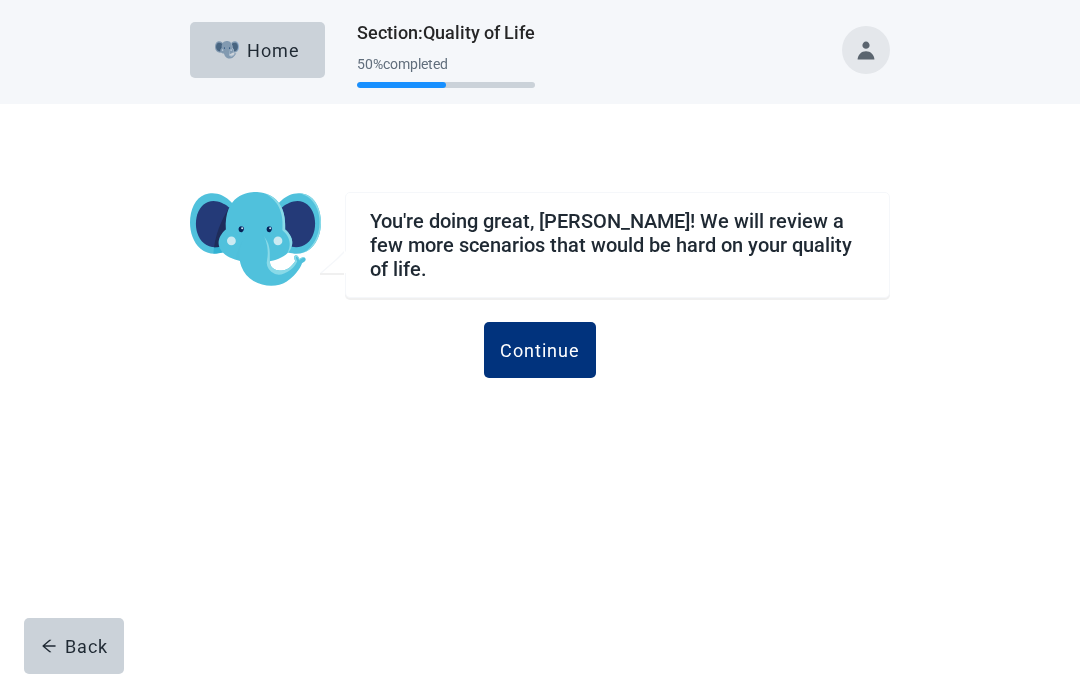 click on "Continue" at bounding box center [540, 350] 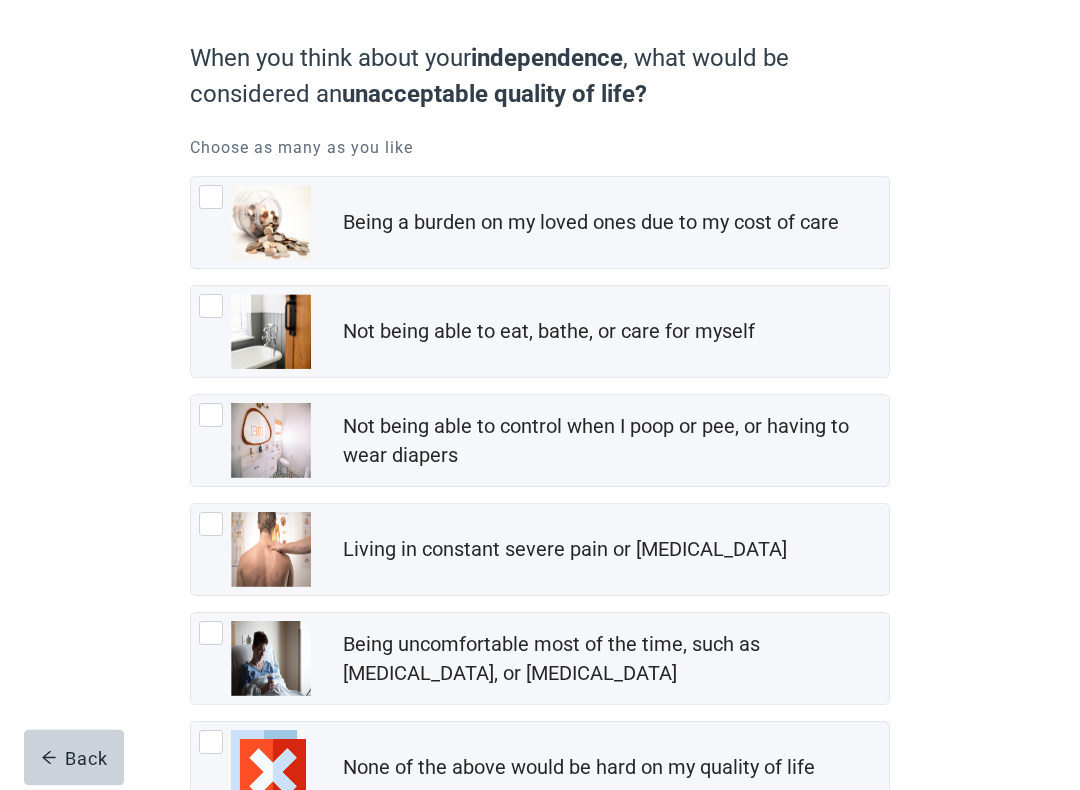 scroll, scrollTop: 163, scrollLeft: 0, axis: vertical 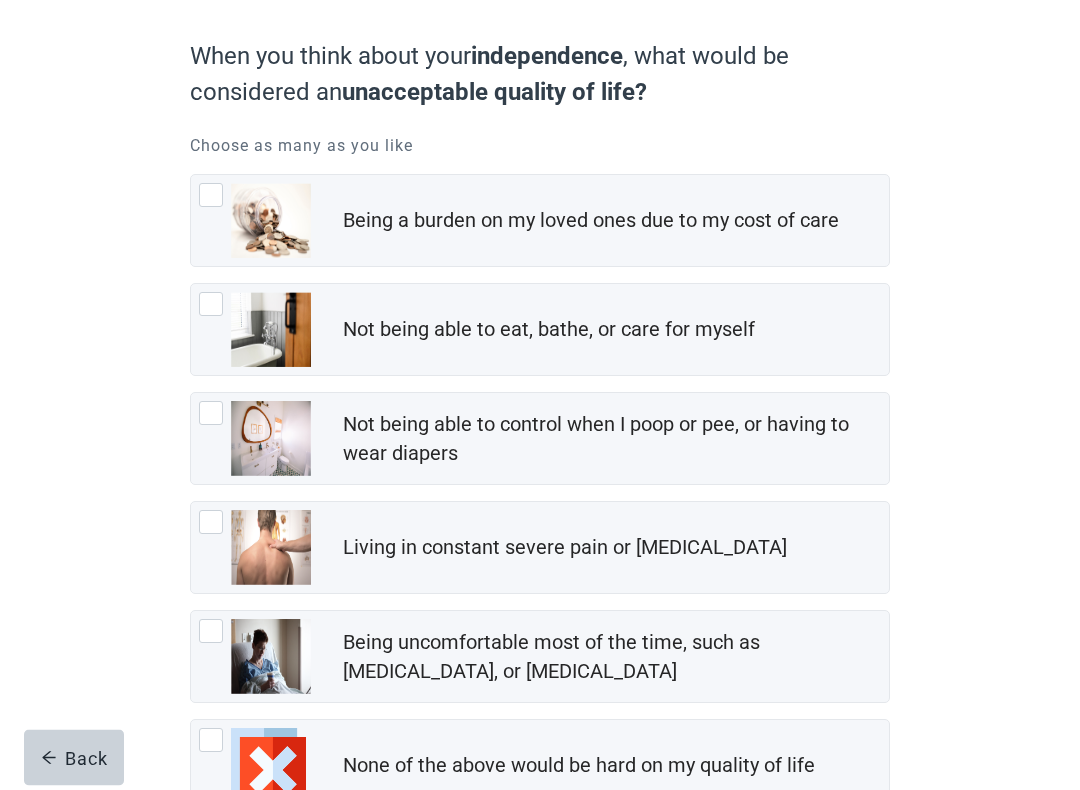 click at bounding box center [211, 305] 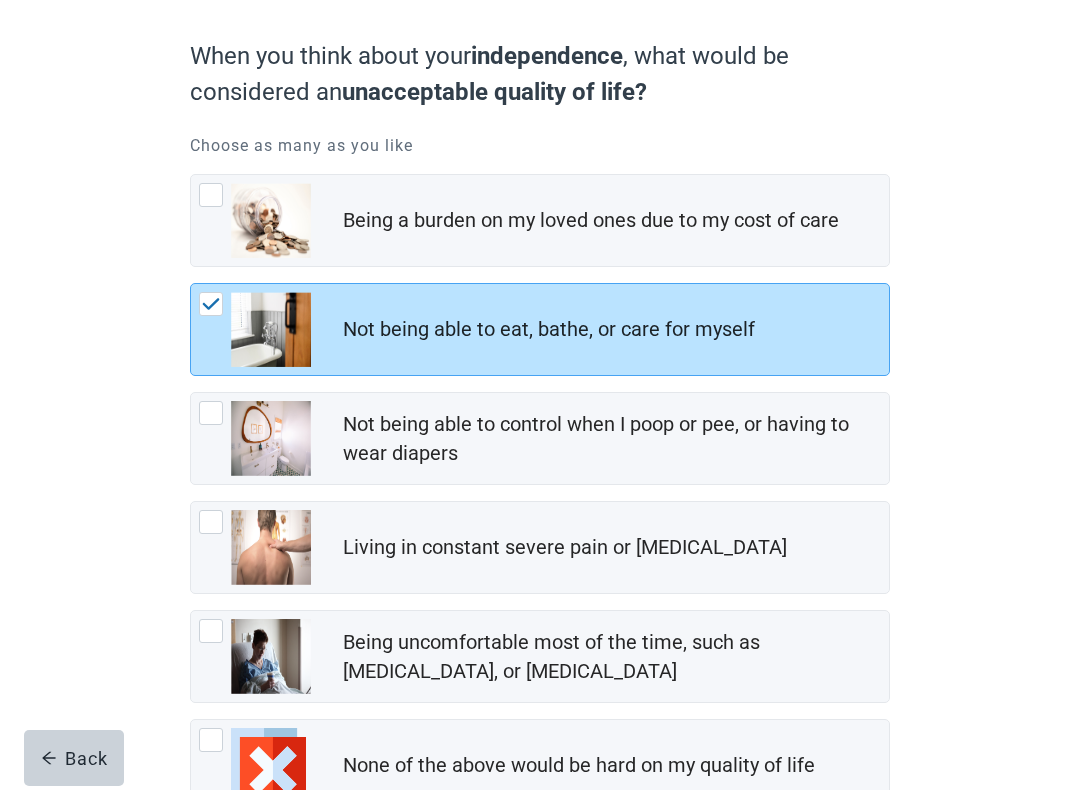 click at bounding box center (211, 522) 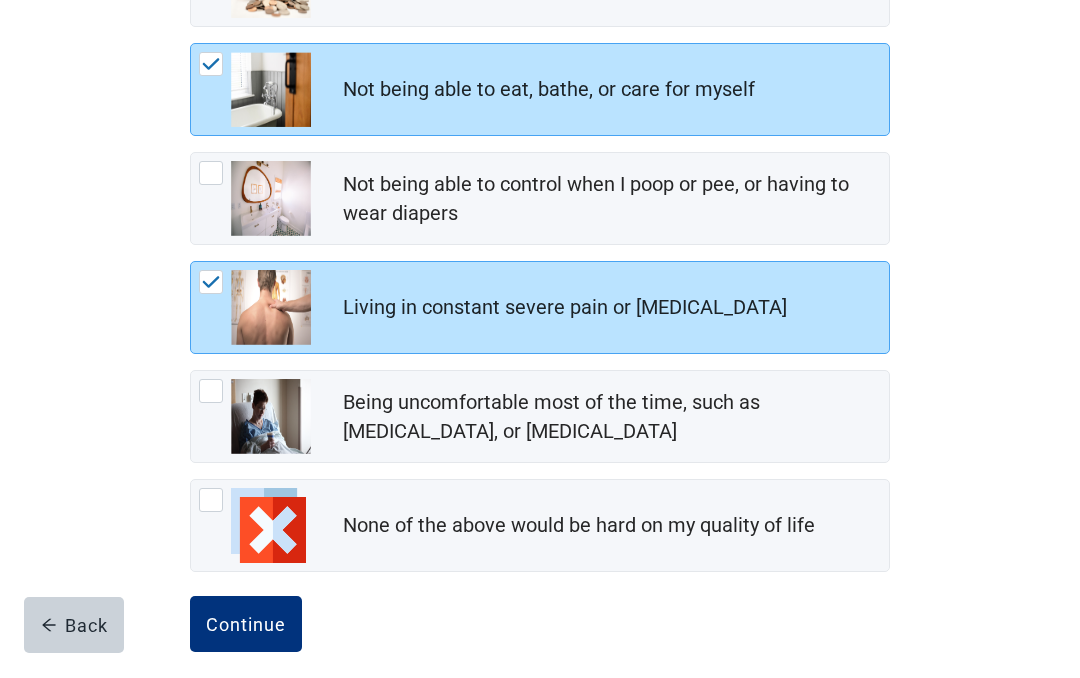scroll, scrollTop: 404, scrollLeft: 0, axis: vertical 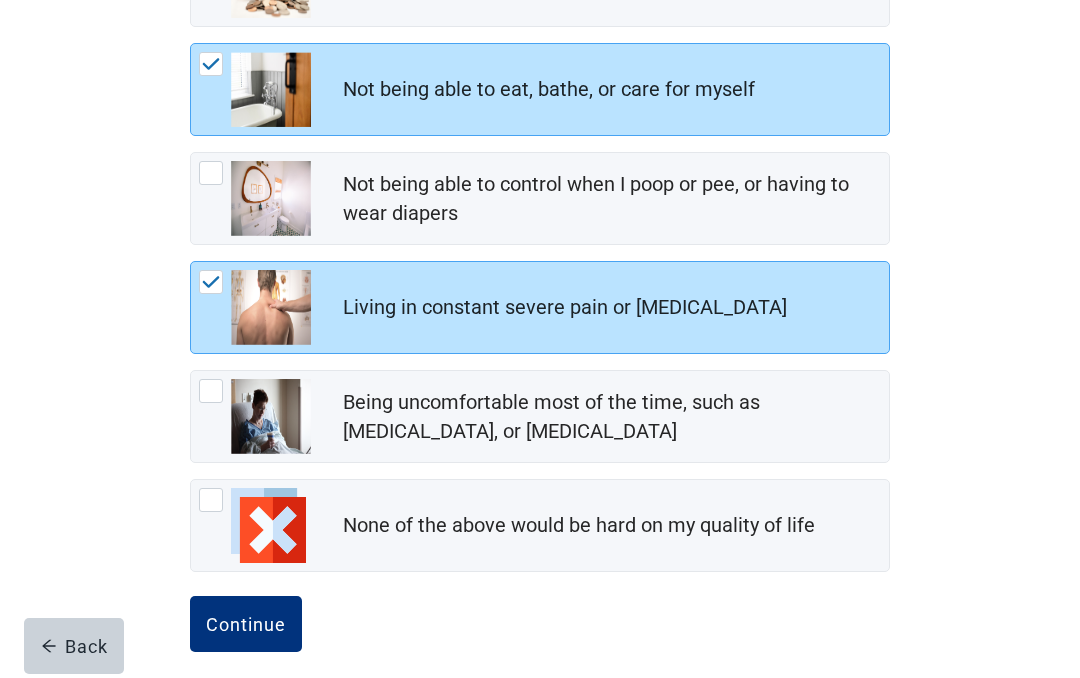 click on "Continue" at bounding box center (246, 624) 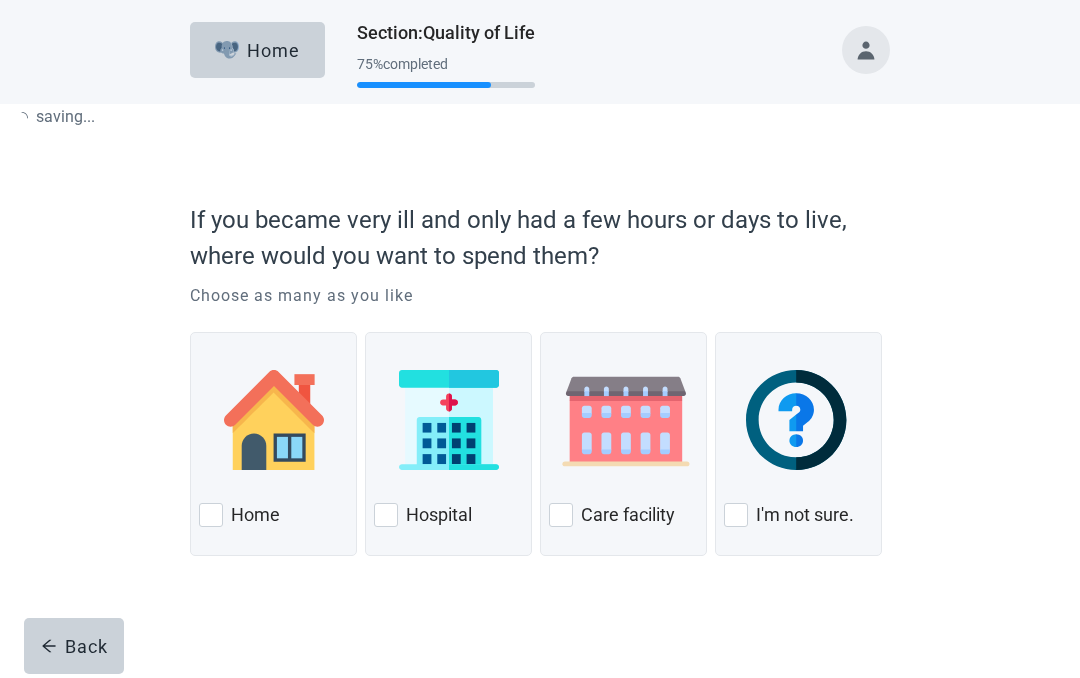 scroll, scrollTop: 0, scrollLeft: 0, axis: both 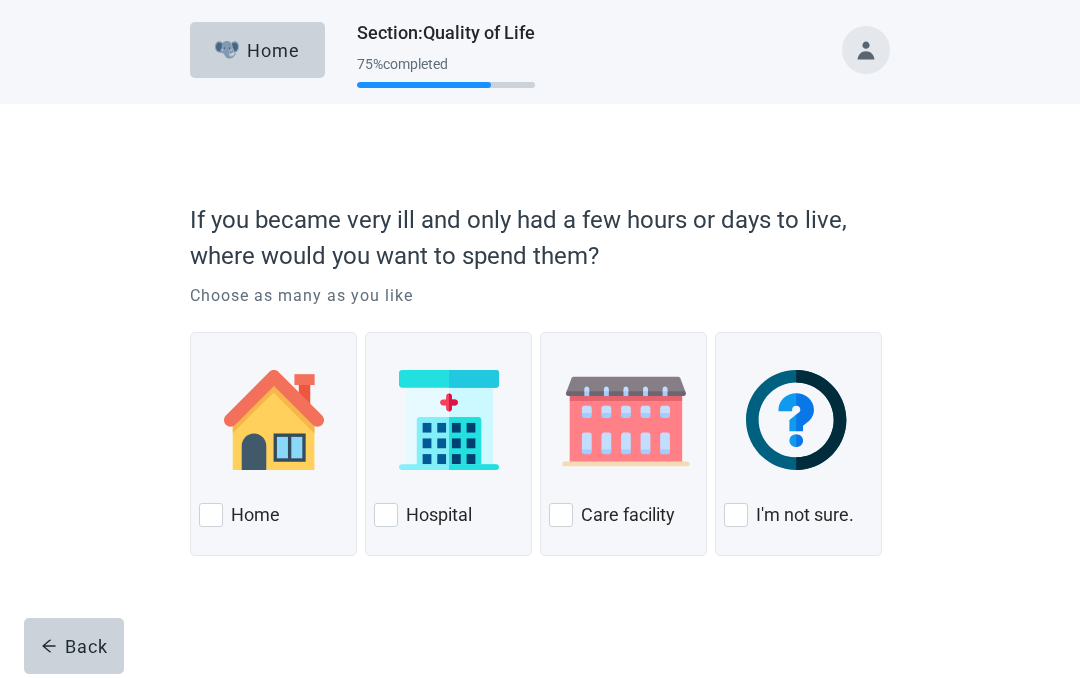 click at bounding box center [386, 515] 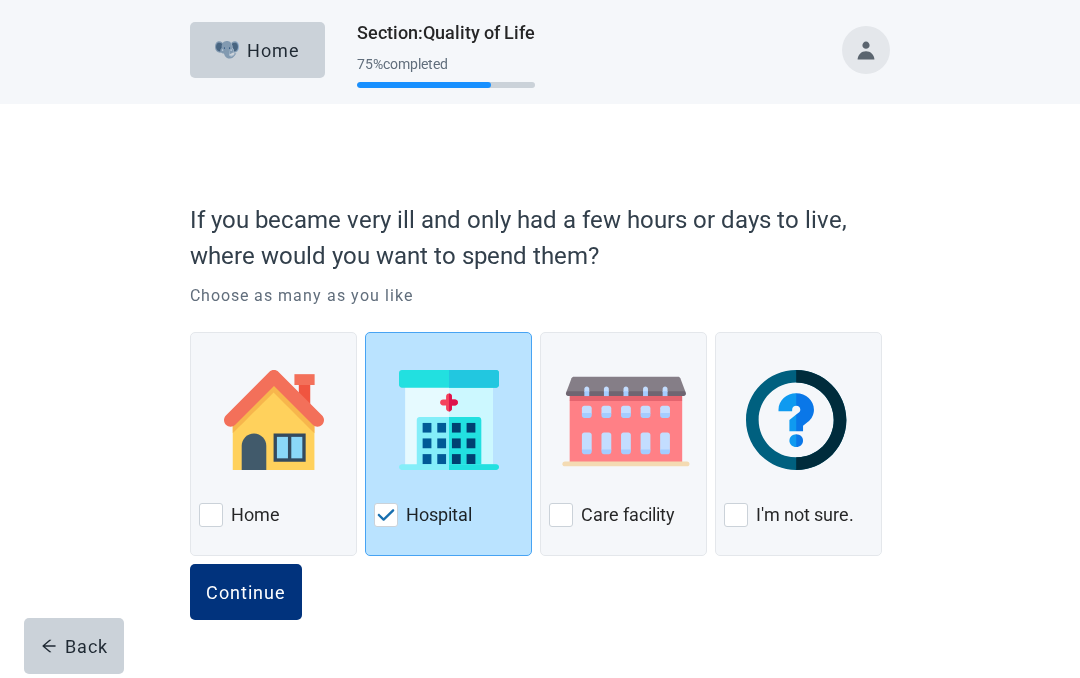 click on "Continue" at bounding box center [246, 592] 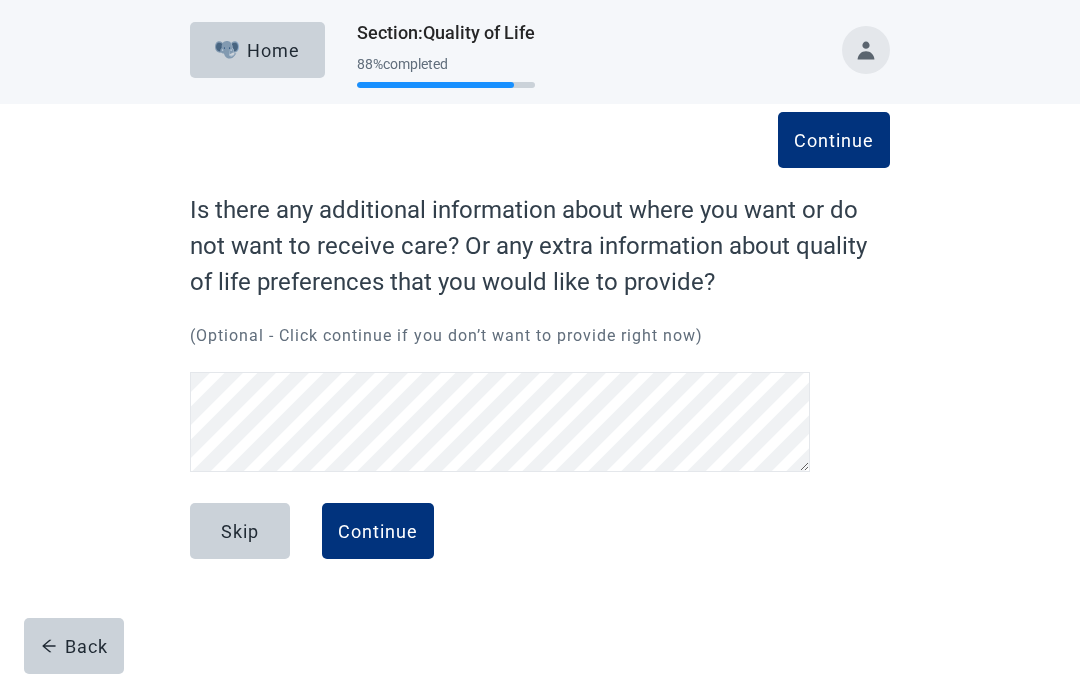 click on "Continue" at bounding box center (378, 531) 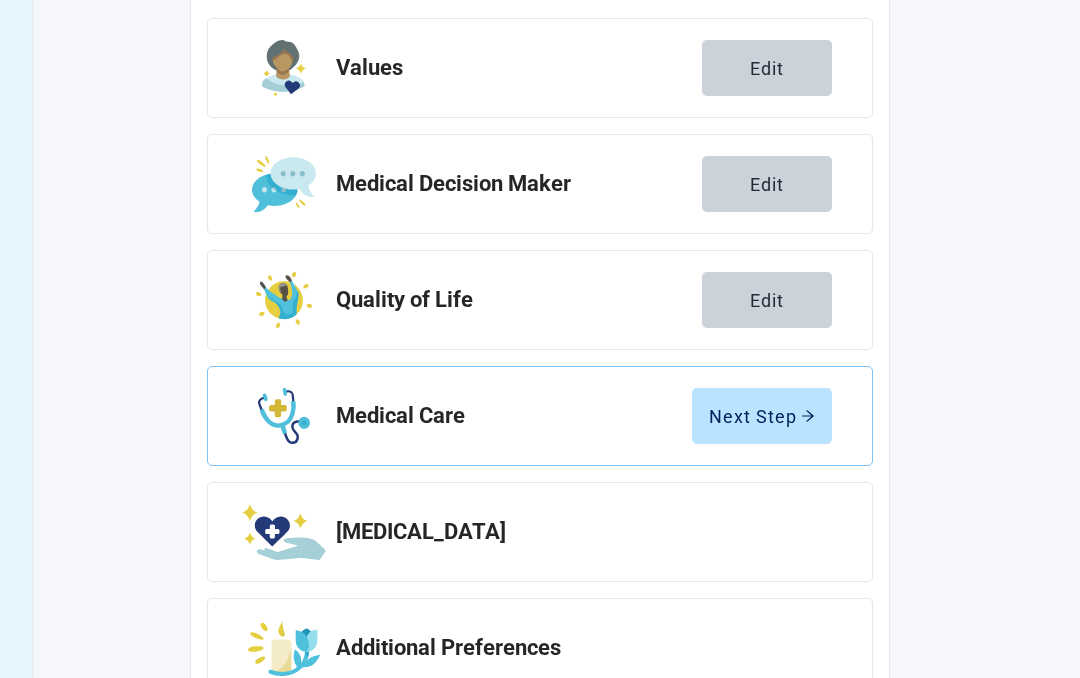 scroll, scrollTop: 395, scrollLeft: 0, axis: vertical 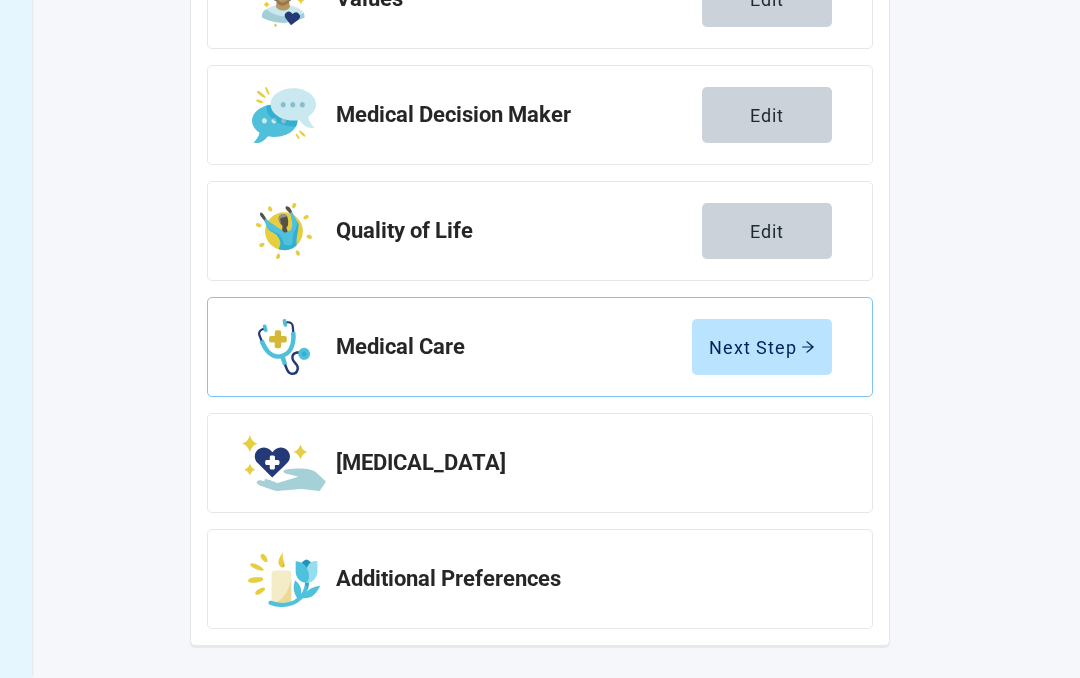 click on "Next Step" at bounding box center (762, 347) 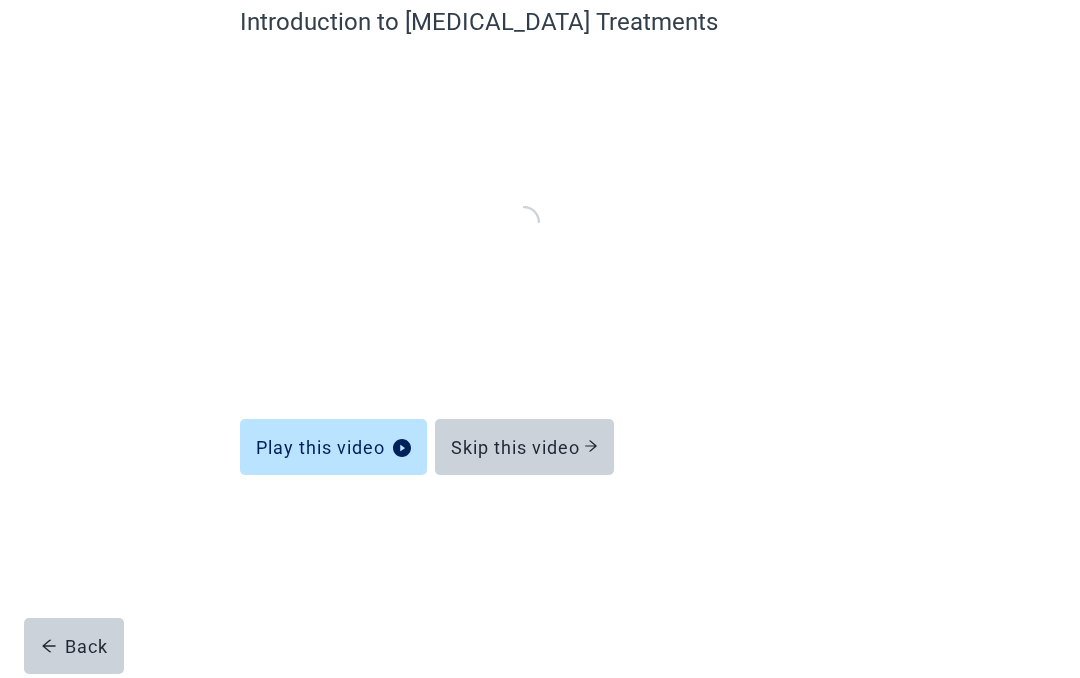 scroll, scrollTop: 93, scrollLeft: 0, axis: vertical 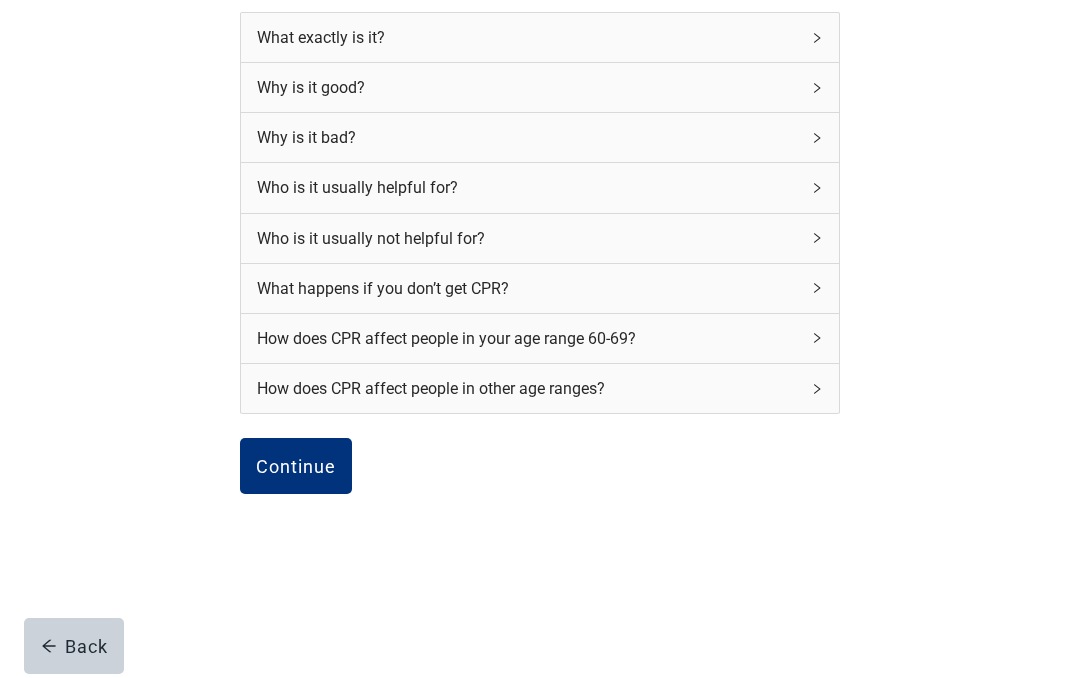 click on "Continue" at bounding box center (296, 466) 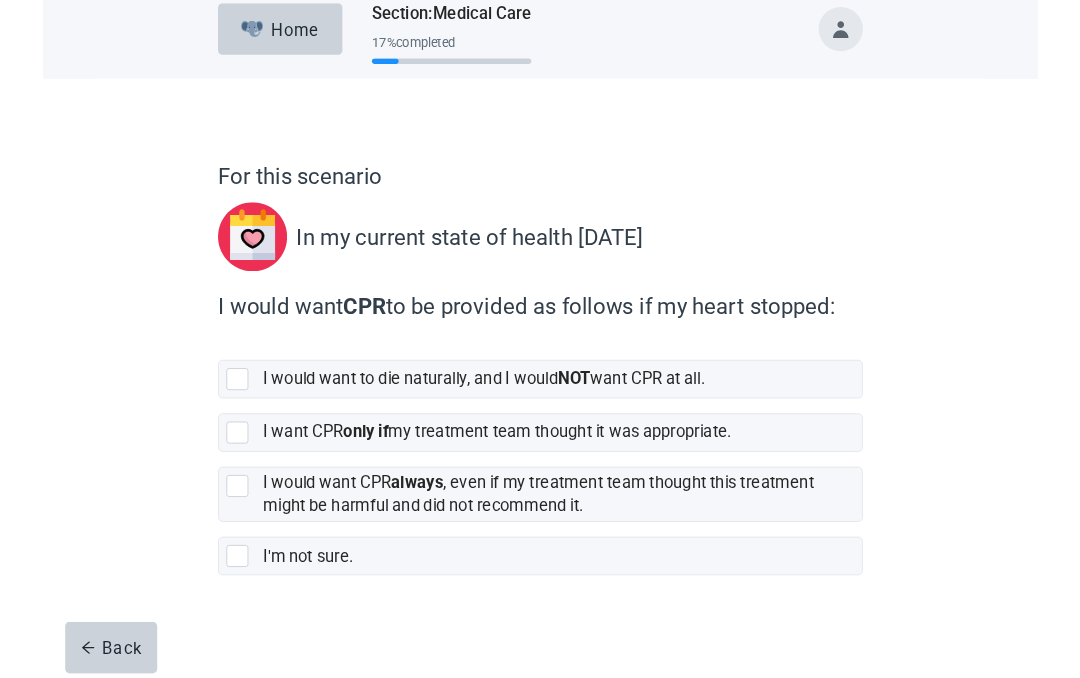 scroll, scrollTop: 81, scrollLeft: 0, axis: vertical 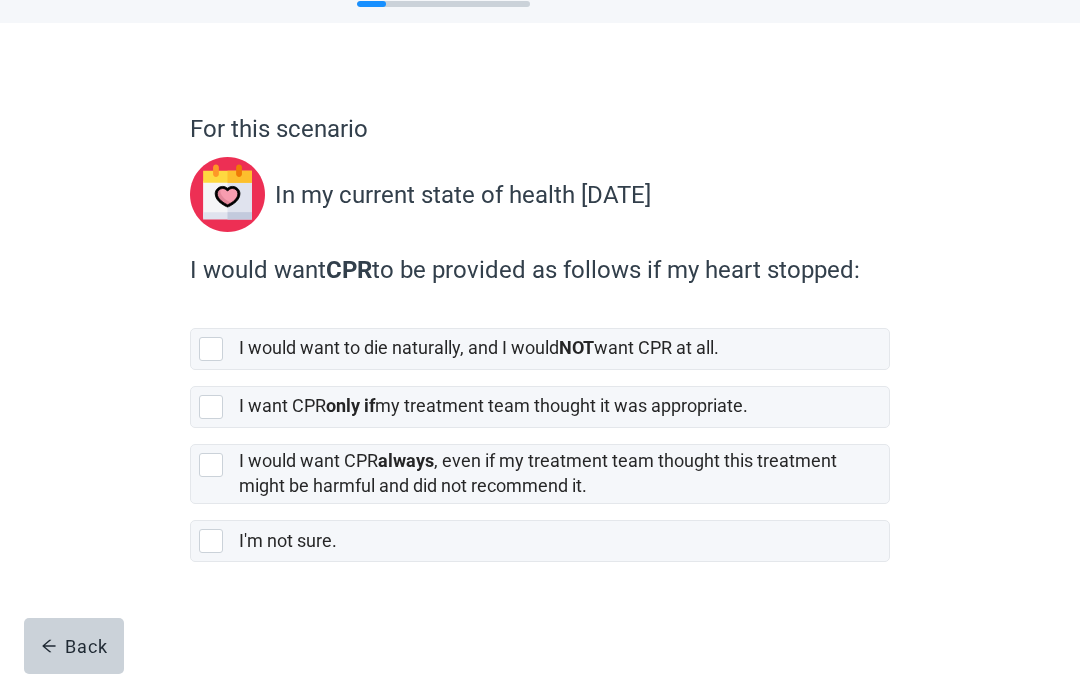 click at bounding box center [211, 349] 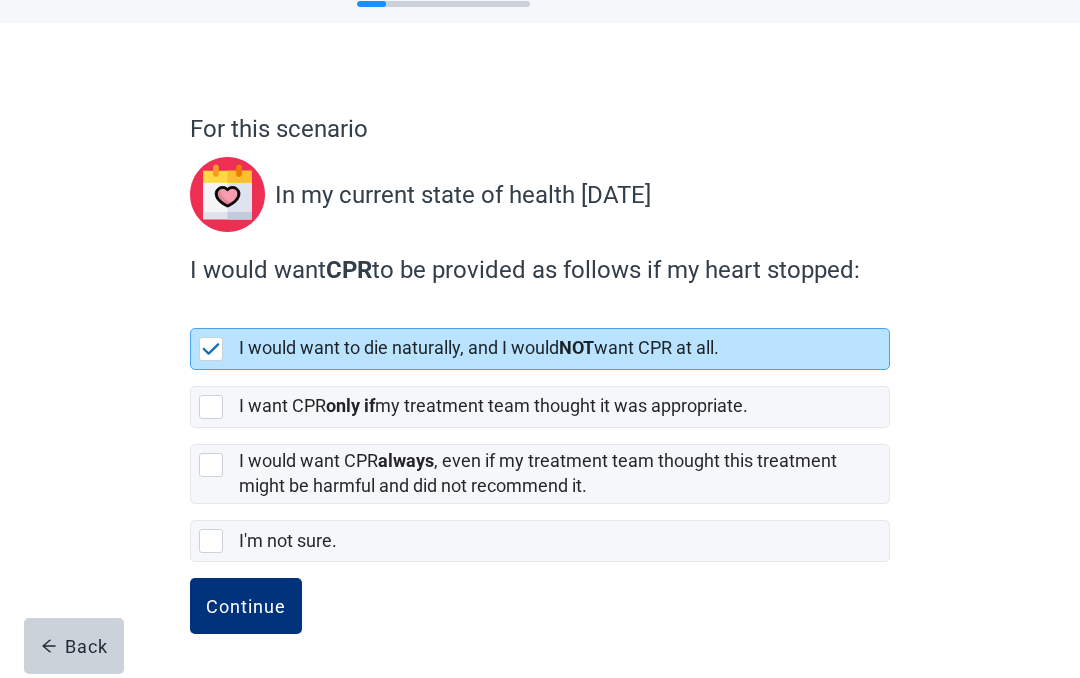 click on "Continue" at bounding box center (246, 606) 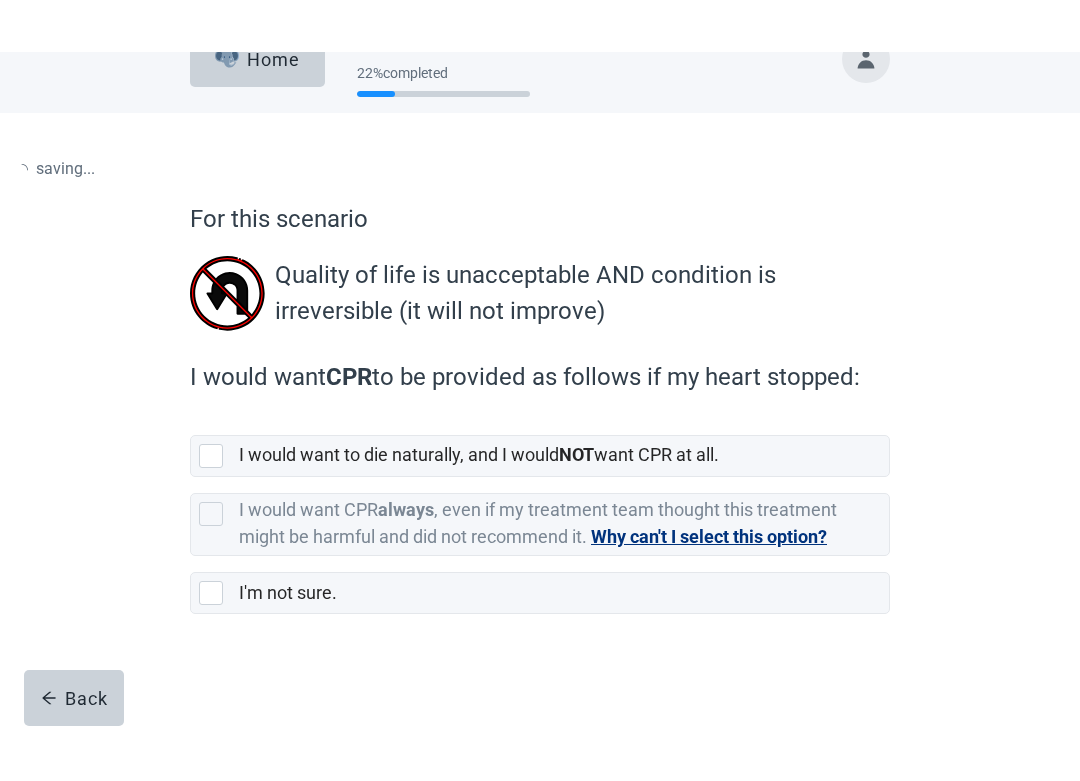 scroll, scrollTop: 0, scrollLeft: 0, axis: both 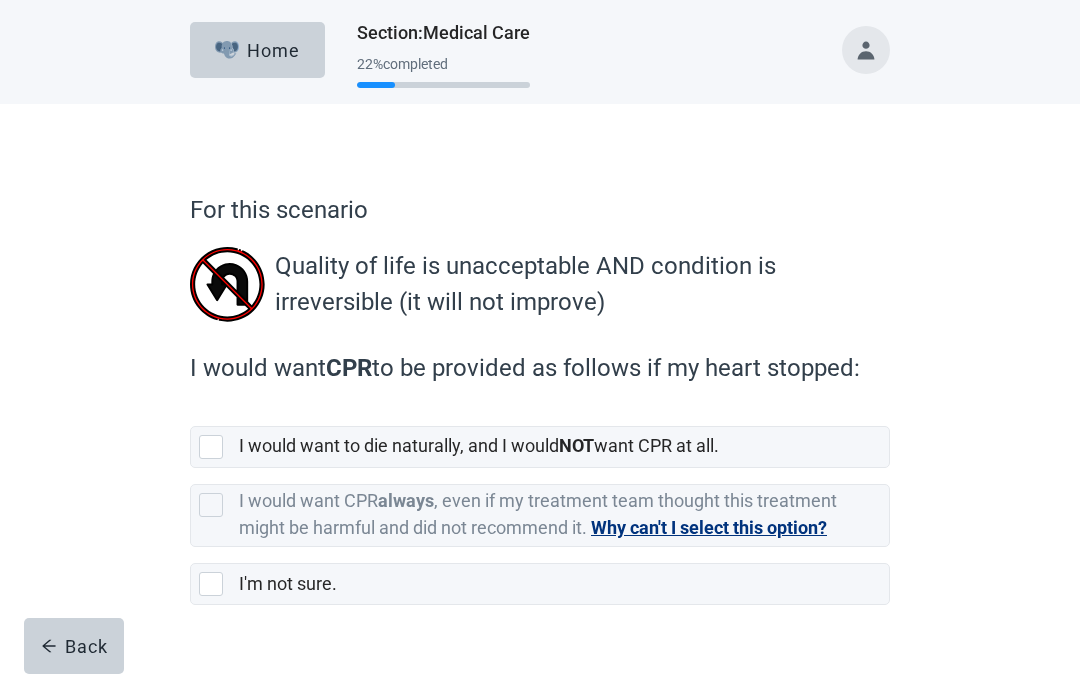 click at bounding box center [211, 447] 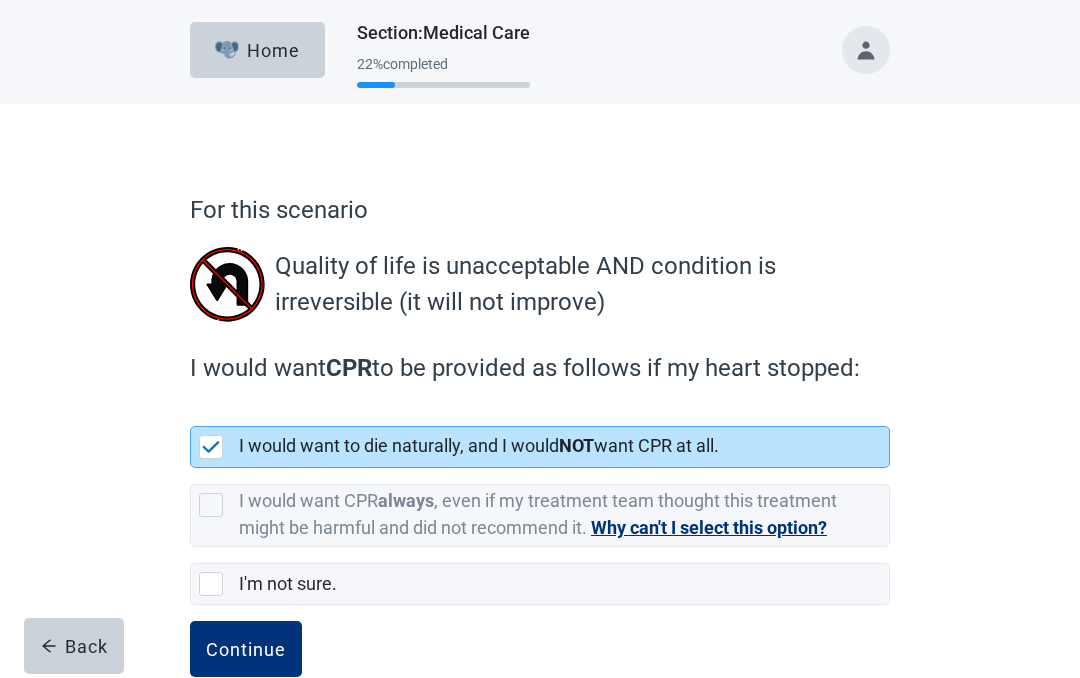 click on "Continue" at bounding box center (246, 649) 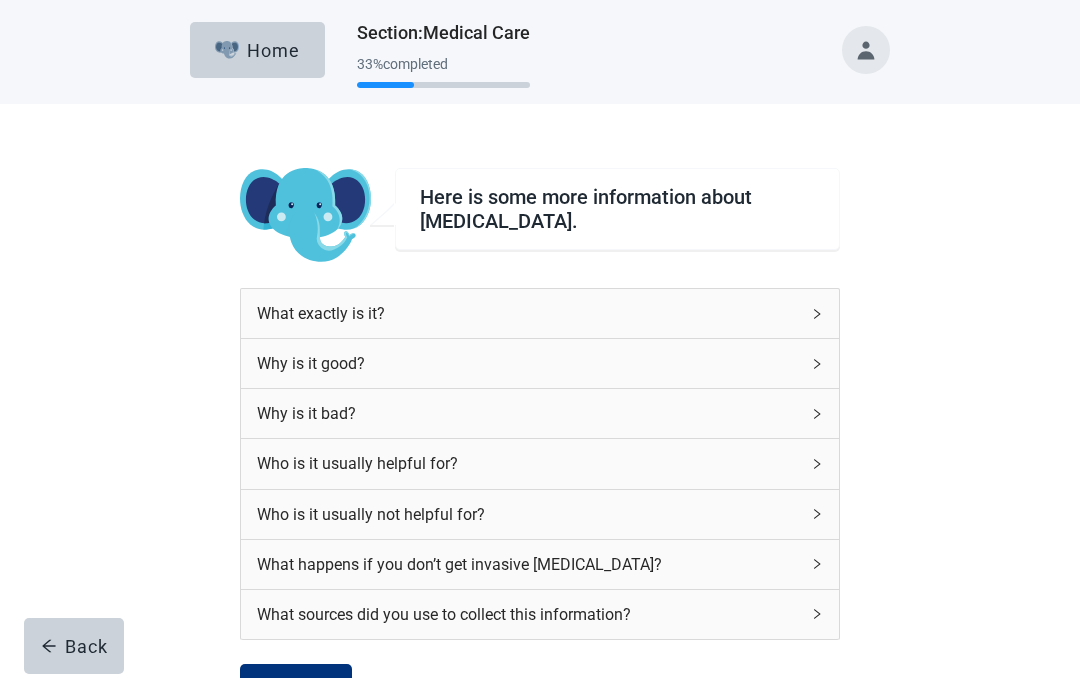 click on "What exactly is it?" at bounding box center (528, 313) 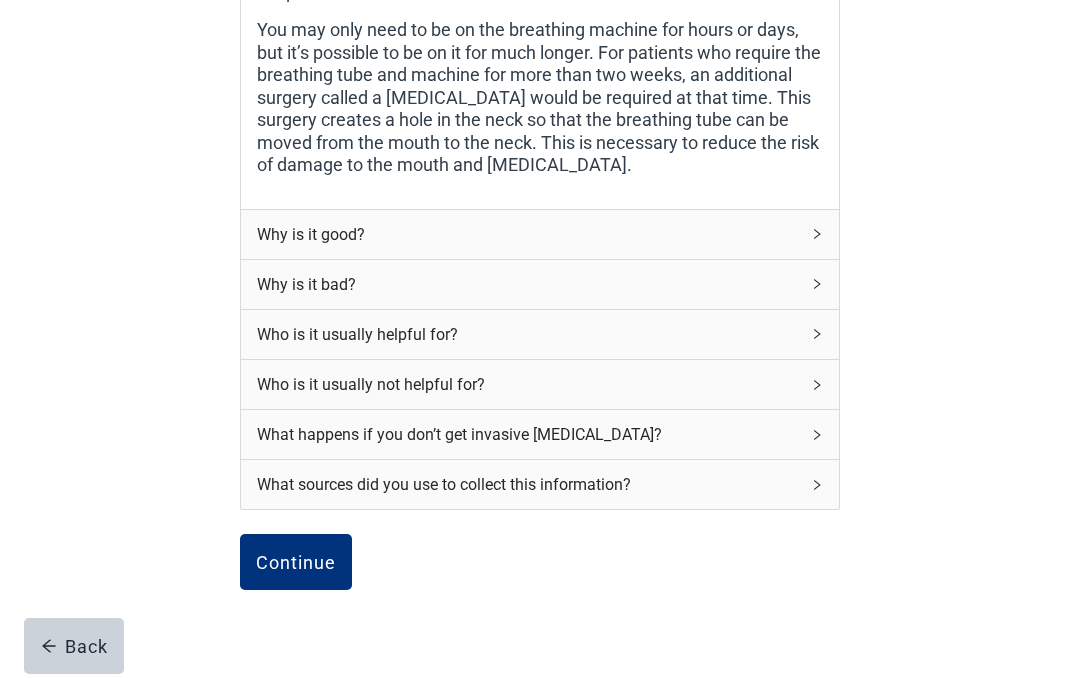 scroll, scrollTop: 916, scrollLeft: 0, axis: vertical 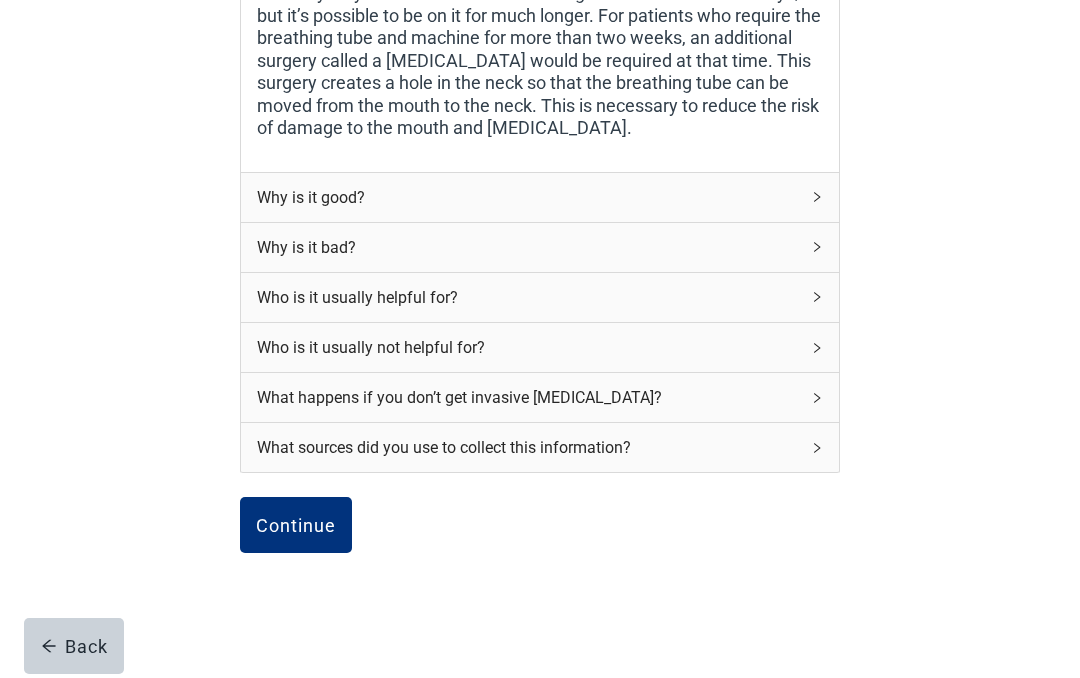 click on "Continue" at bounding box center (296, 525) 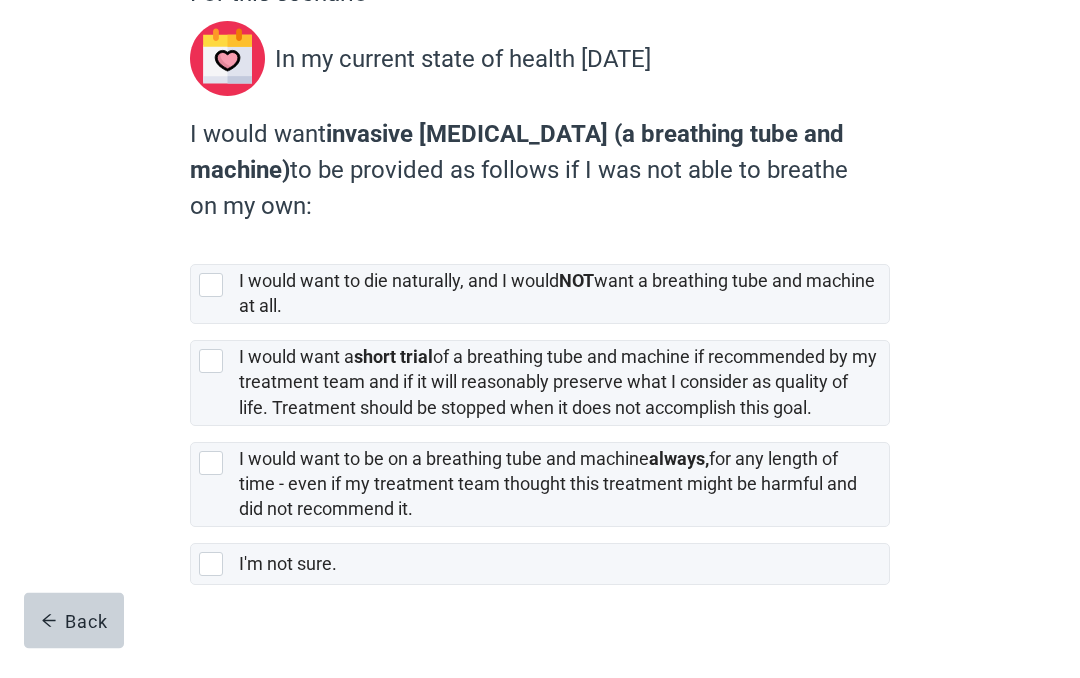 scroll, scrollTop: 217, scrollLeft: 0, axis: vertical 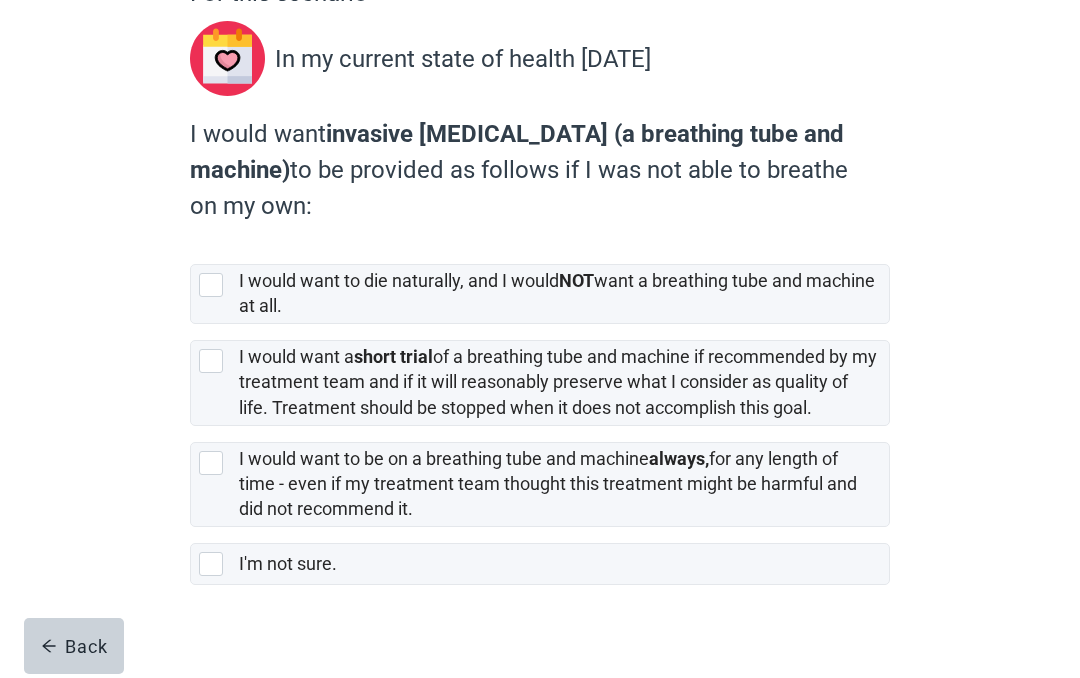 click at bounding box center [211, 285] 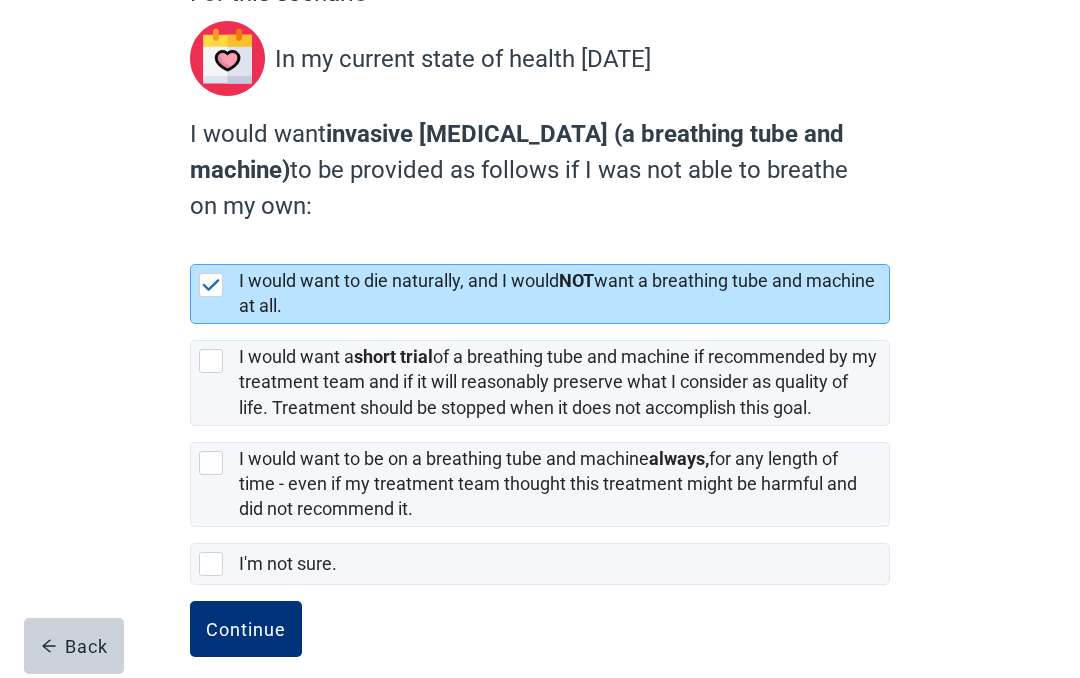 click on "Continue" at bounding box center (246, 629) 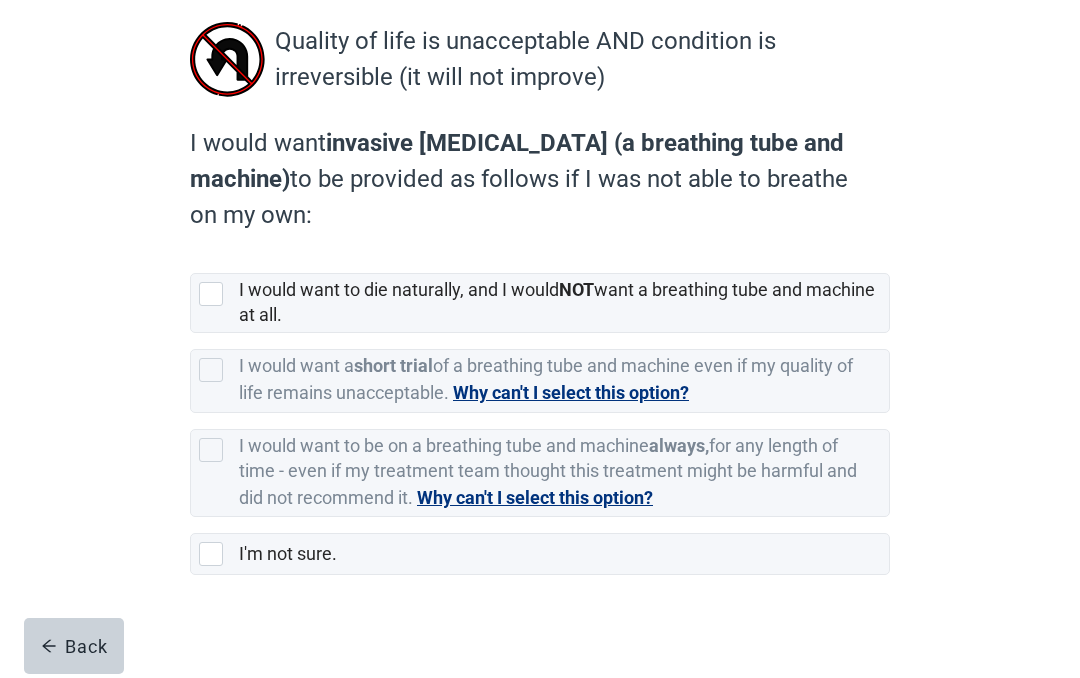 scroll, scrollTop: 237, scrollLeft: 0, axis: vertical 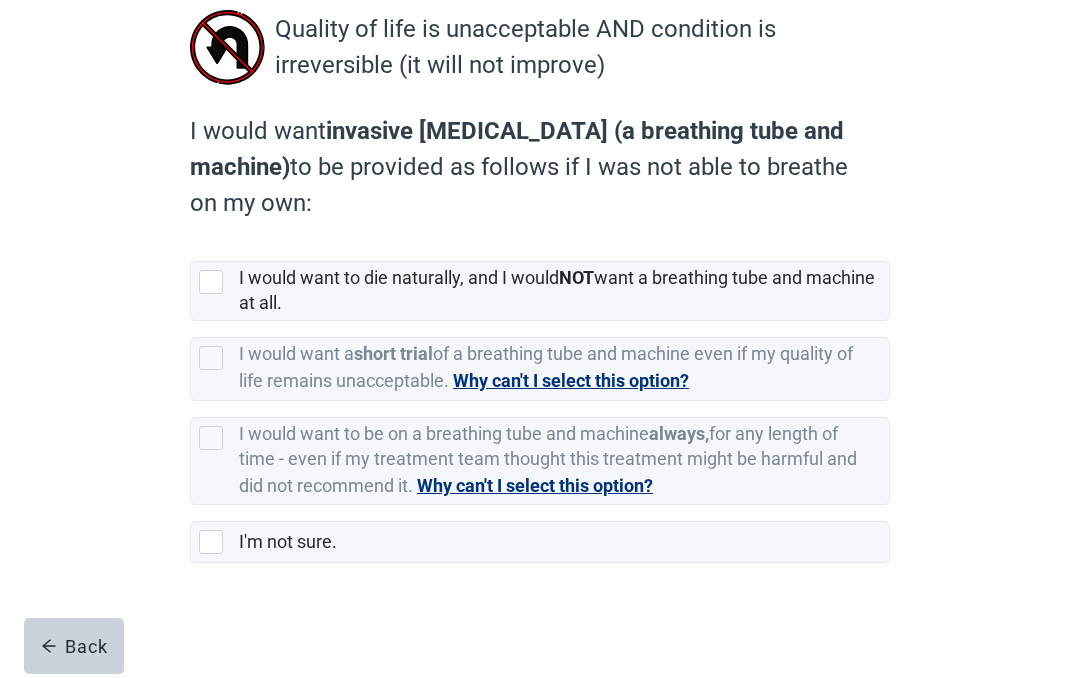 click at bounding box center [211, 282] 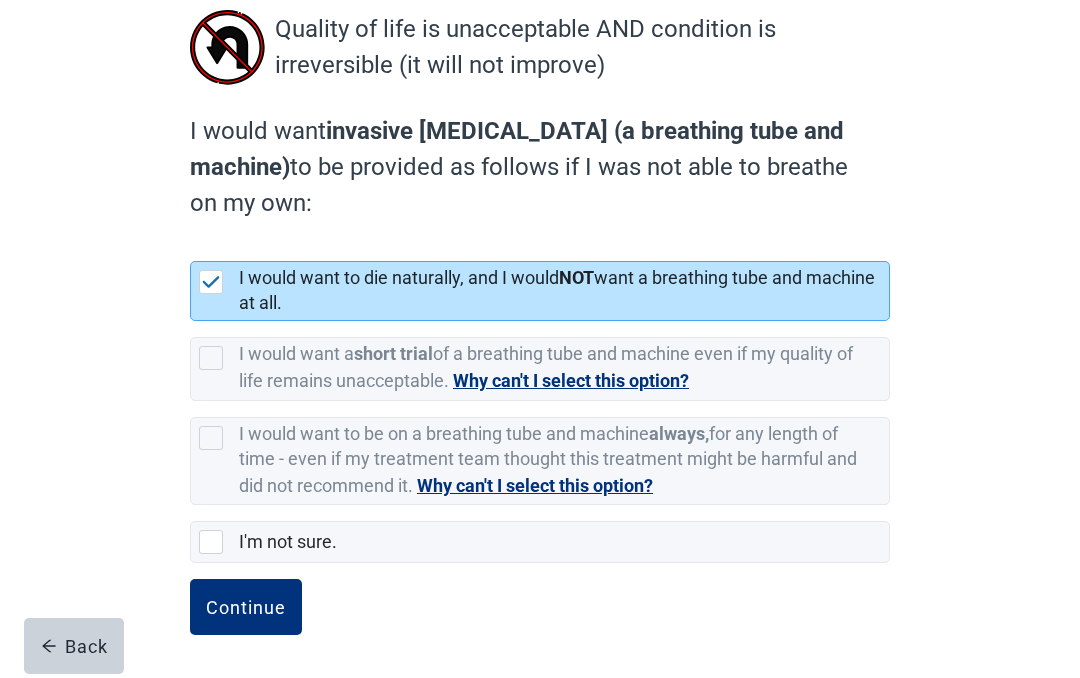 click on "Continue" at bounding box center (246, 607) 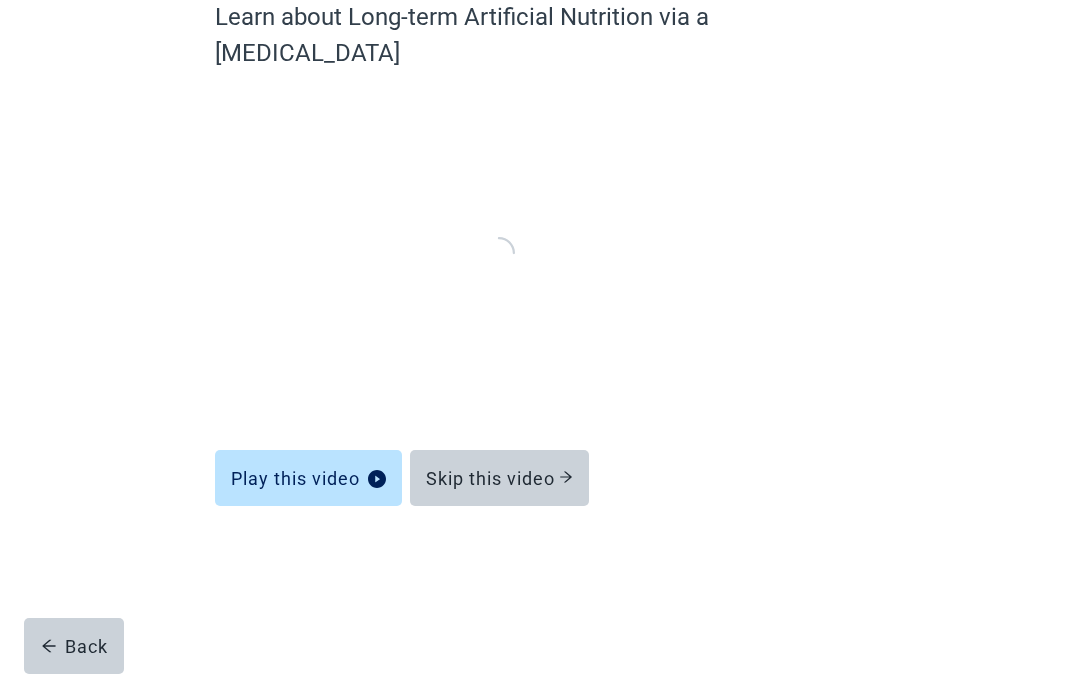scroll, scrollTop: 93, scrollLeft: 0, axis: vertical 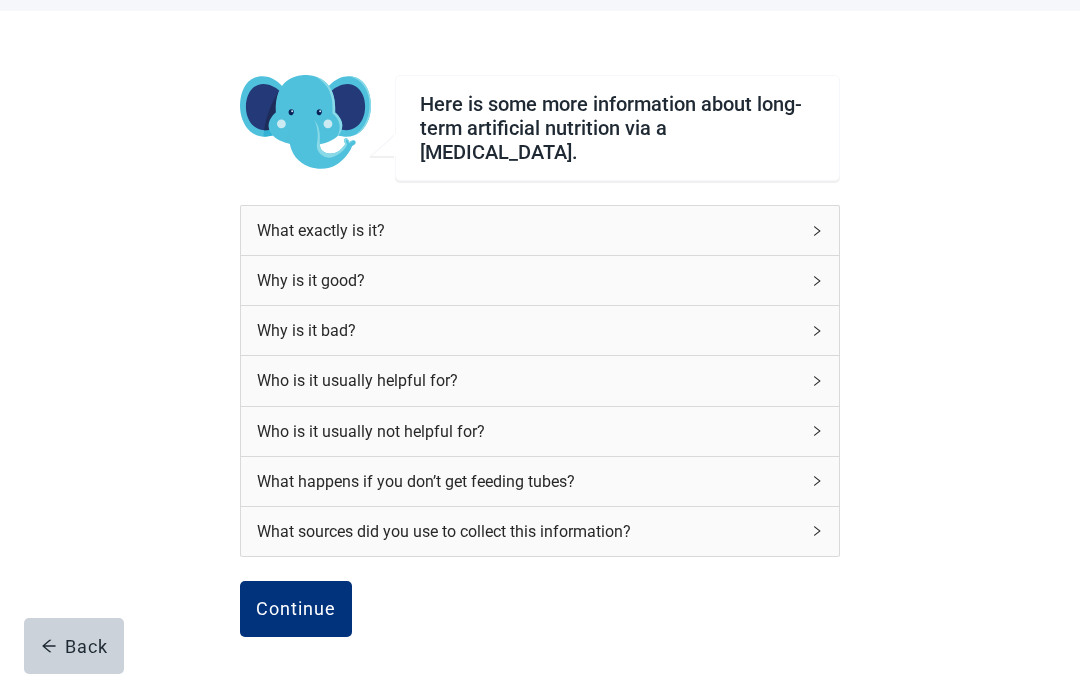 click on "Continue" at bounding box center (296, 609) 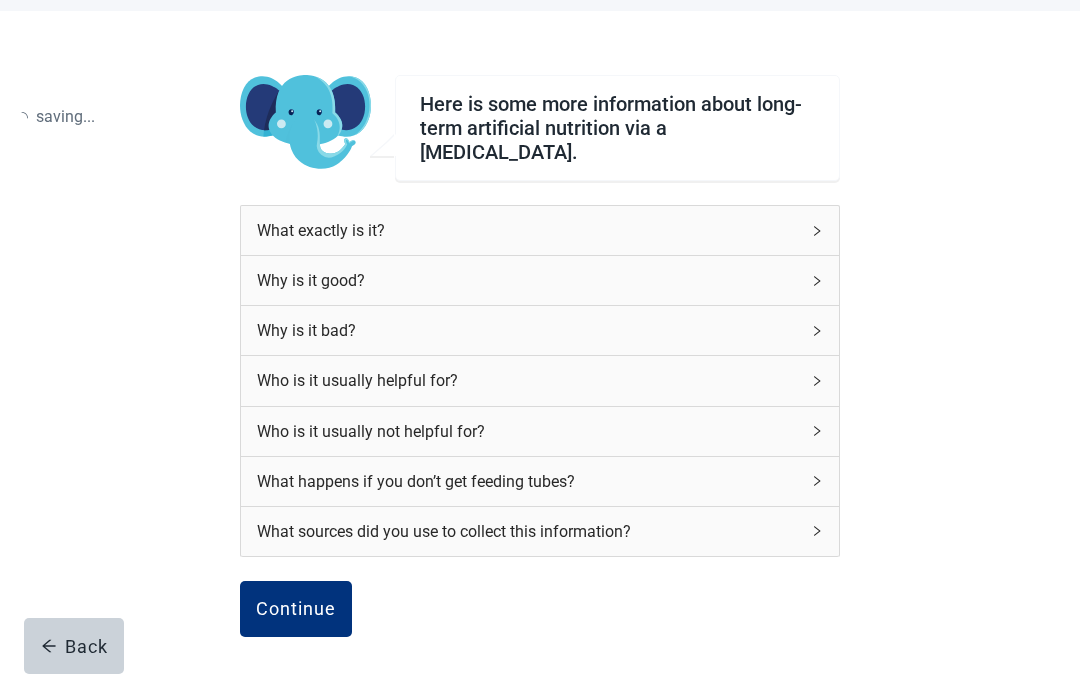 click on "Continue" at bounding box center (296, 609) 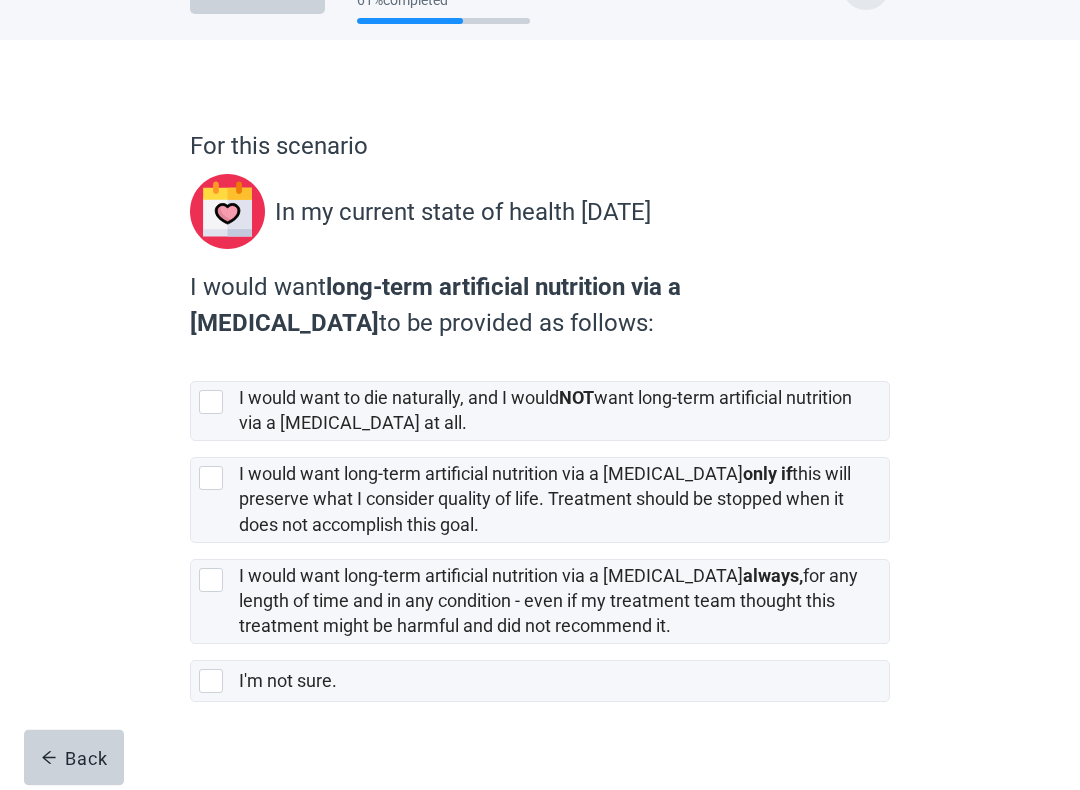 scroll, scrollTop: 66, scrollLeft: 0, axis: vertical 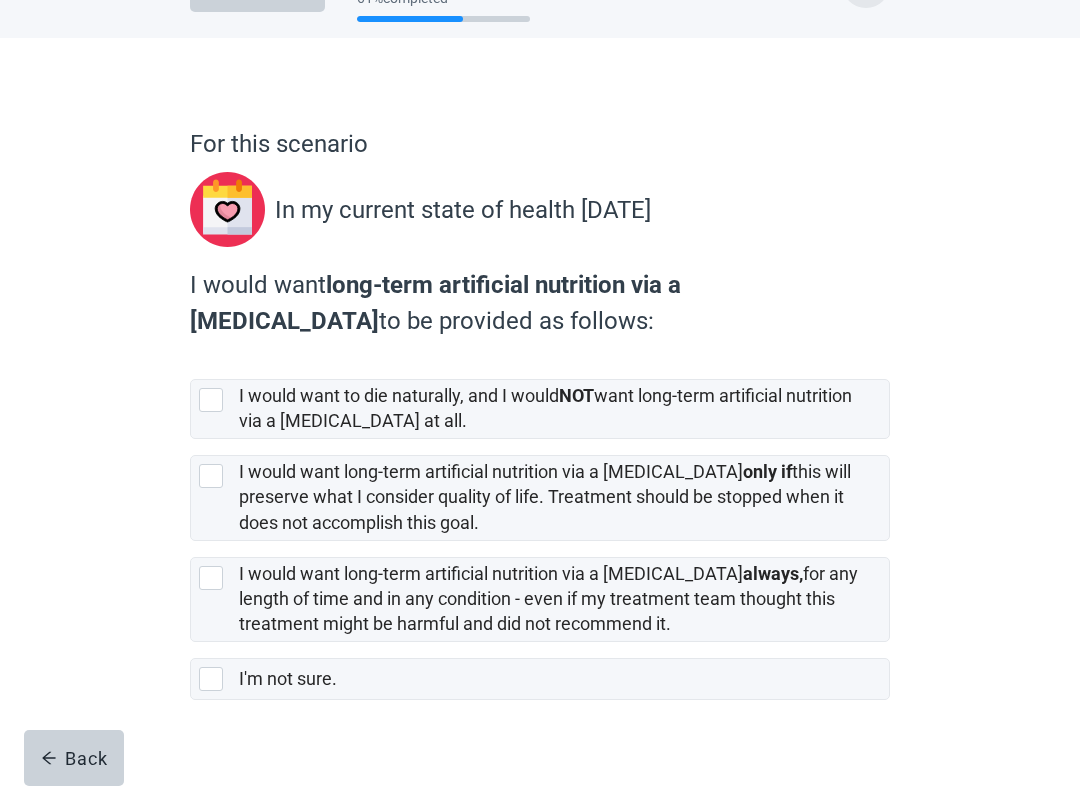 click at bounding box center [211, 679] 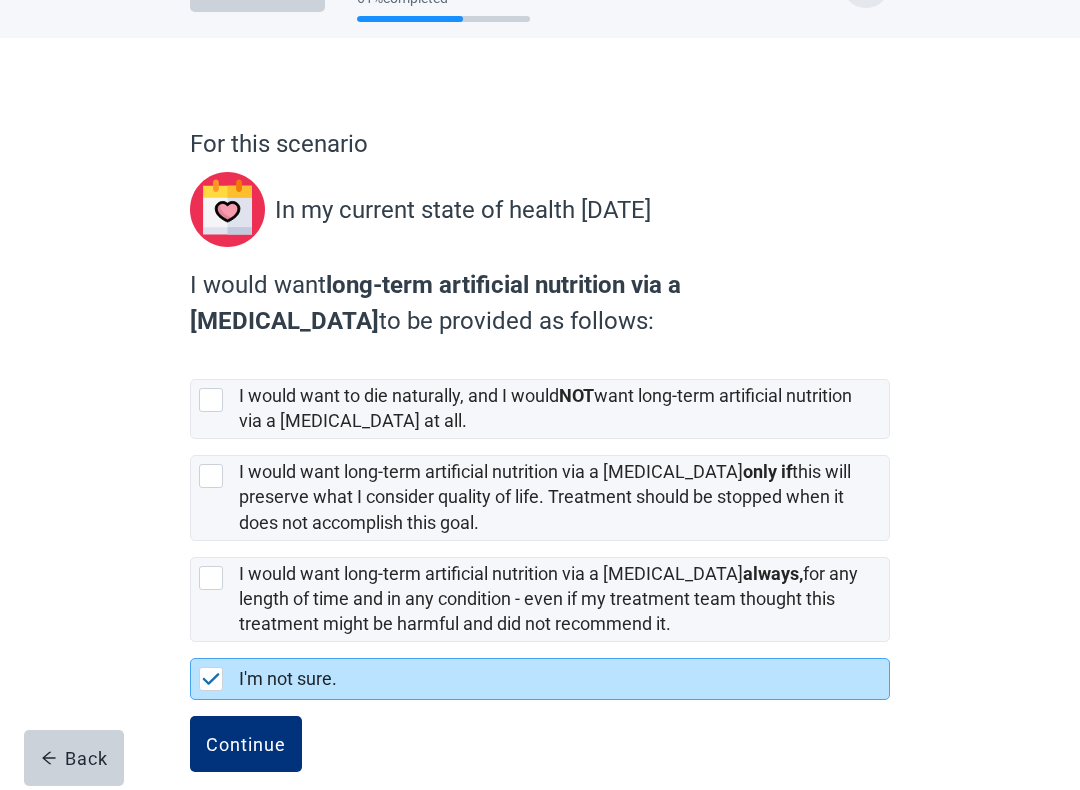 scroll, scrollTop: 70, scrollLeft: 0, axis: vertical 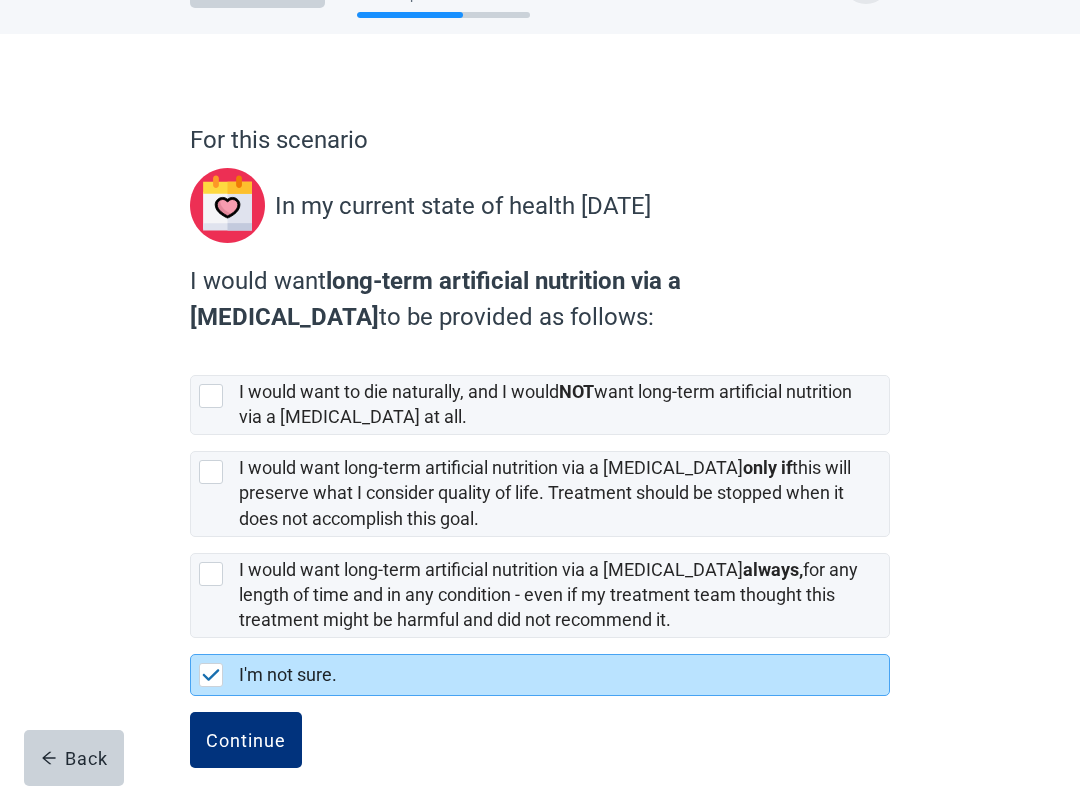 click at bounding box center (211, 472) 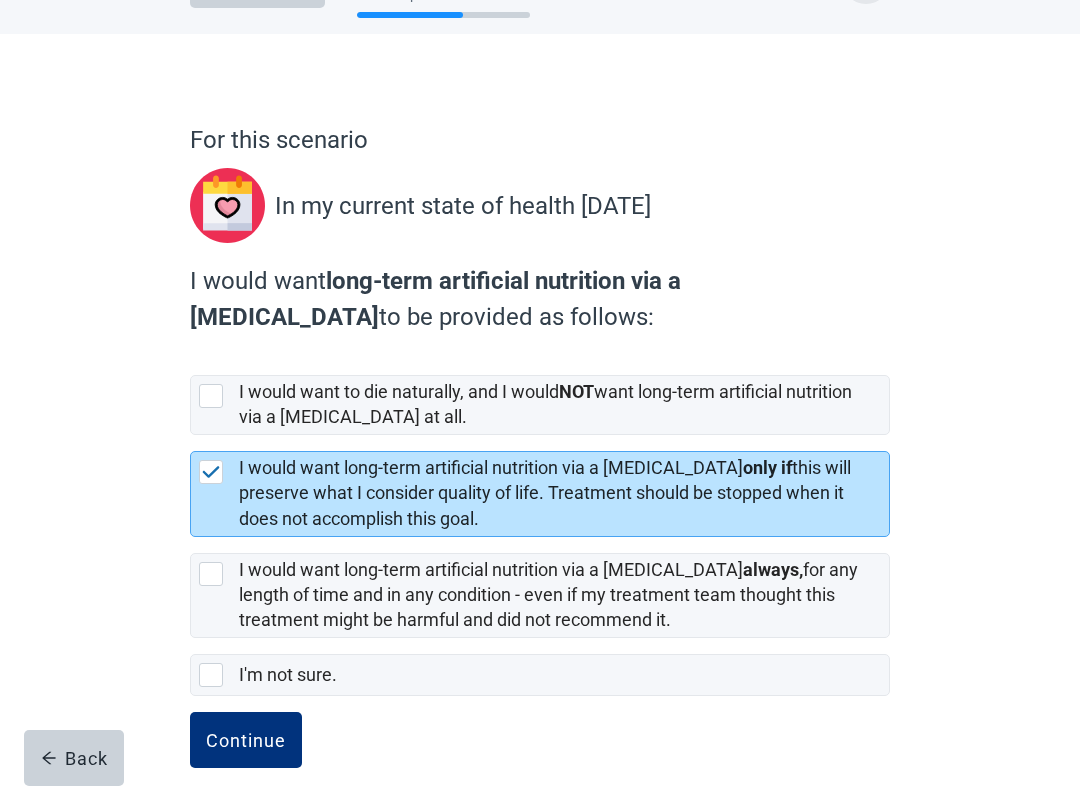 click on "Continue" at bounding box center (246, 740) 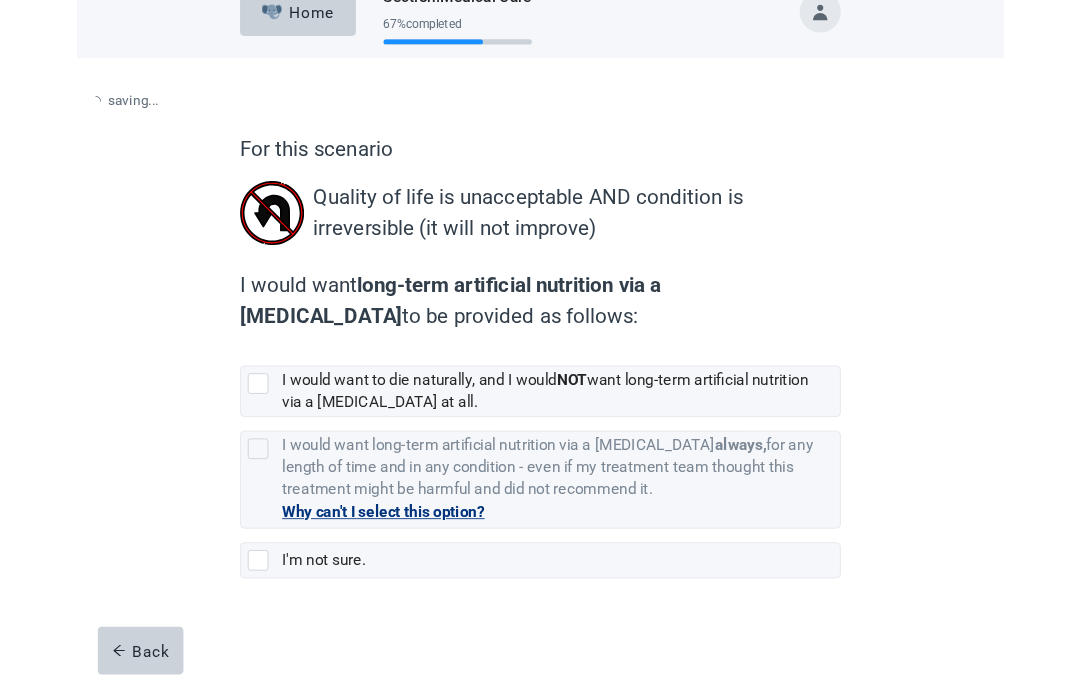 scroll, scrollTop: 0, scrollLeft: 0, axis: both 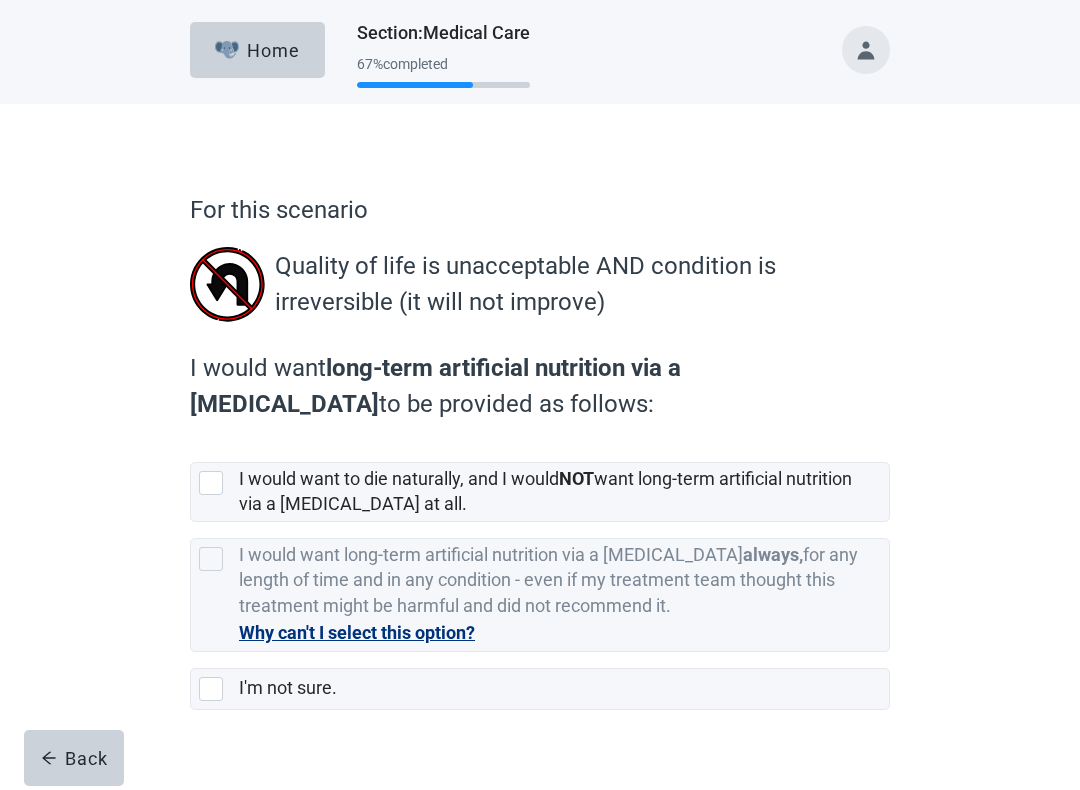 click at bounding box center (211, 483) 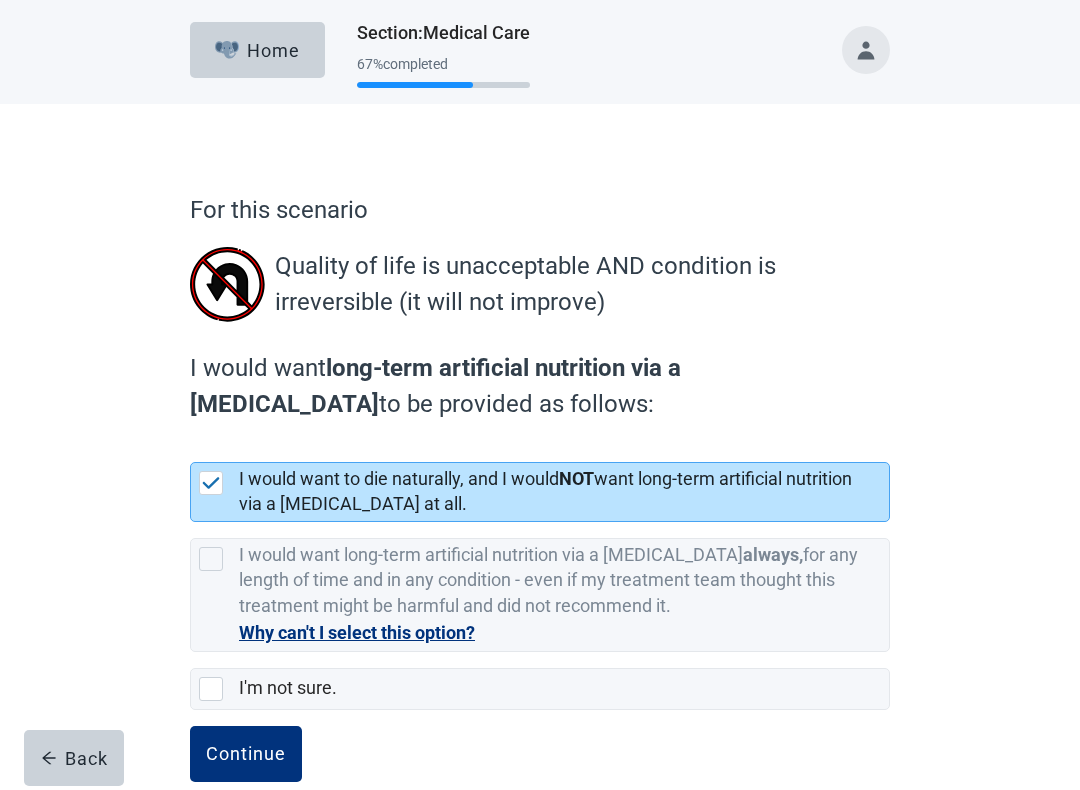 click on "Continue" at bounding box center [246, 754] 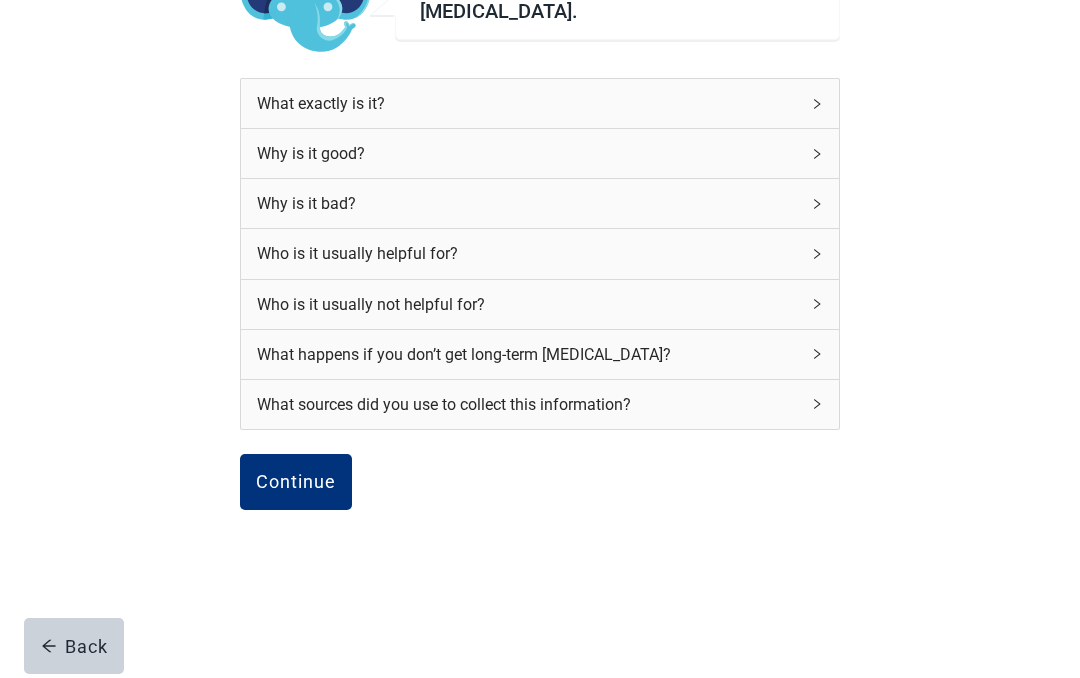 scroll, scrollTop: 225, scrollLeft: 0, axis: vertical 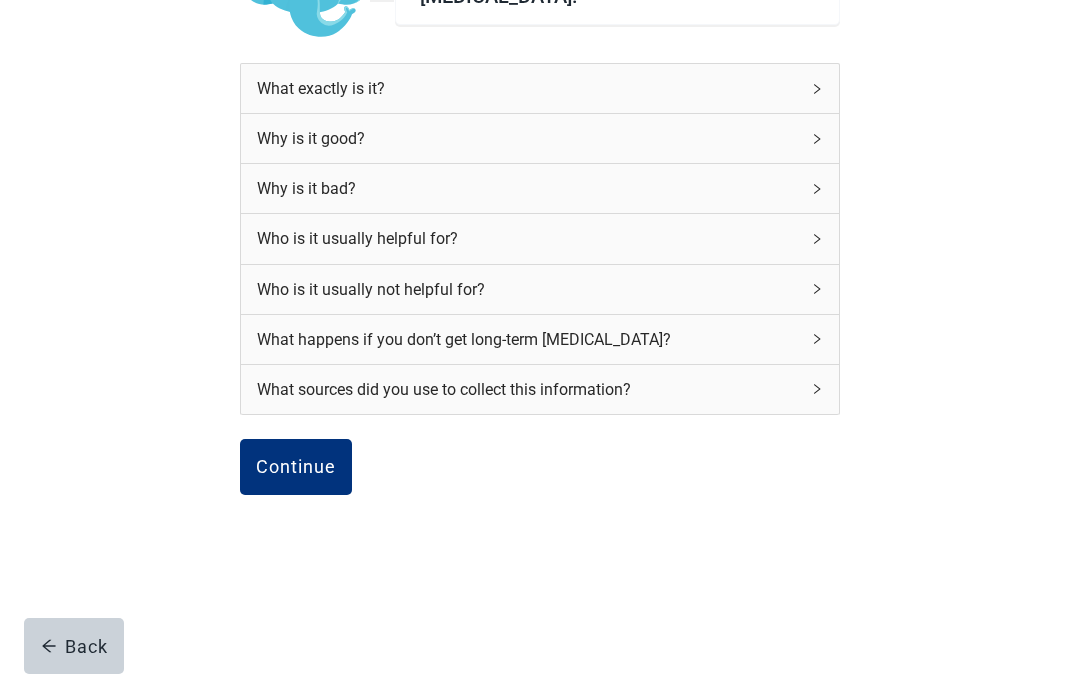 click on "Continue" at bounding box center (296, 467) 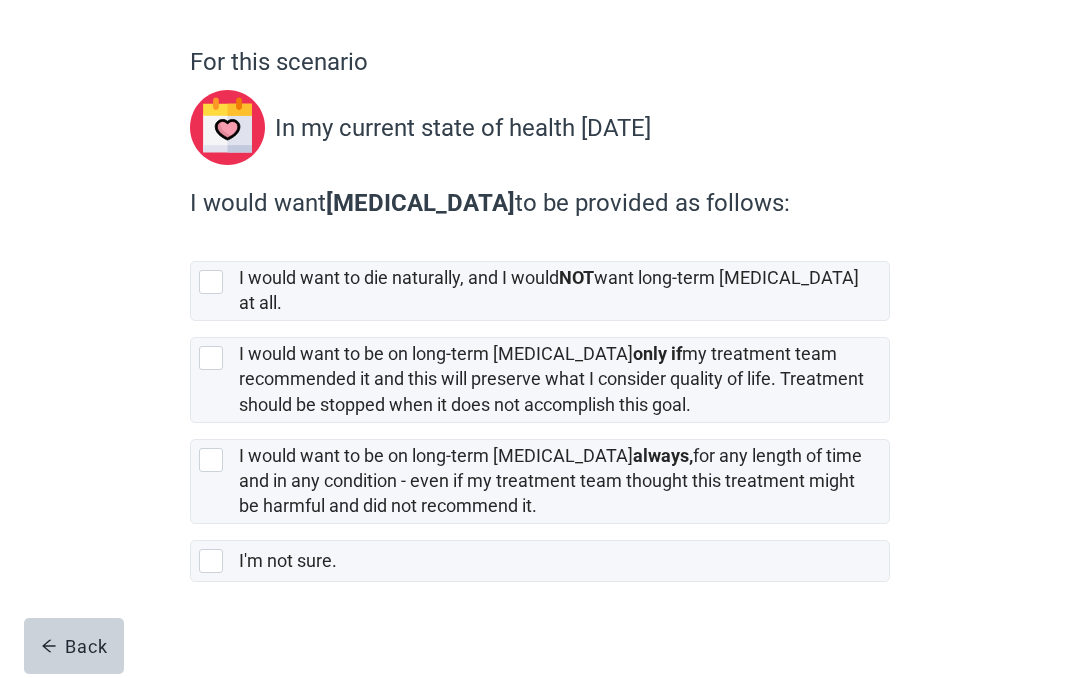 scroll, scrollTop: 149, scrollLeft: 0, axis: vertical 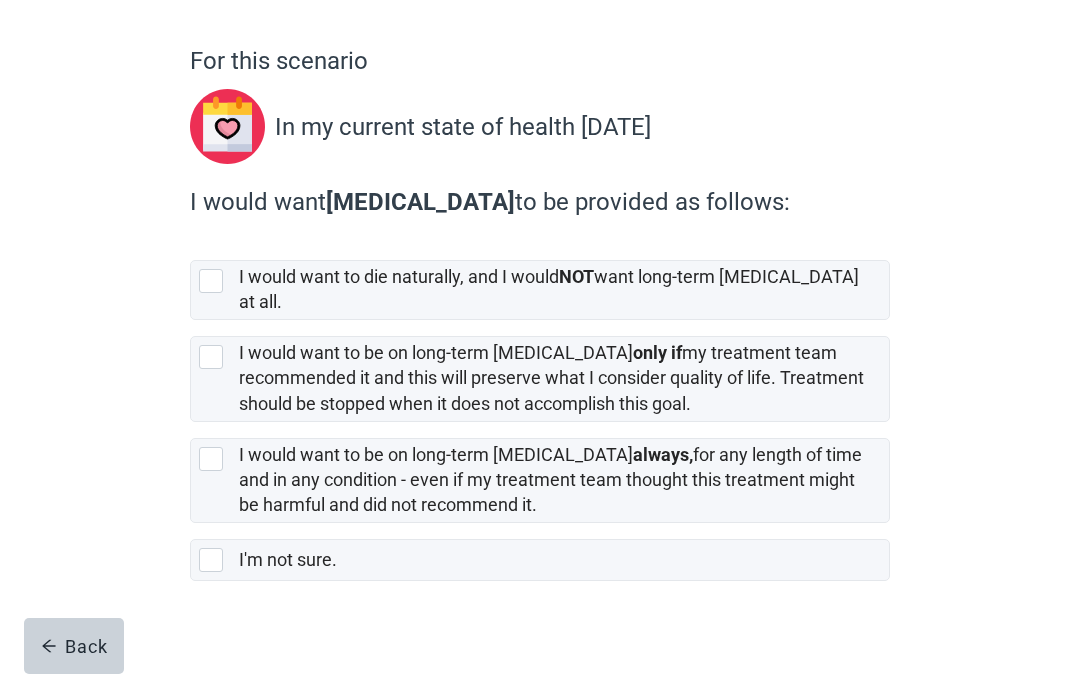 click on "I'm not sure." at bounding box center (540, 560) 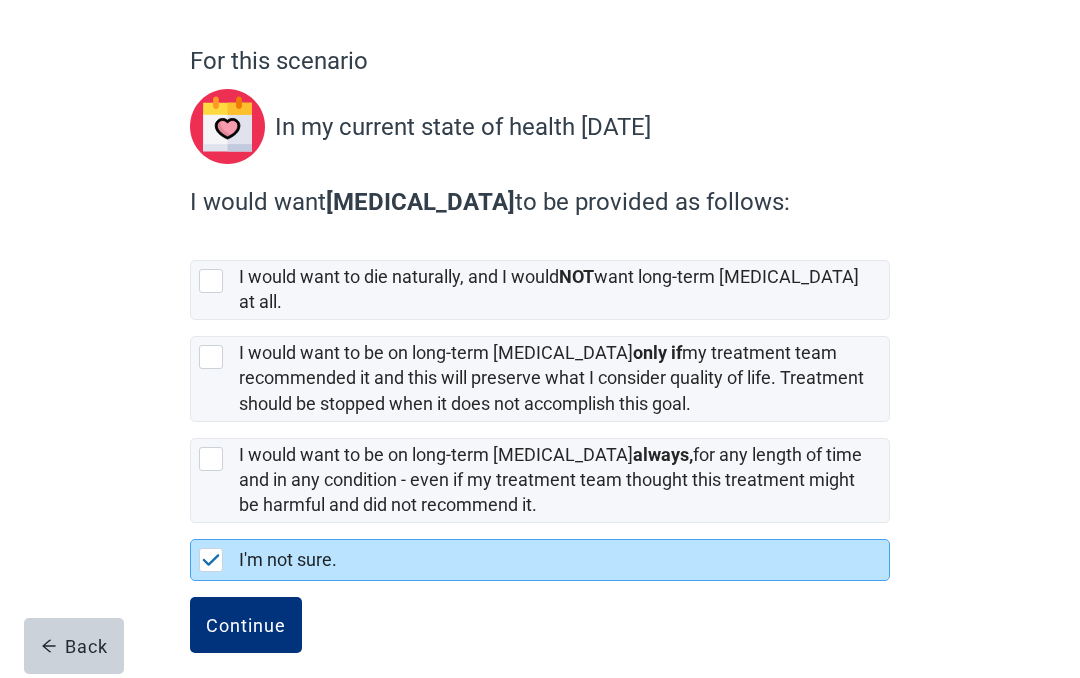 click on "Continue" at bounding box center (246, 625) 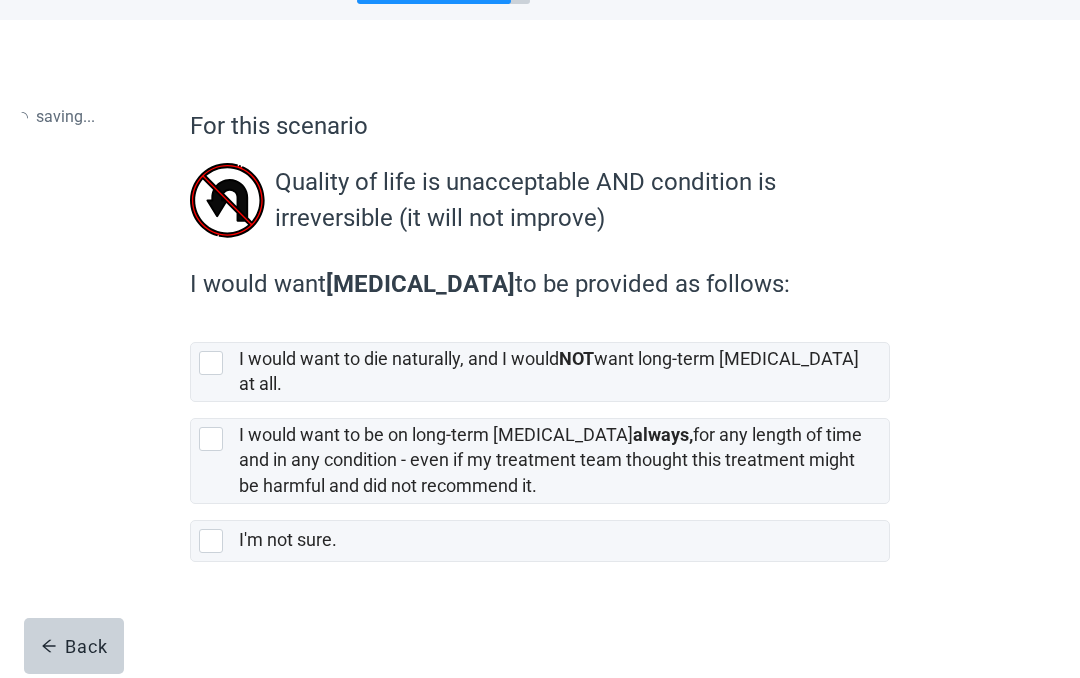 scroll, scrollTop: 0, scrollLeft: 0, axis: both 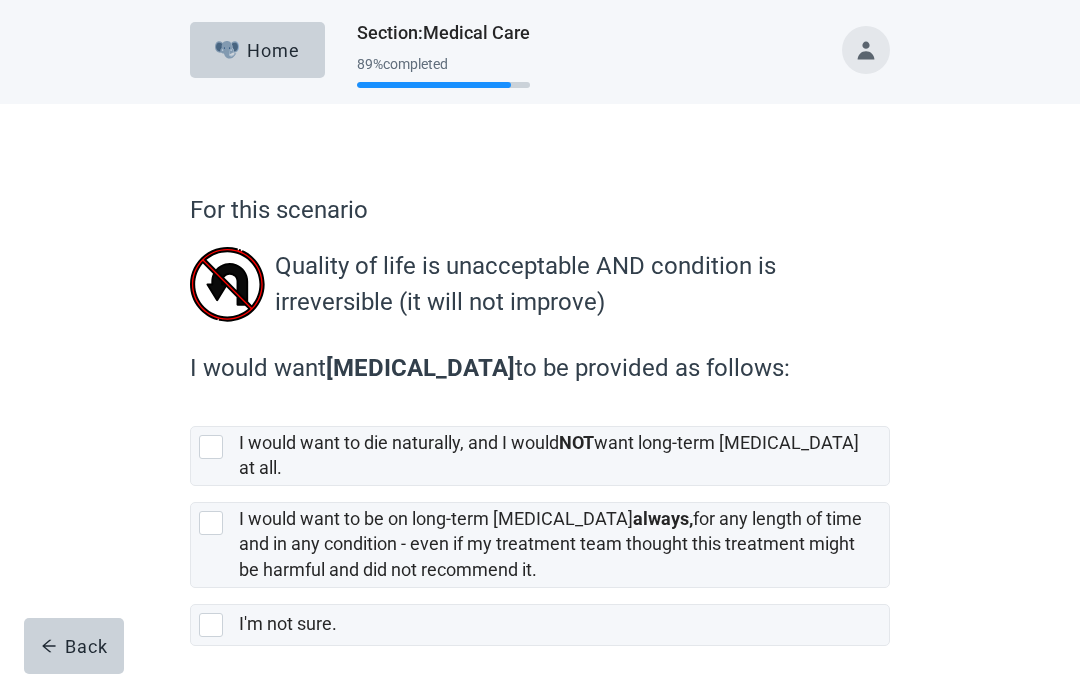 click at bounding box center (211, 447) 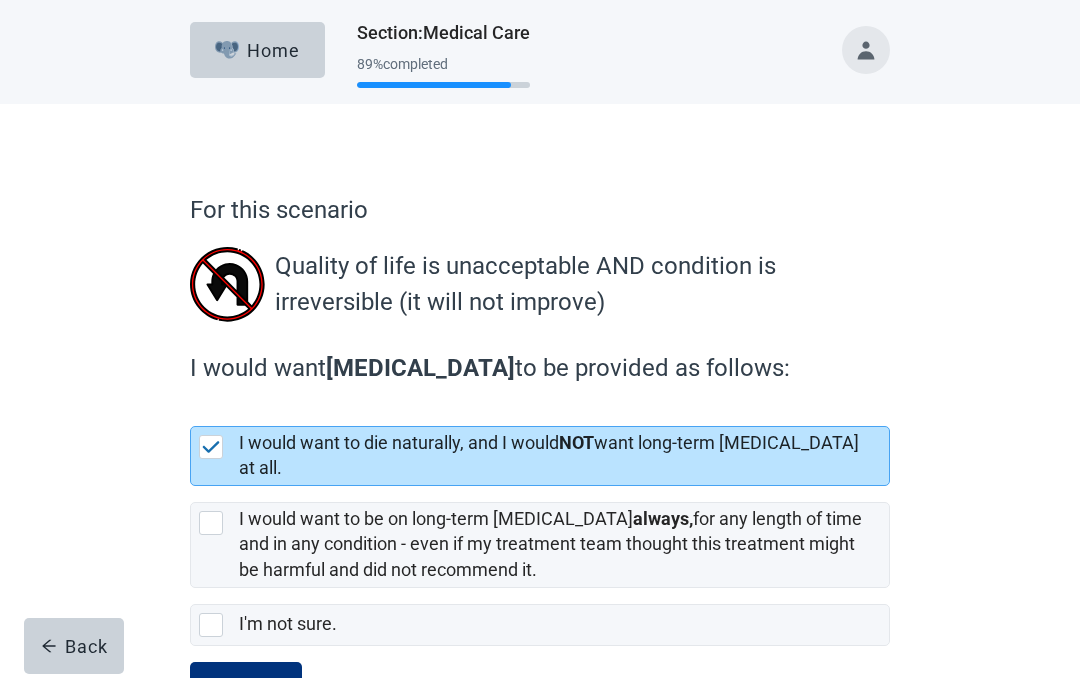 scroll, scrollTop: 65, scrollLeft: 0, axis: vertical 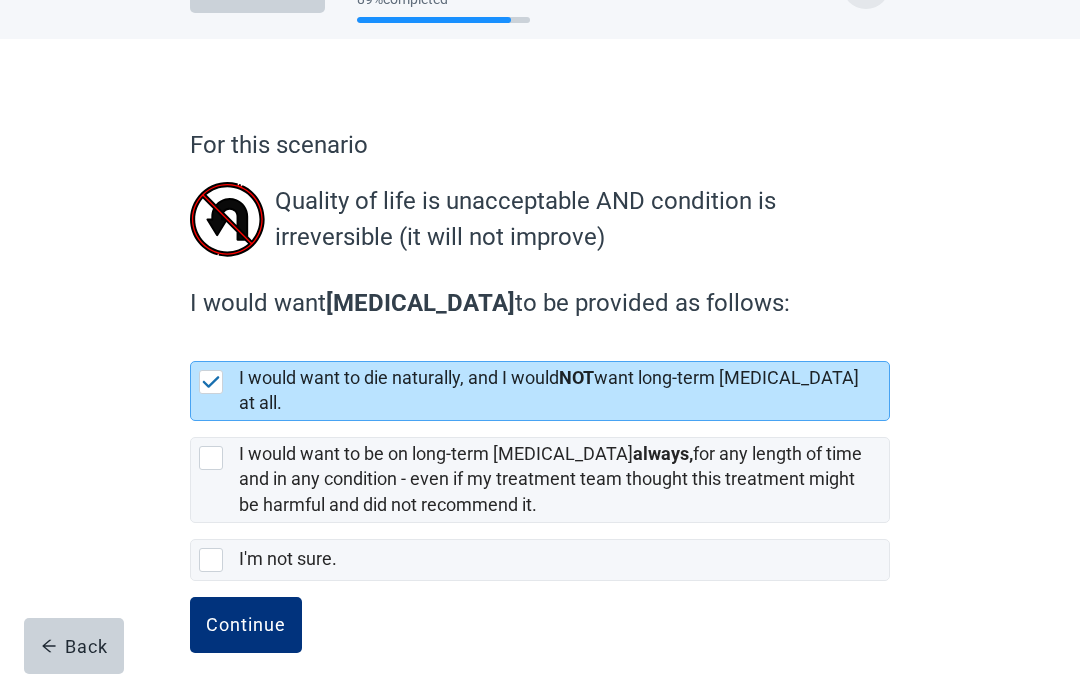 click on "Continue" at bounding box center (246, 625) 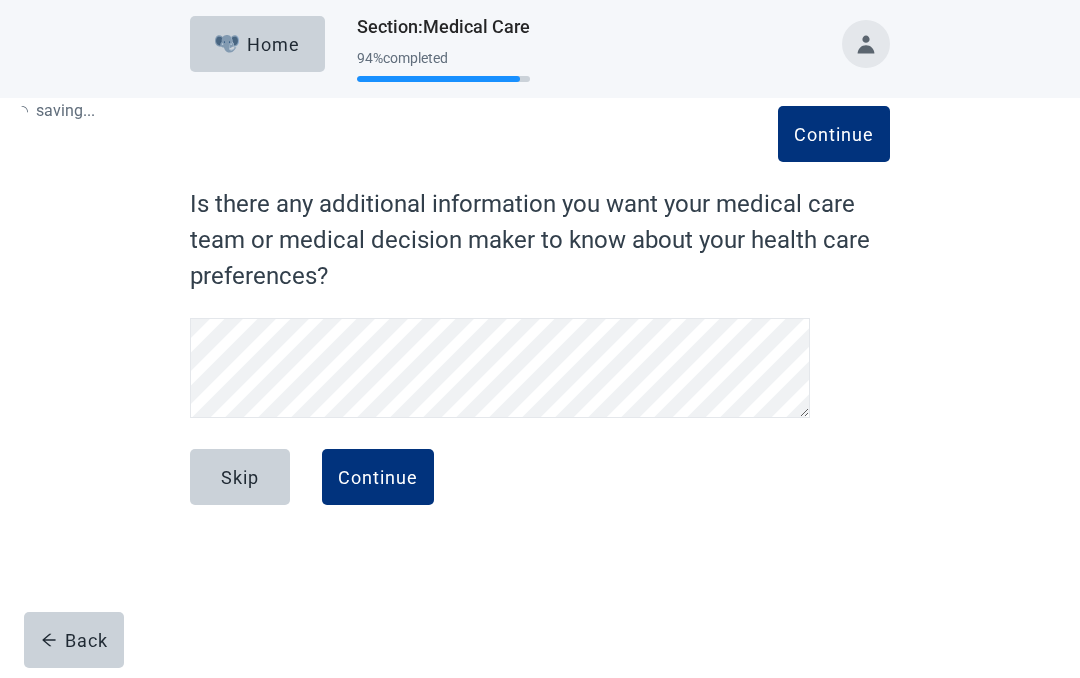 scroll, scrollTop: 0, scrollLeft: 0, axis: both 